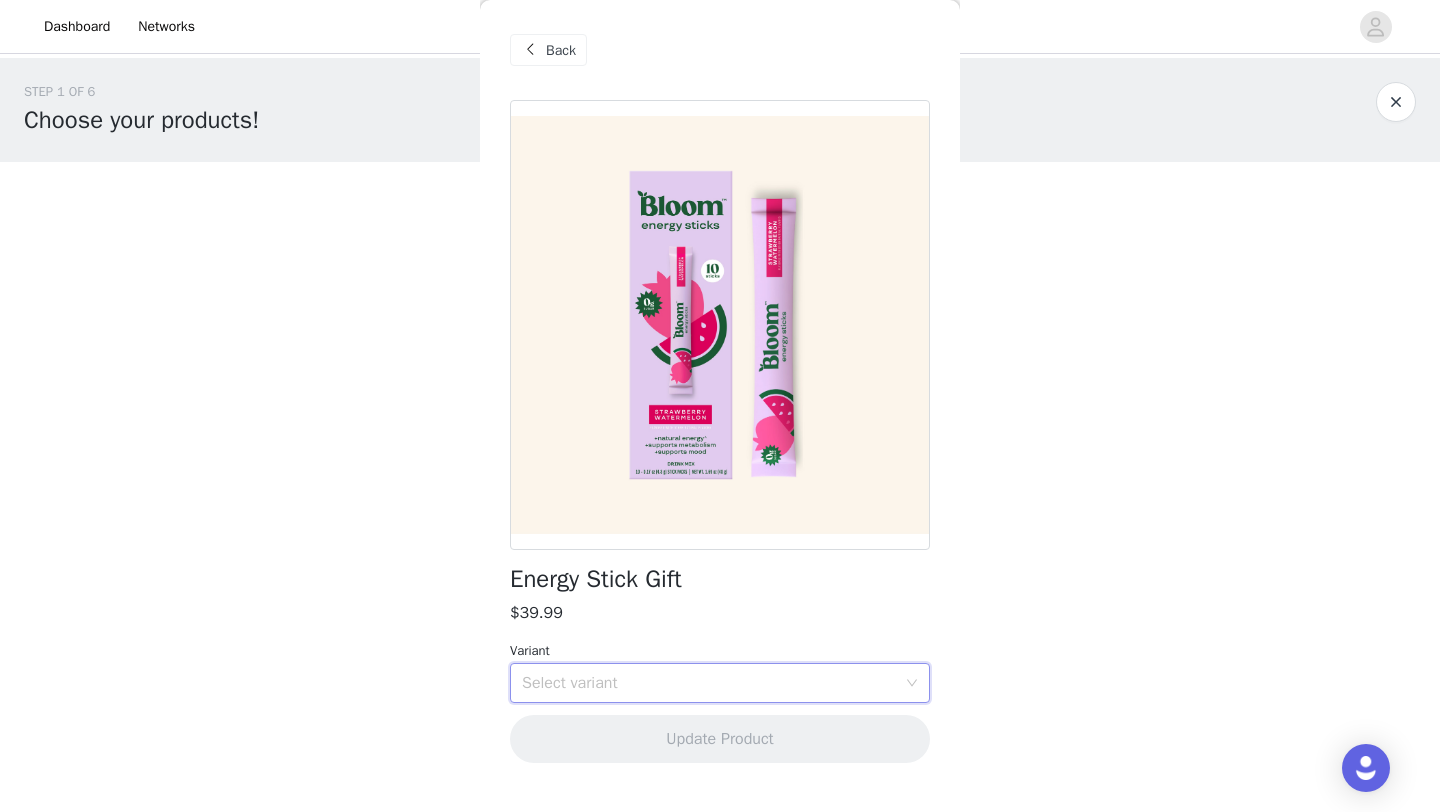 scroll, scrollTop: 30, scrollLeft: 0, axis: vertical 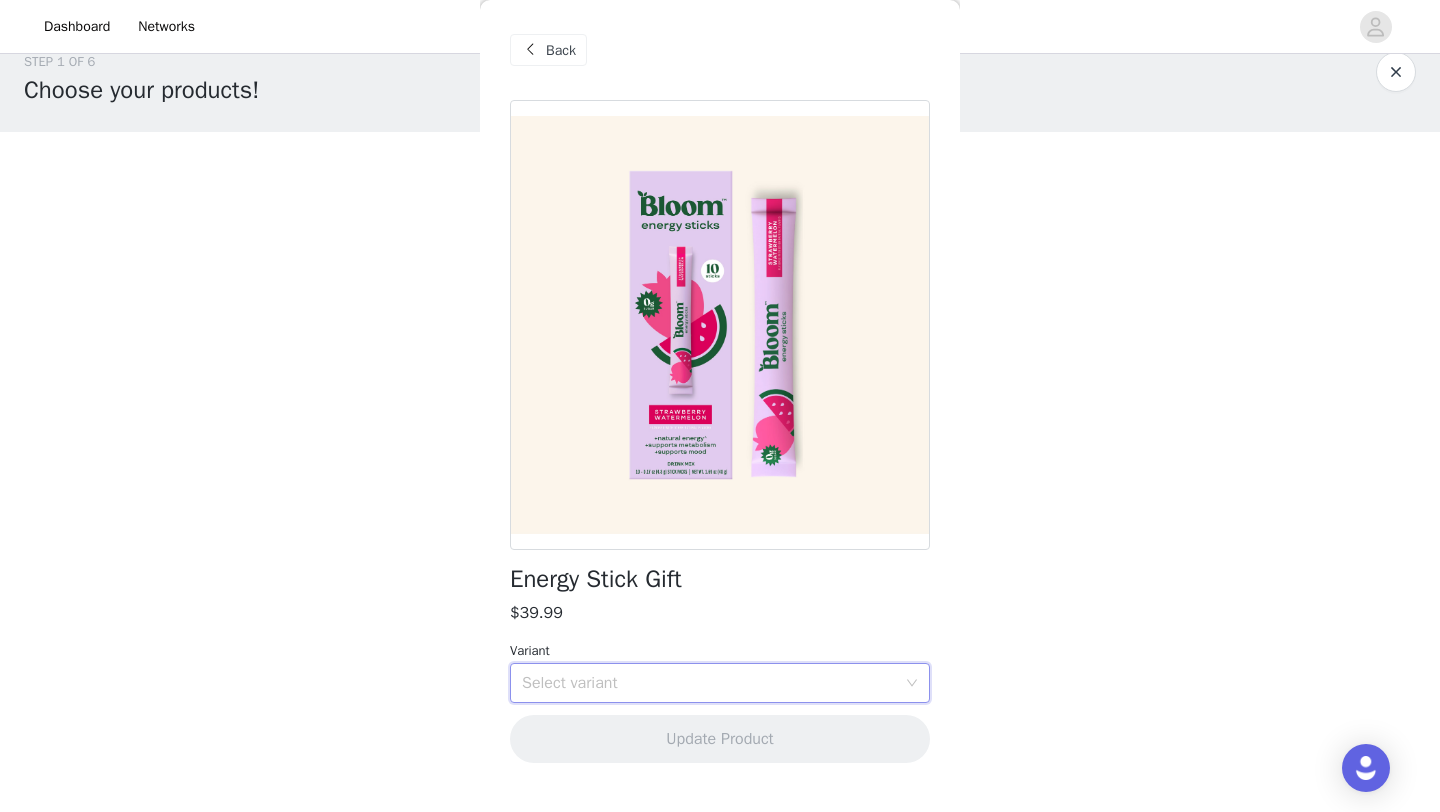 click on "Select variant" at bounding box center (709, 683) 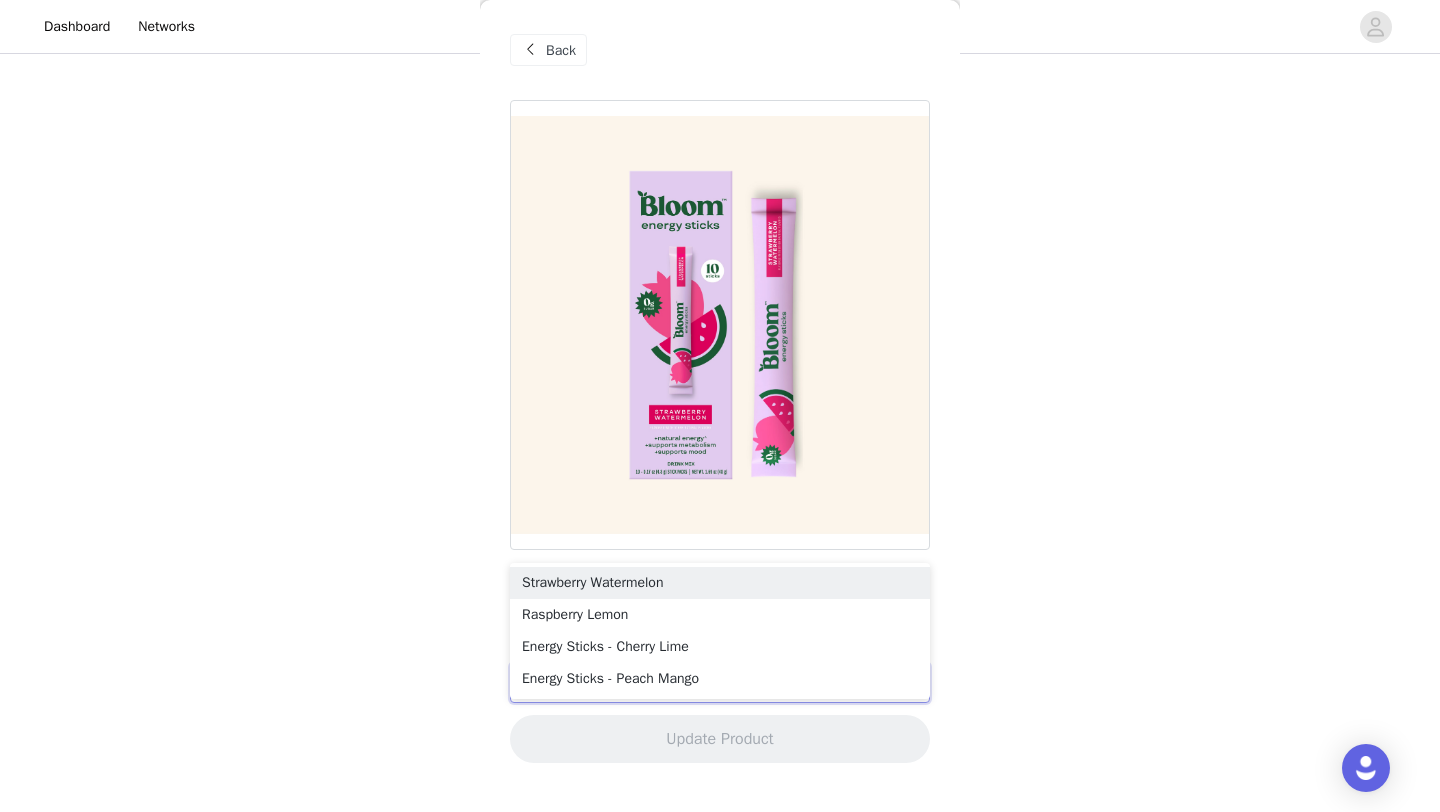 scroll, scrollTop: 171, scrollLeft: 0, axis: vertical 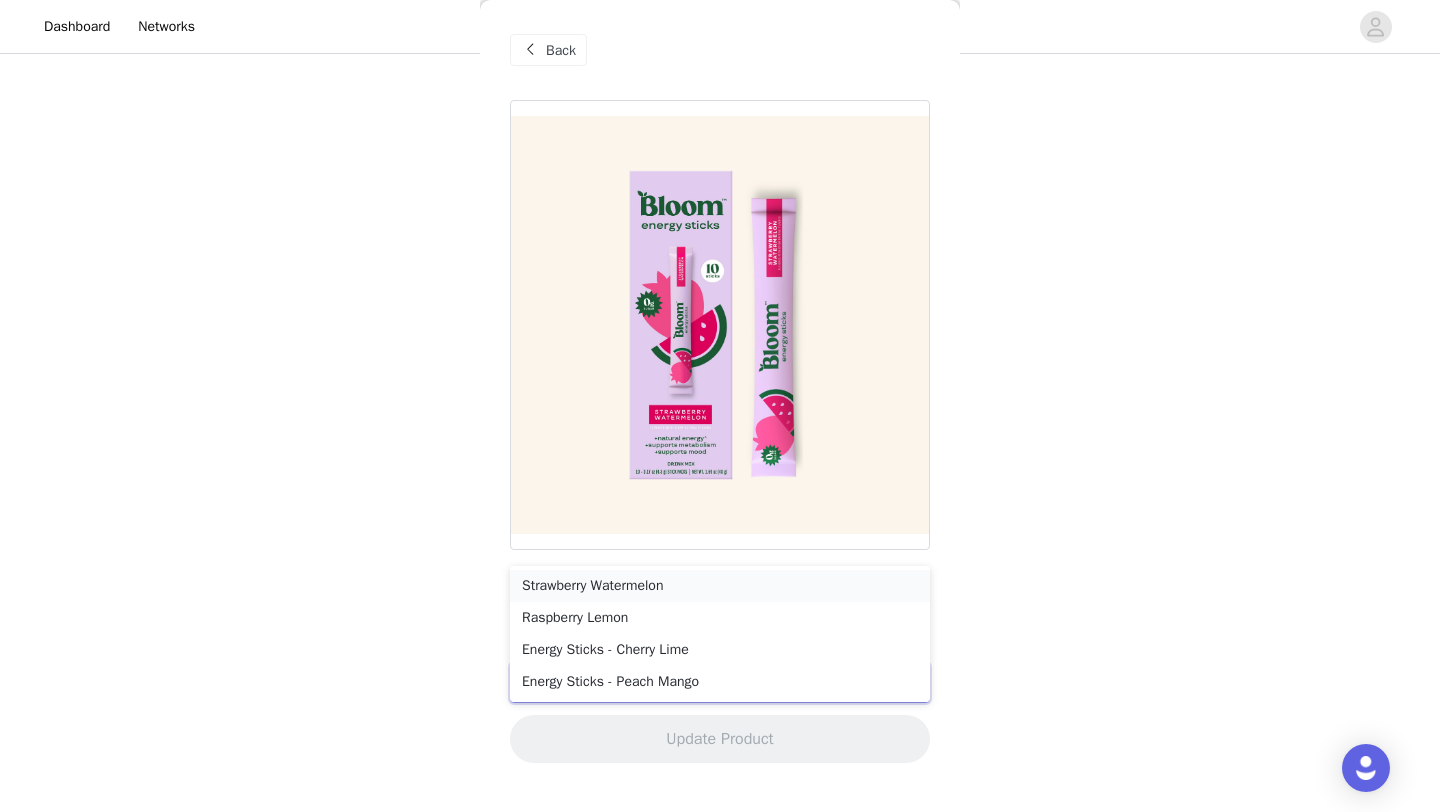 click on "Strawberry Watermelon" at bounding box center (720, 586) 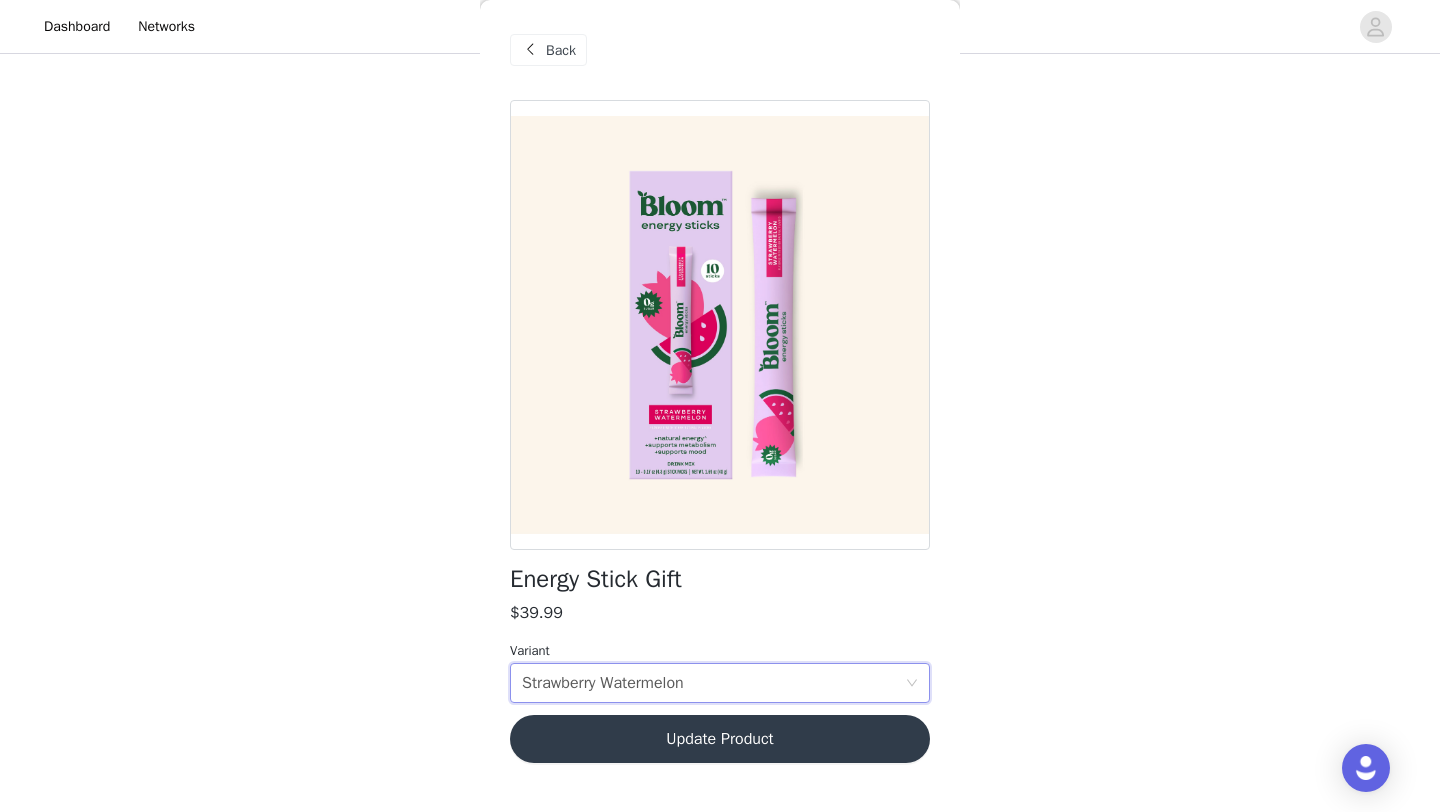 click on "Update Product" at bounding box center (720, 739) 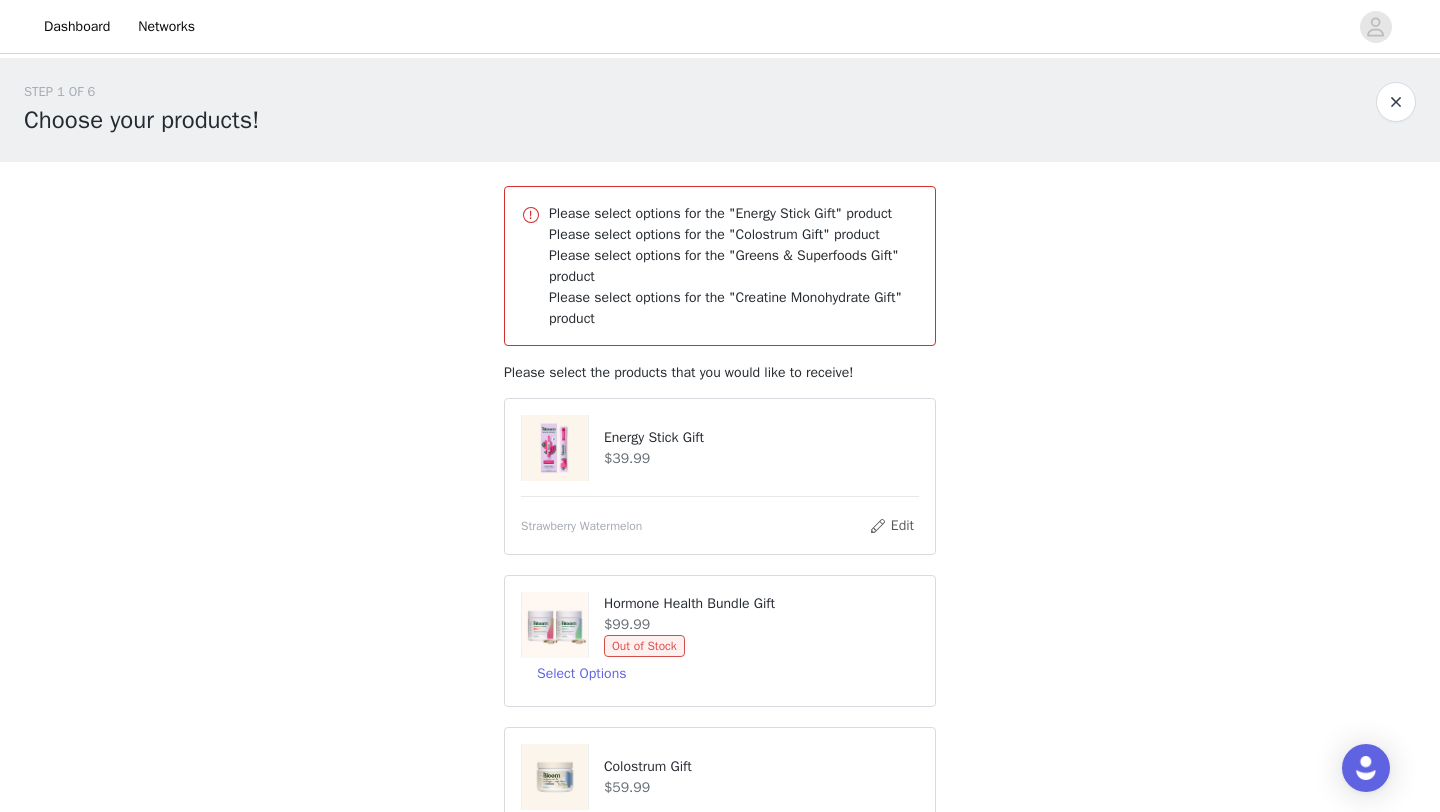 scroll, scrollTop: 27, scrollLeft: 0, axis: vertical 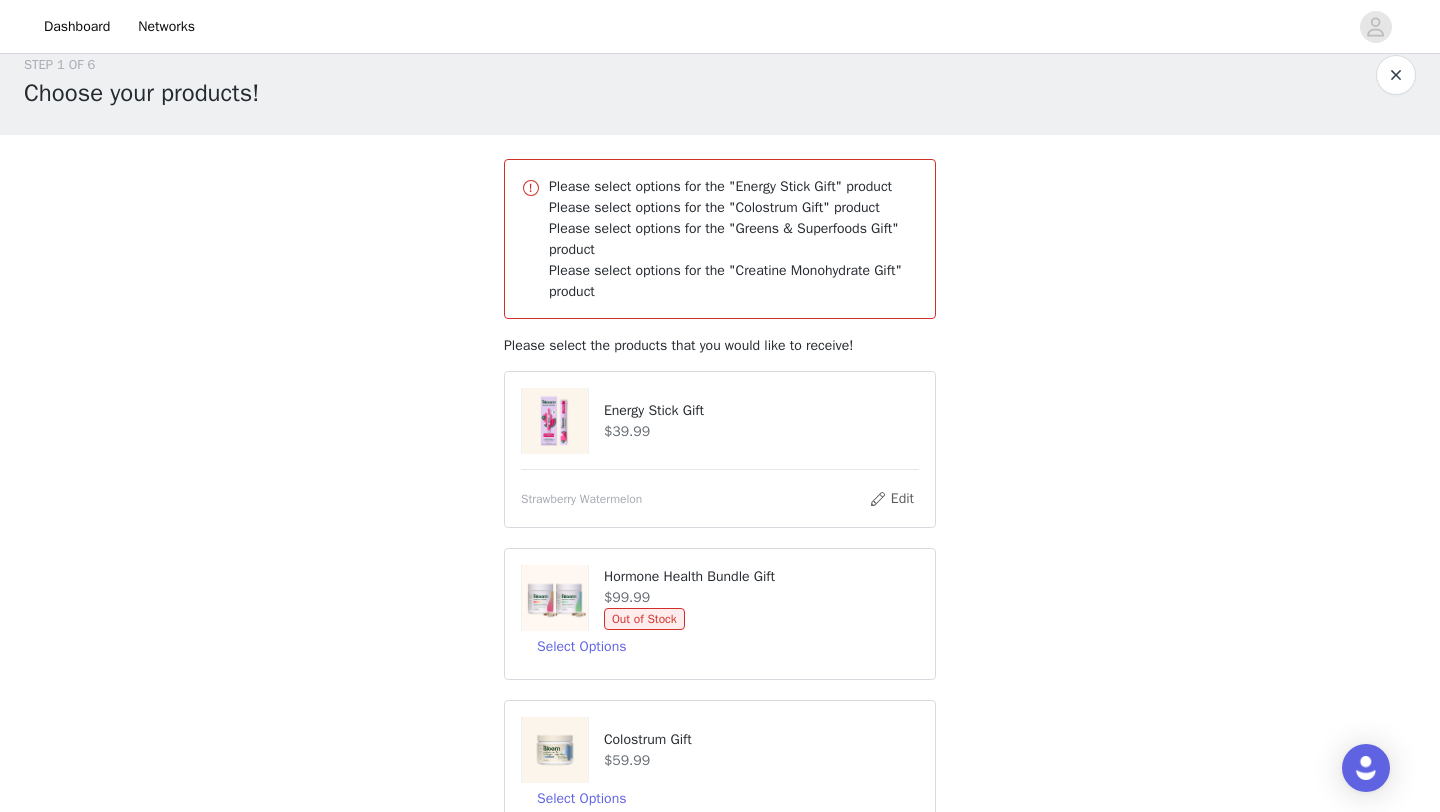 click on "Strawberry Watermelon" at bounding box center (581, 499) 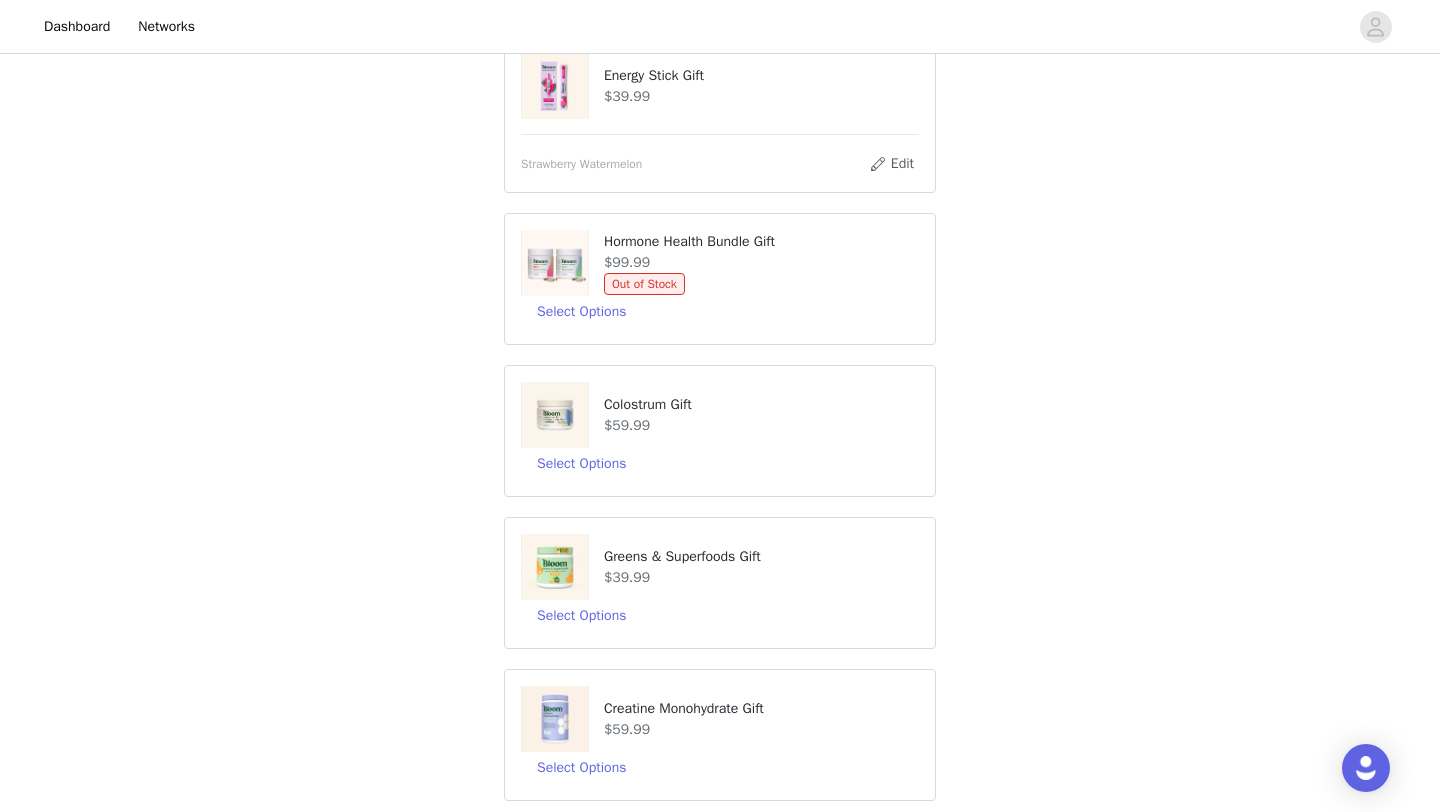scroll, scrollTop: 378, scrollLeft: 0, axis: vertical 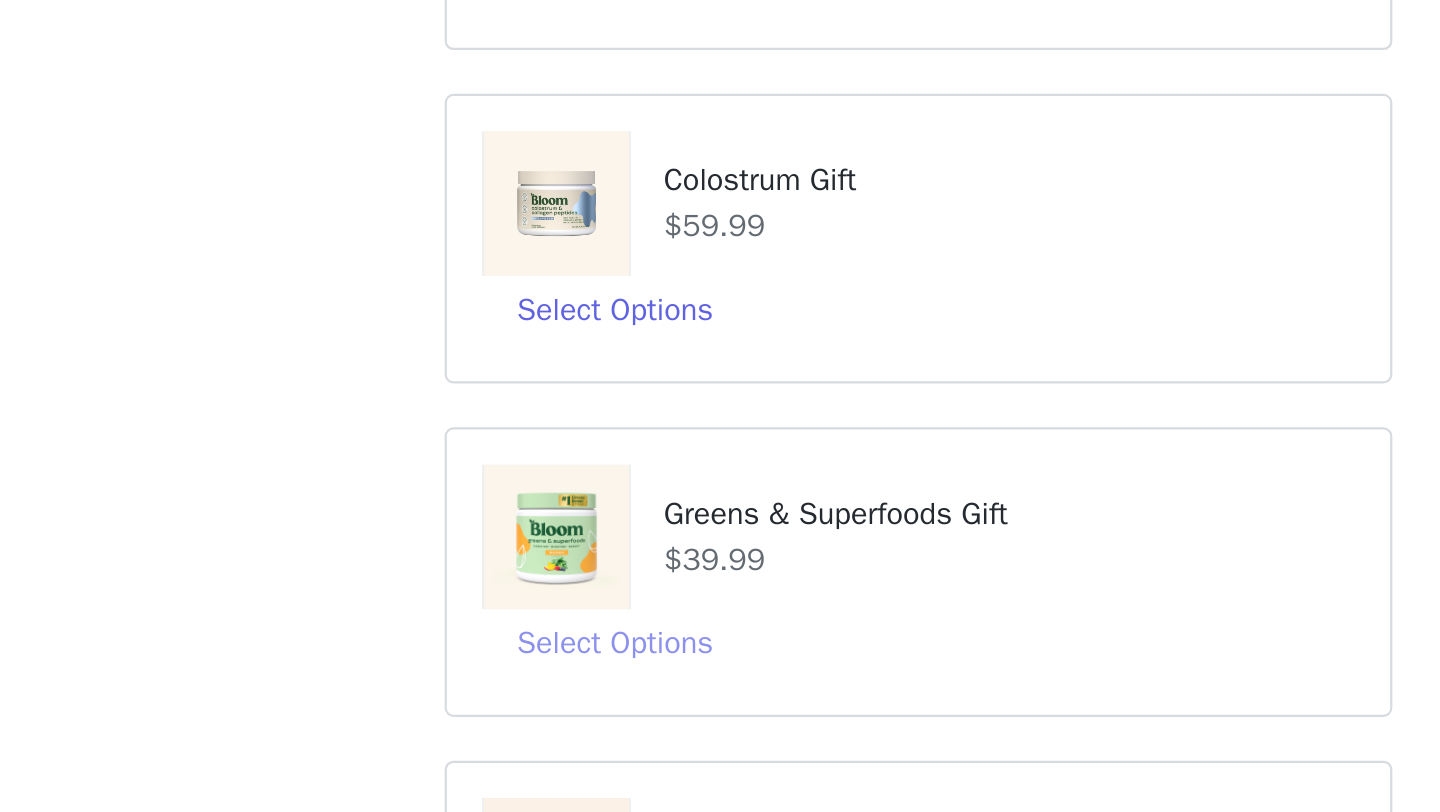 click on "Select Options" at bounding box center [581, 600] 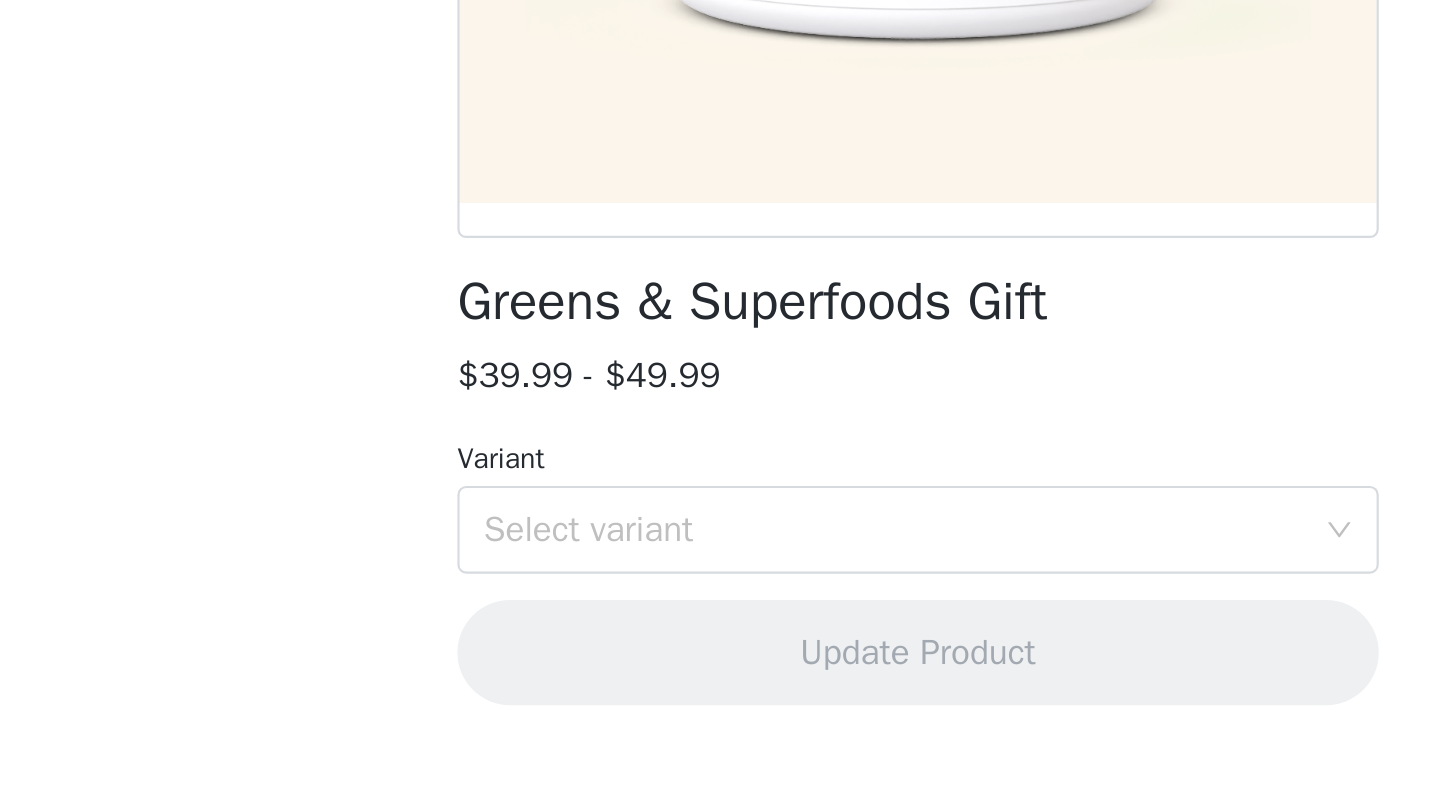 scroll, scrollTop: 386, scrollLeft: 0, axis: vertical 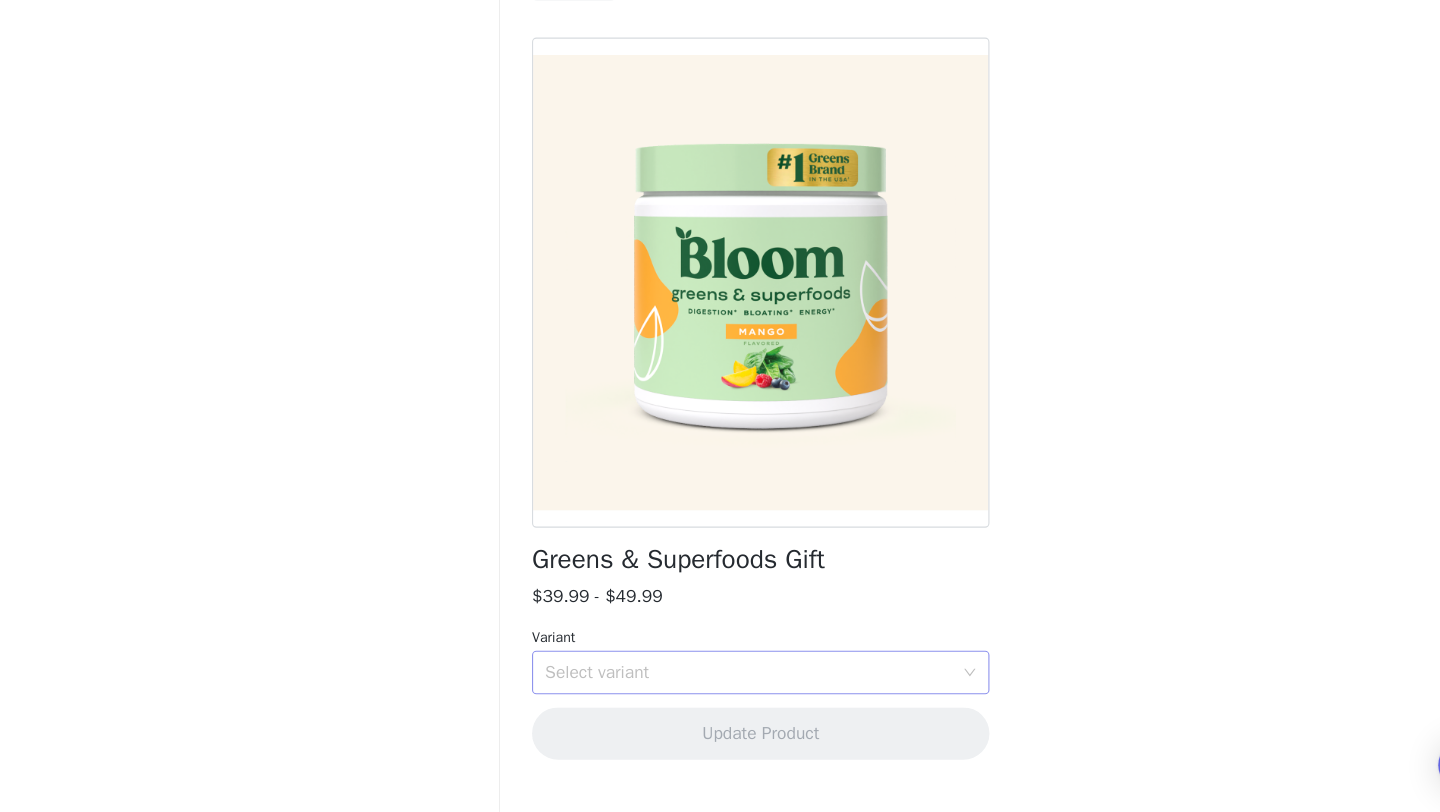 click on "Select variant" at bounding box center (709, 683) 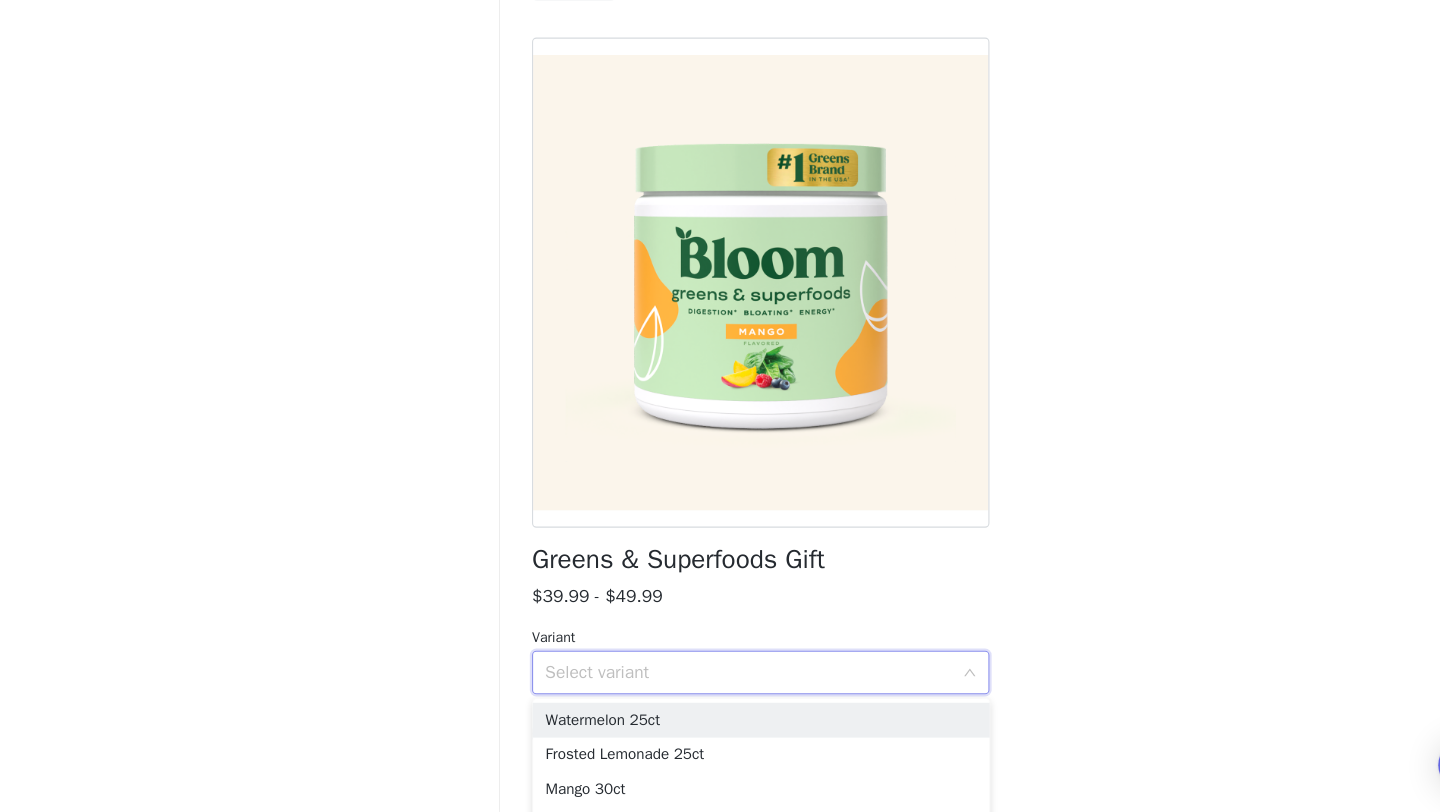 scroll, scrollTop: 456, scrollLeft: 0, axis: vertical 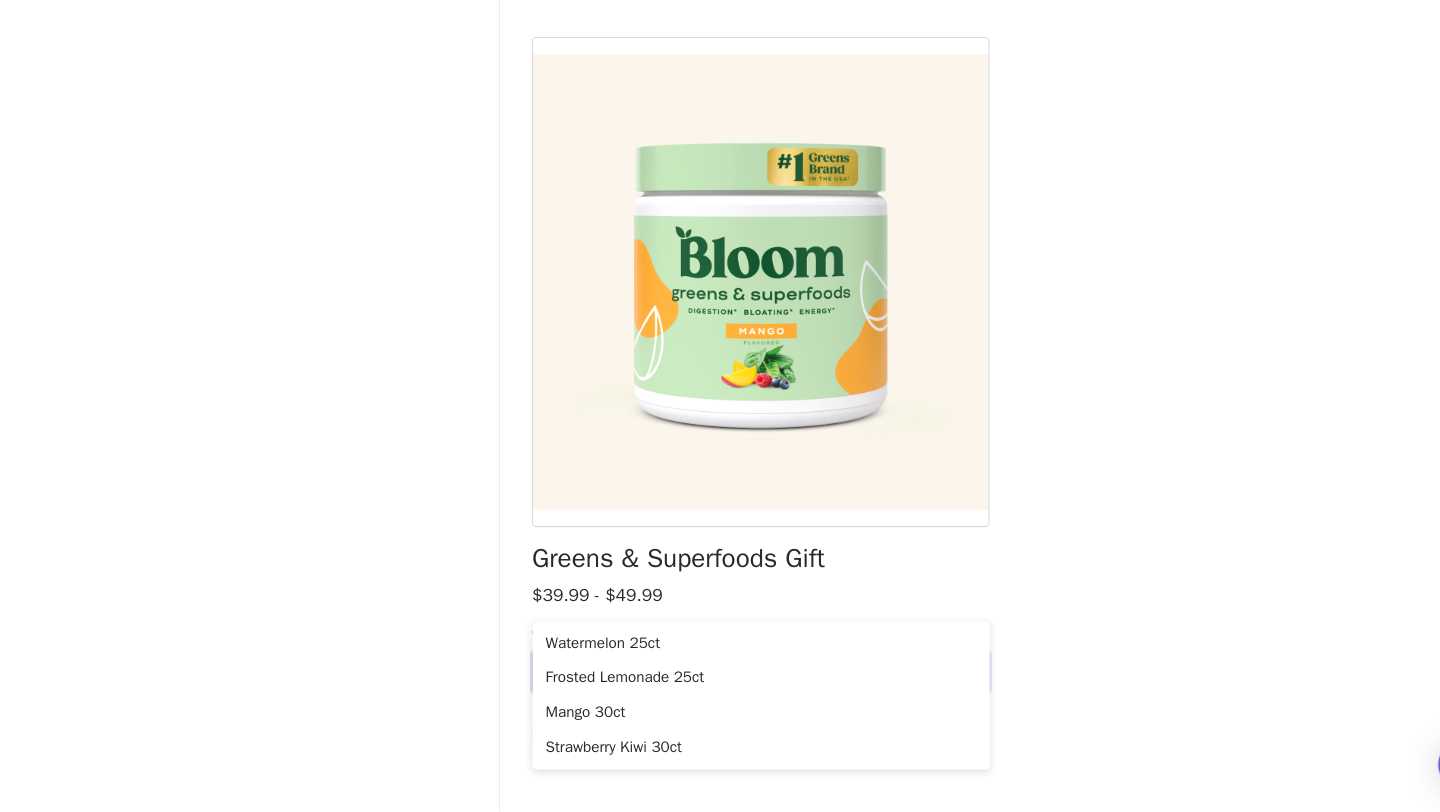 click on "Greens & Superfoods Gift       $39.99 - $49.99         Variant   Select variant     Update Product" at bounding box center [720, 443] 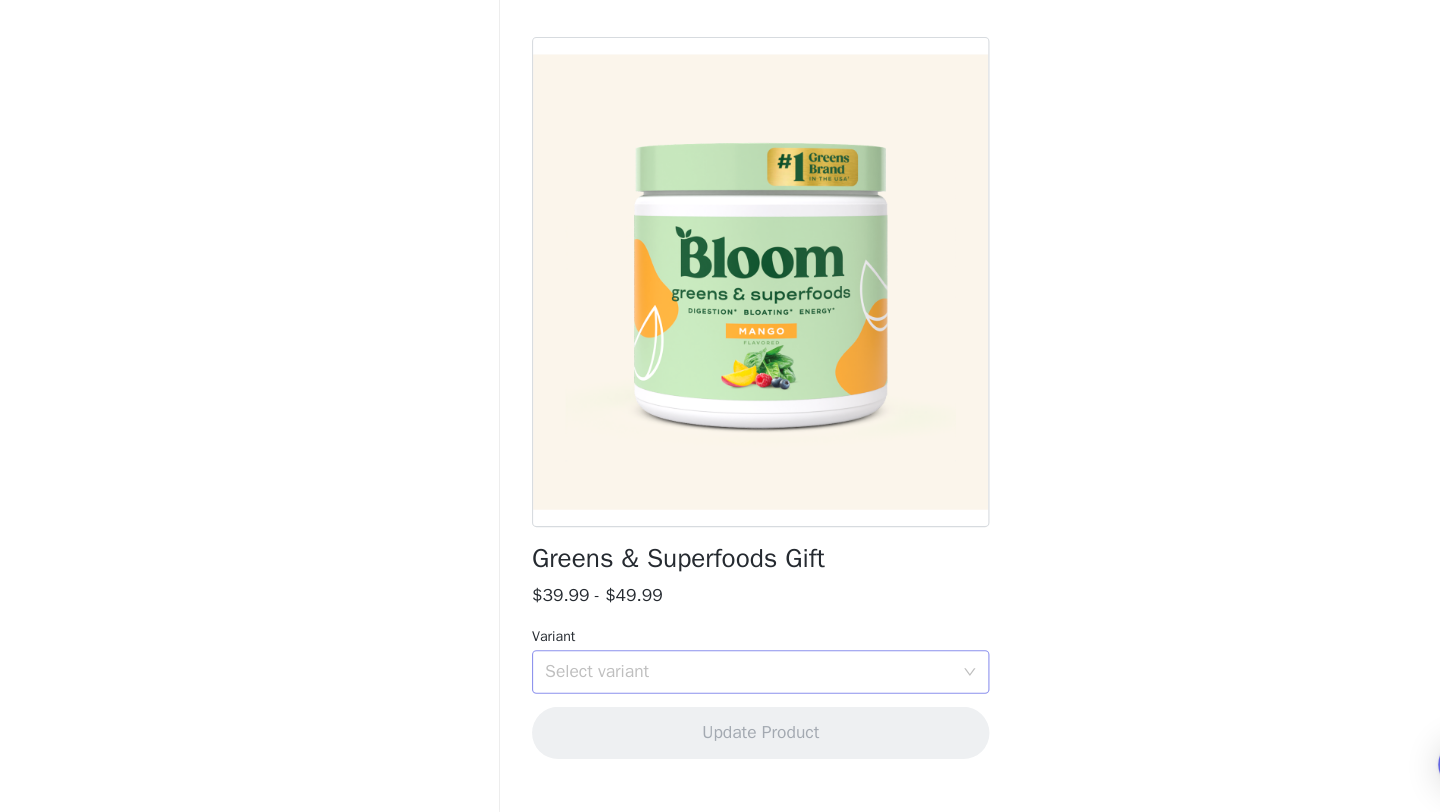 click on "Select variant" at bounding box center (709, 683) 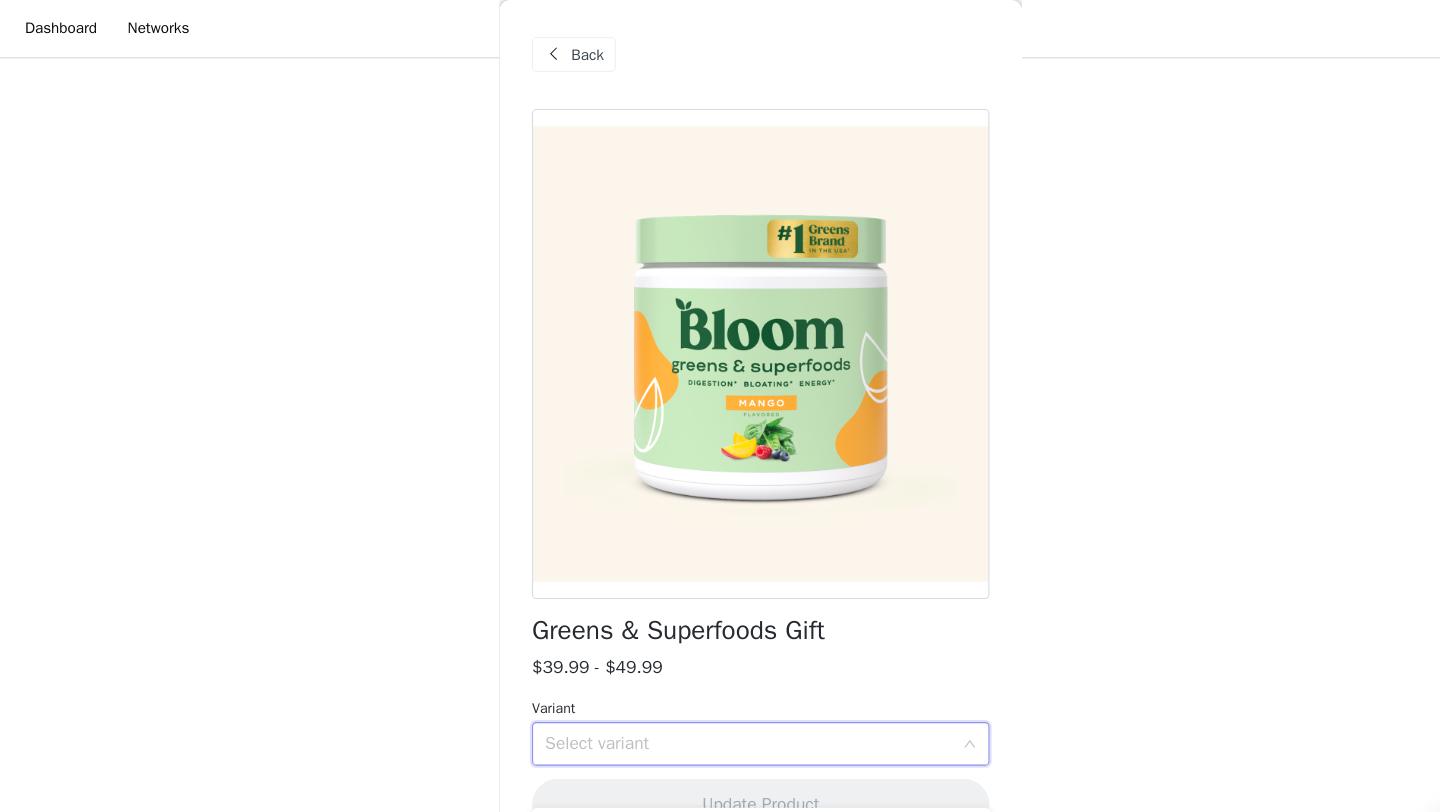 scroll, scrollTop: 538, scrollLeft: 0, axis: vertical 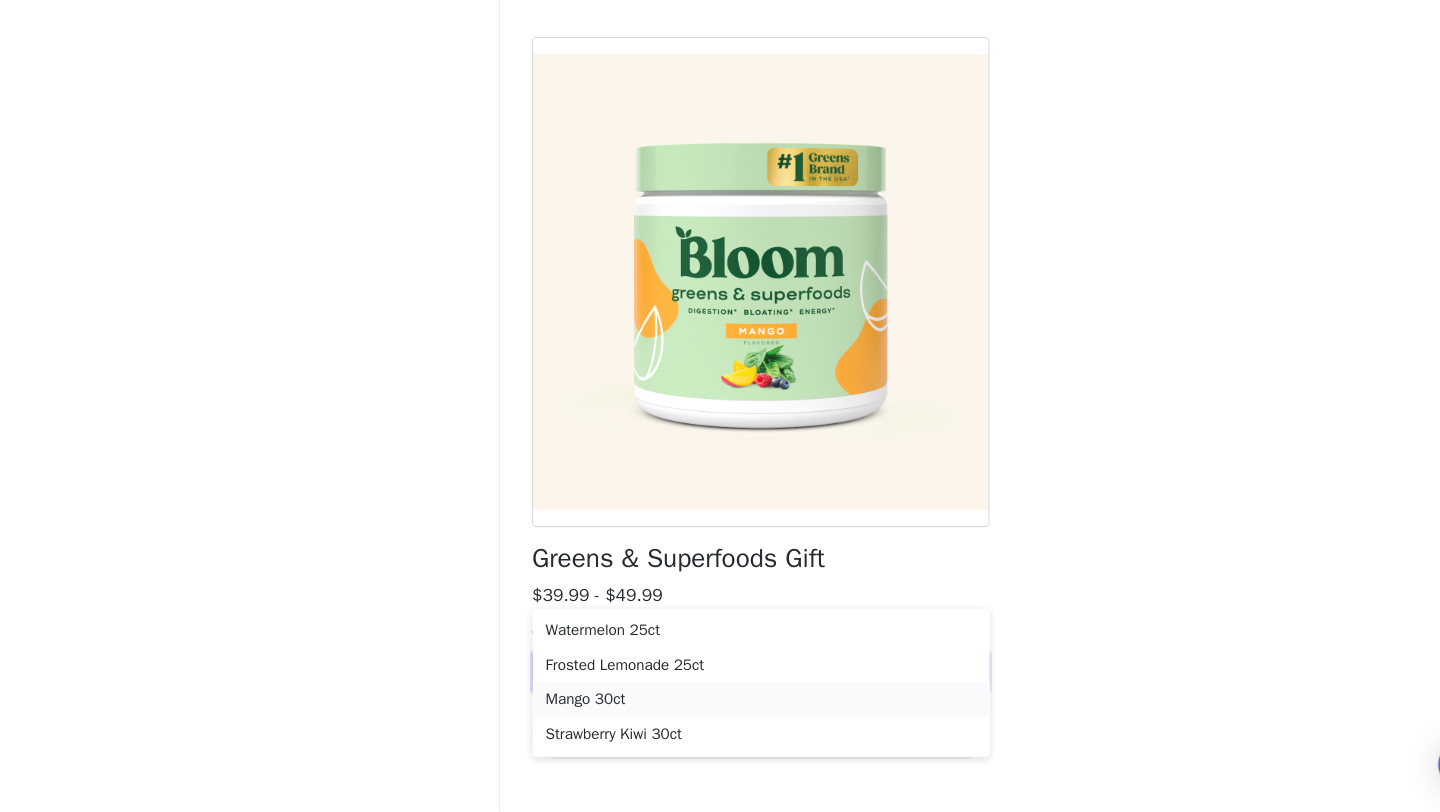 click on "Mango 30ct" at bounding box center (720, 709) 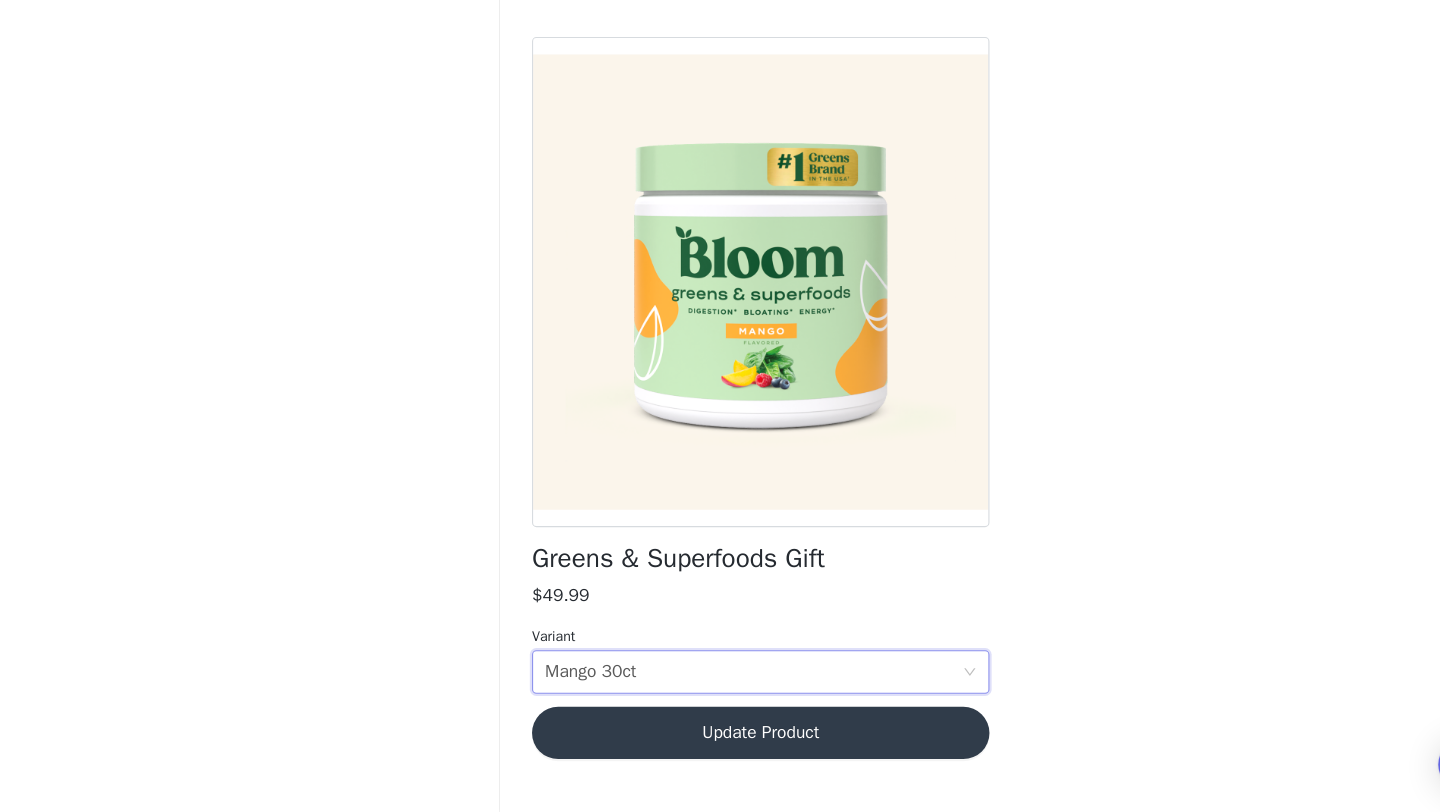 click on "Update Product" at bounding box center [720, 739] 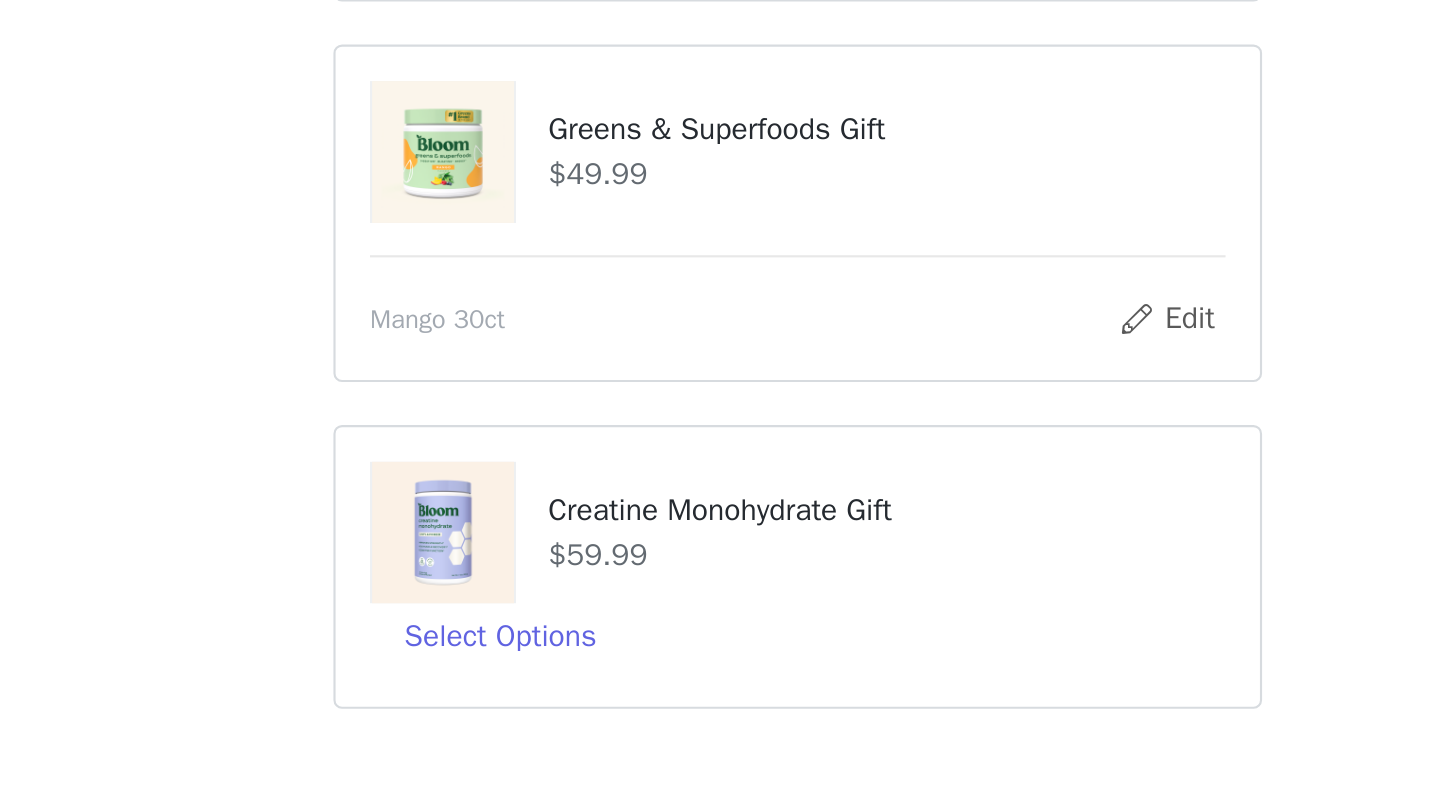 scroll, scrollTop: 424, scrollLeft: 0, axis: vertical 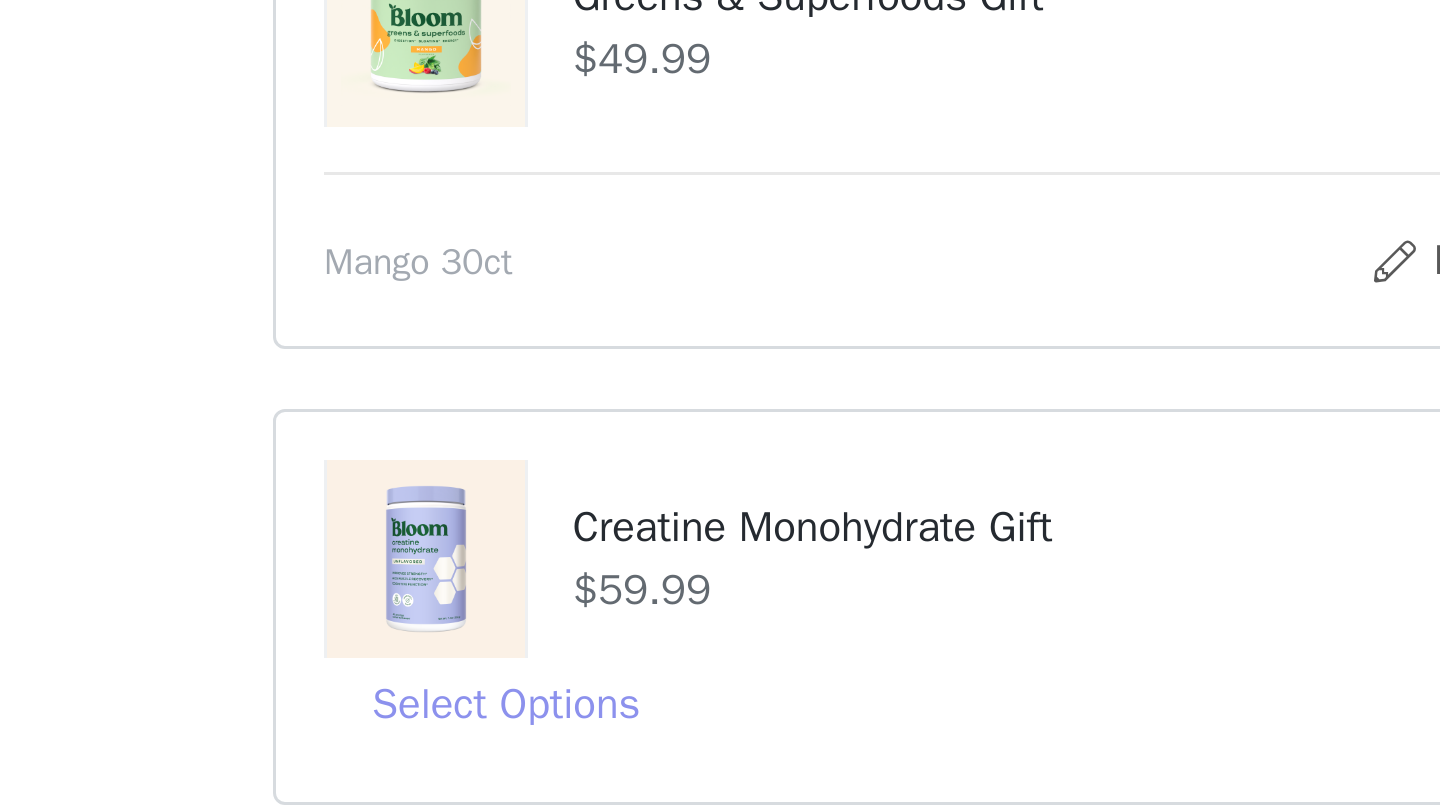 click on "Select Options" at bounding box center (581, 731) 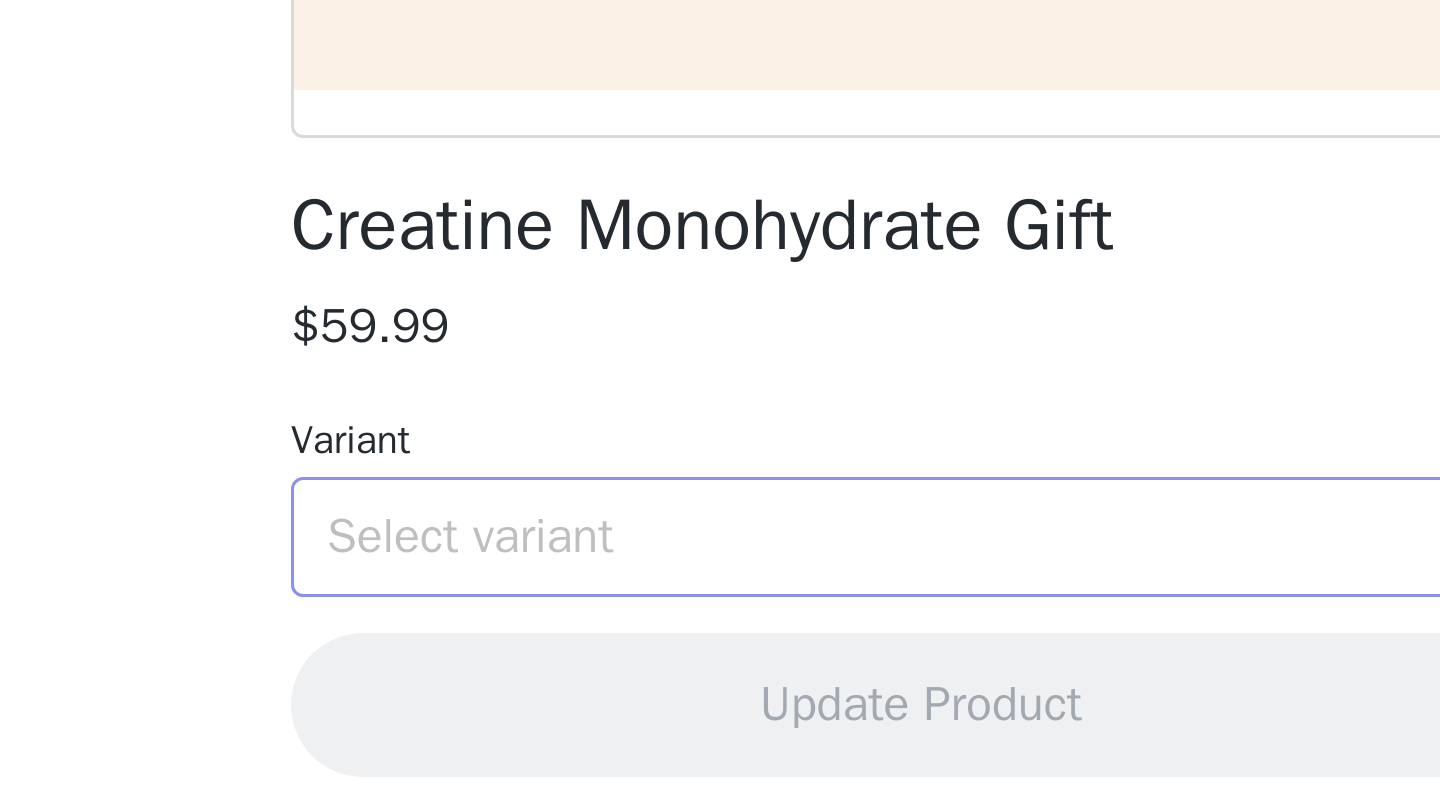 click on "Select variant" at bounding box center [713, 683] 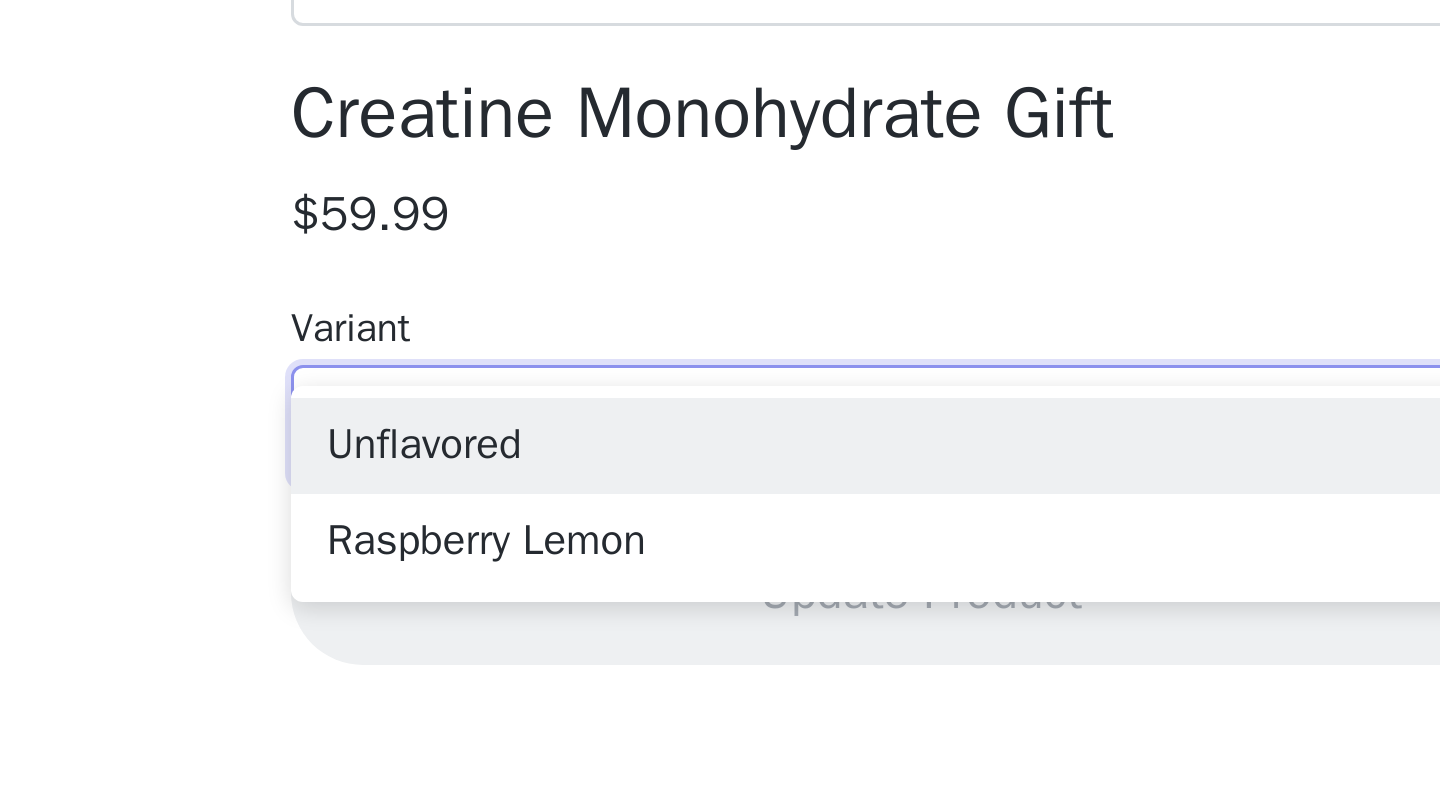 scroll, scrollTop: 462, scrollLeft: 0, axis: vertical 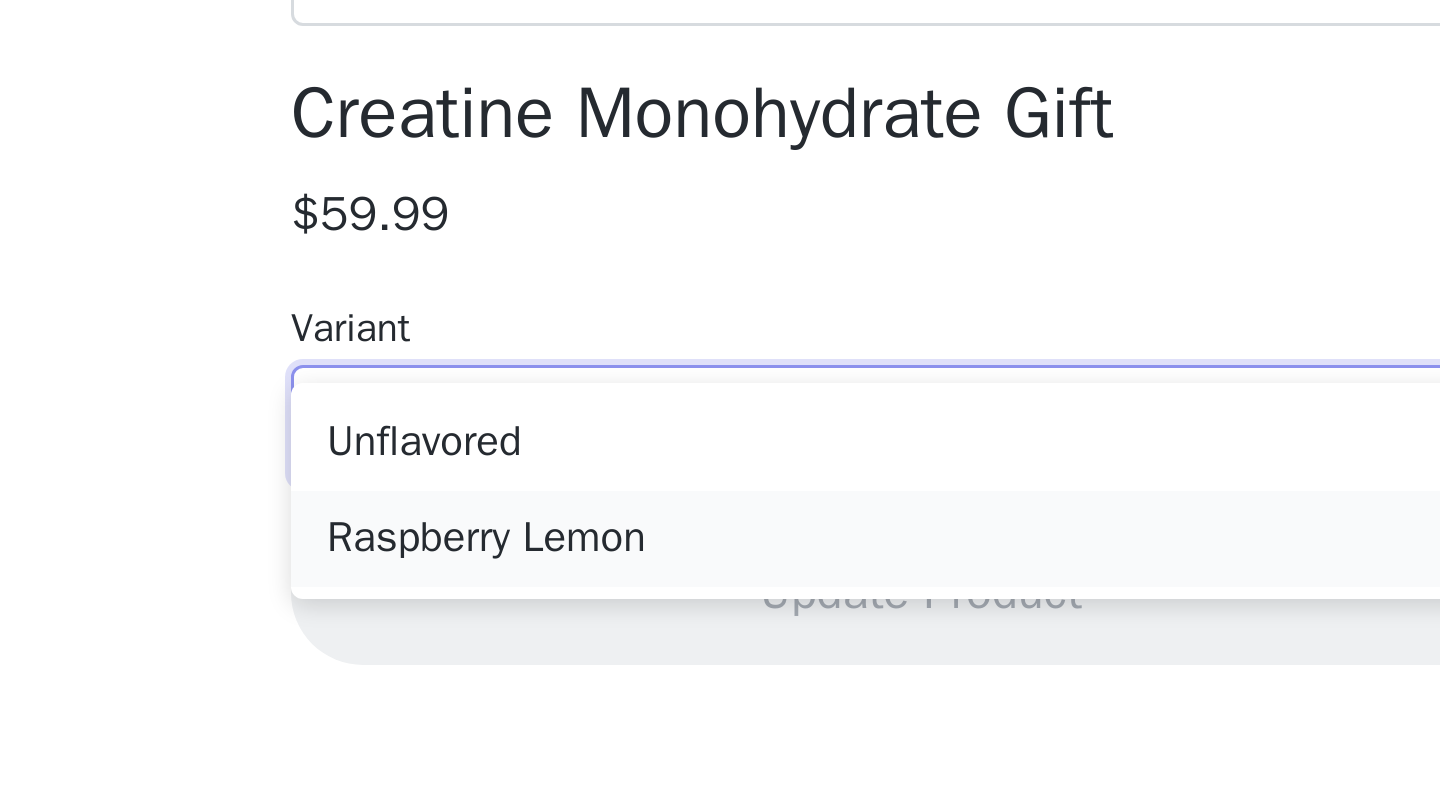click on "Raspberry Lemon" at bounding box center [720, 721] 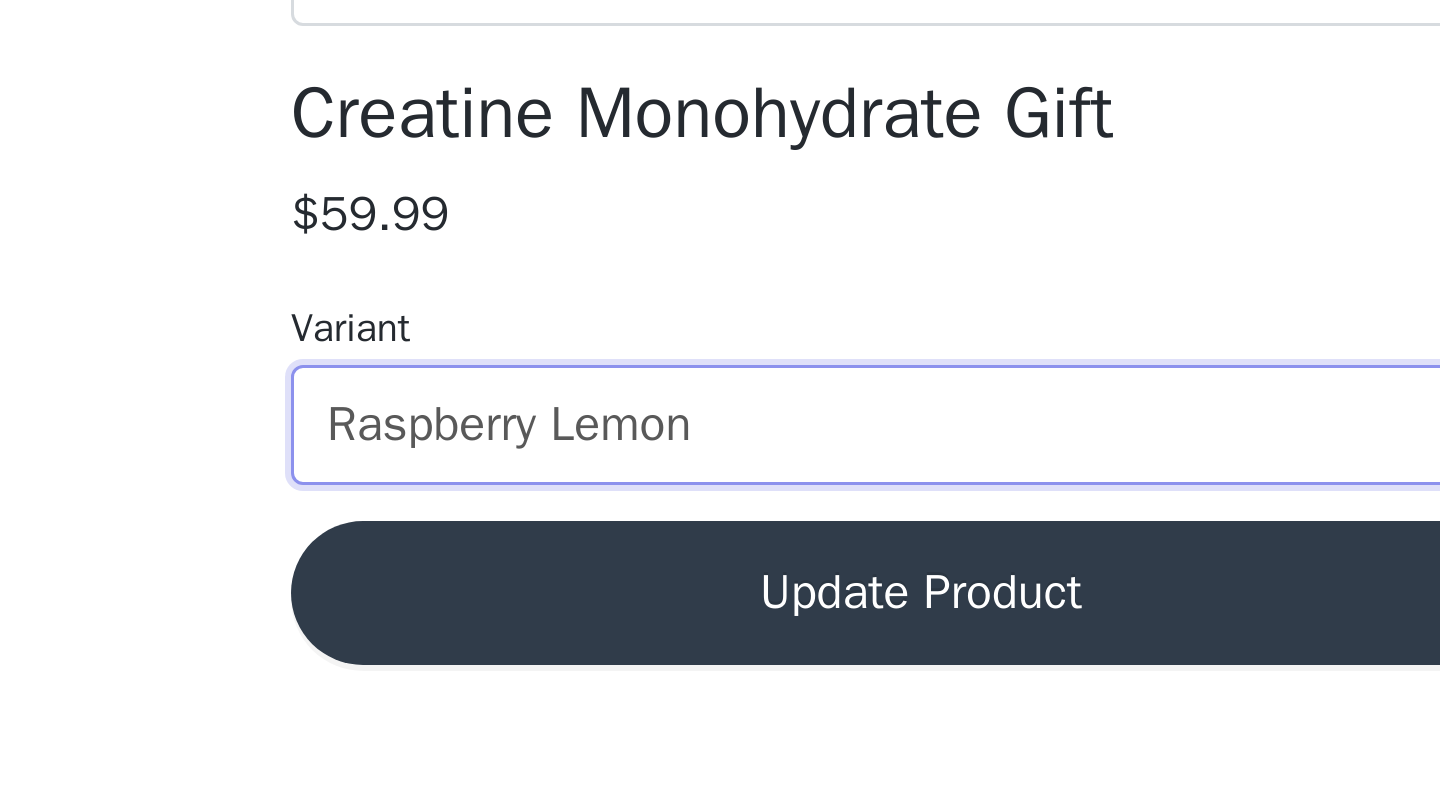 click on "Update Product" at bounding box center [720, 739] 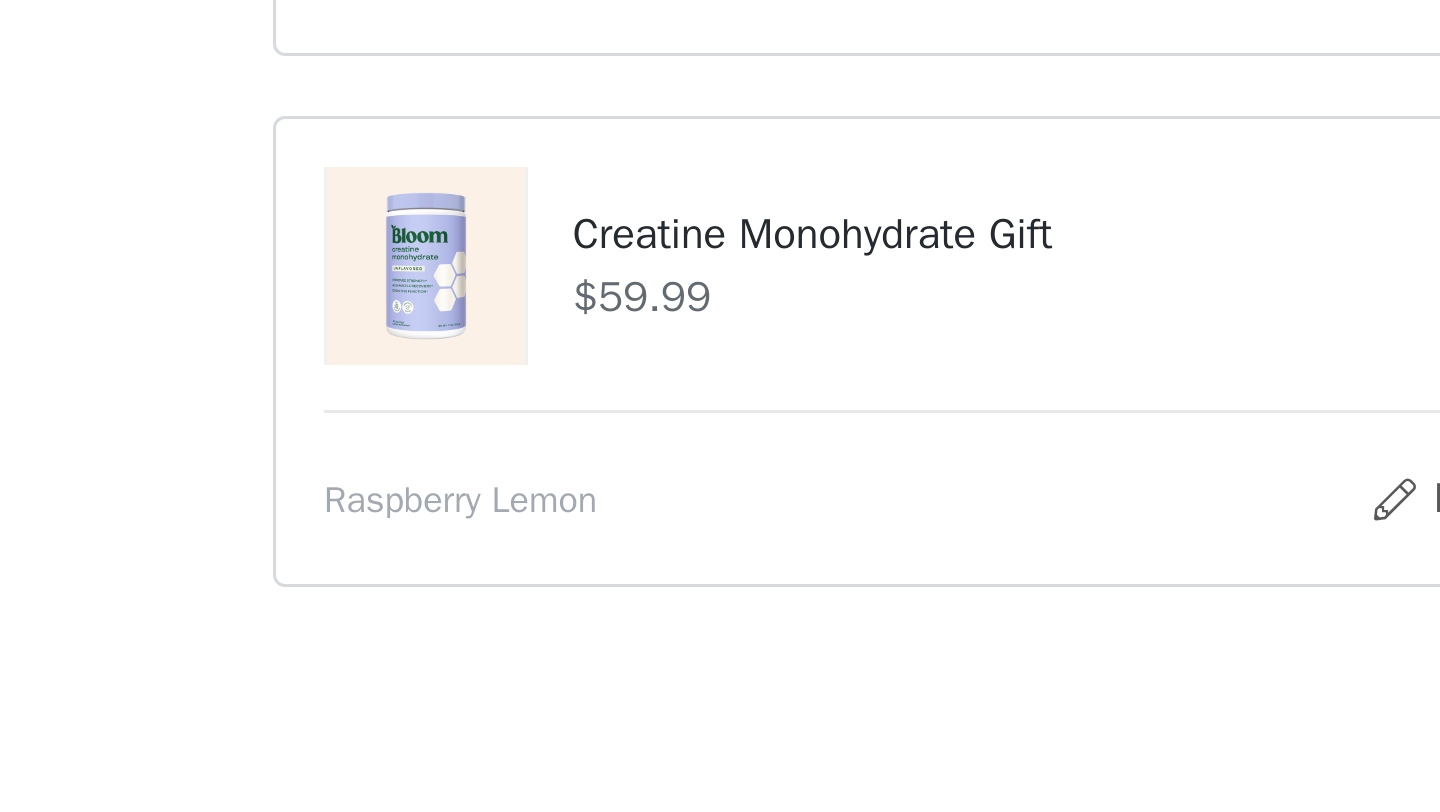 scroll, scrollTop: 475, scrollLeft: 0, axis: vertical 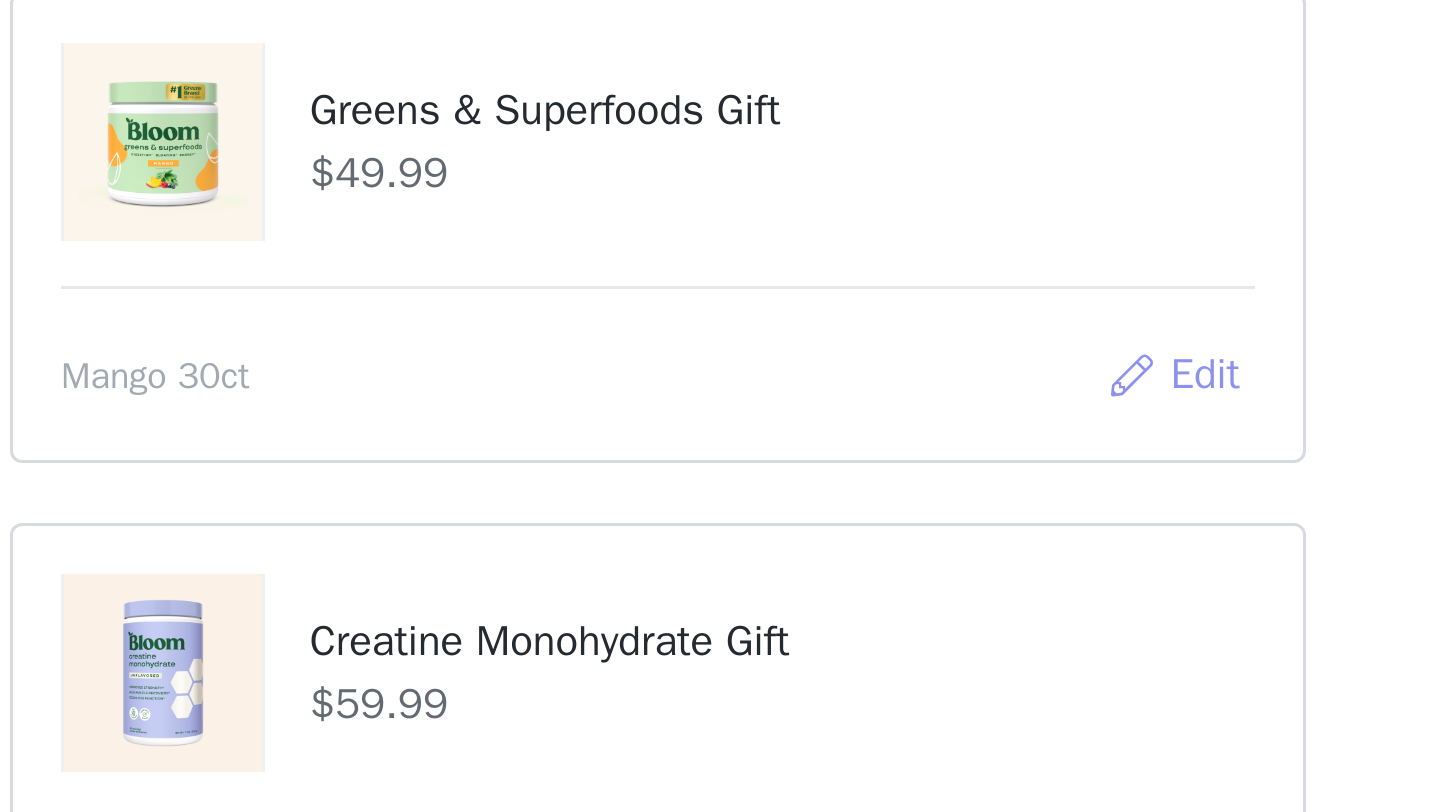 click on "Edit" at bounding box center (891, 532) 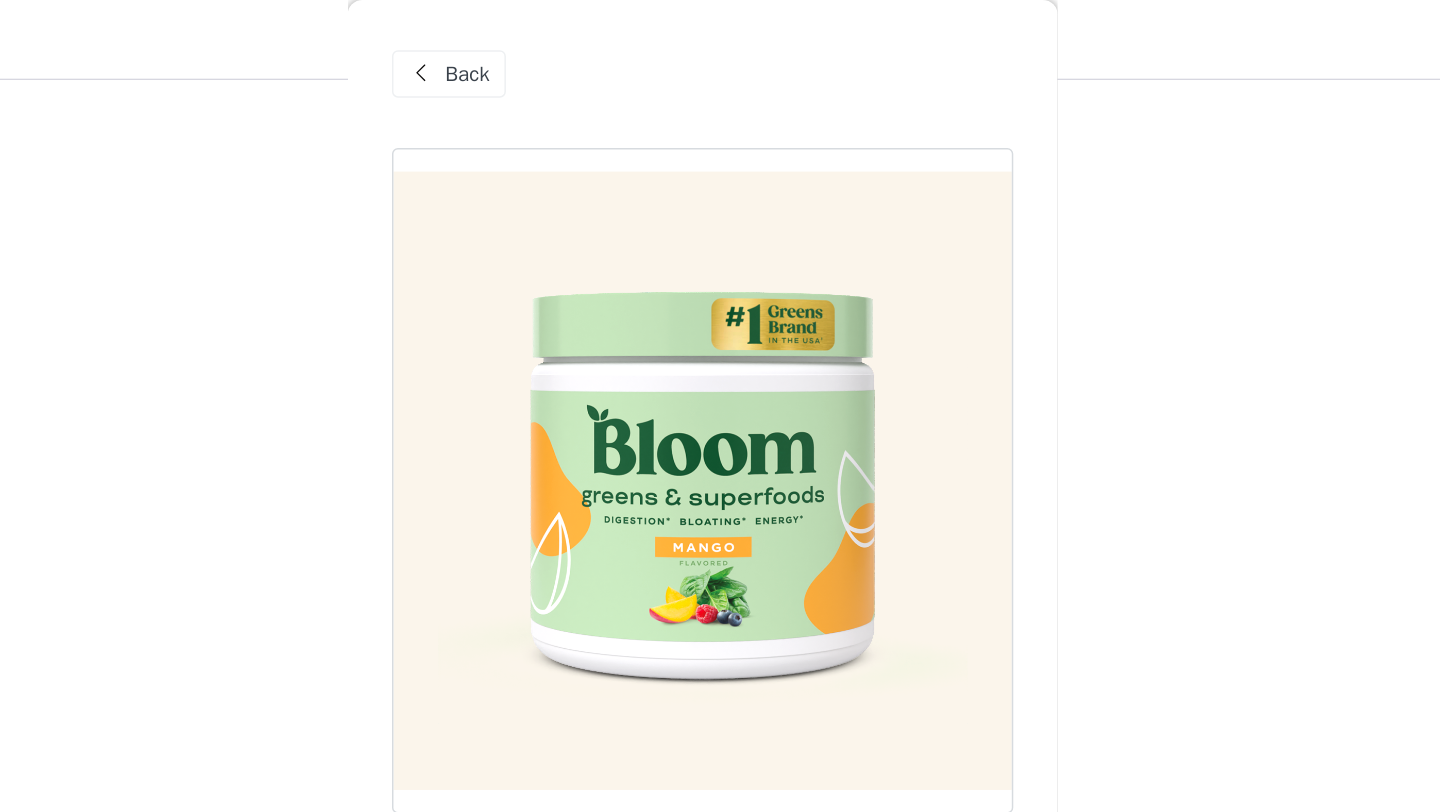 scroll, scrollTop: 367, scrollLeft: 0, axis: vertical 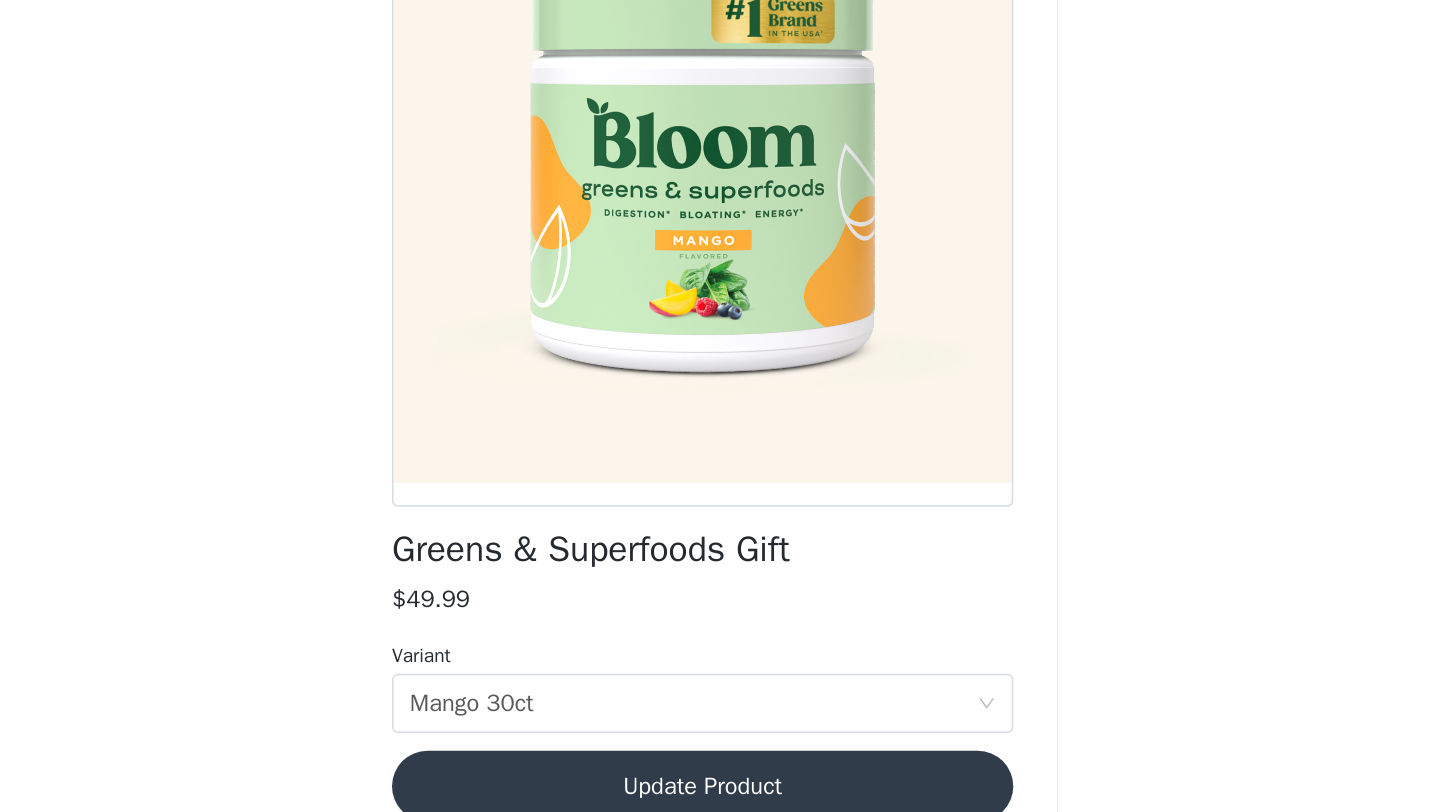 click on "Update Product" at bounding box center (720, 739) 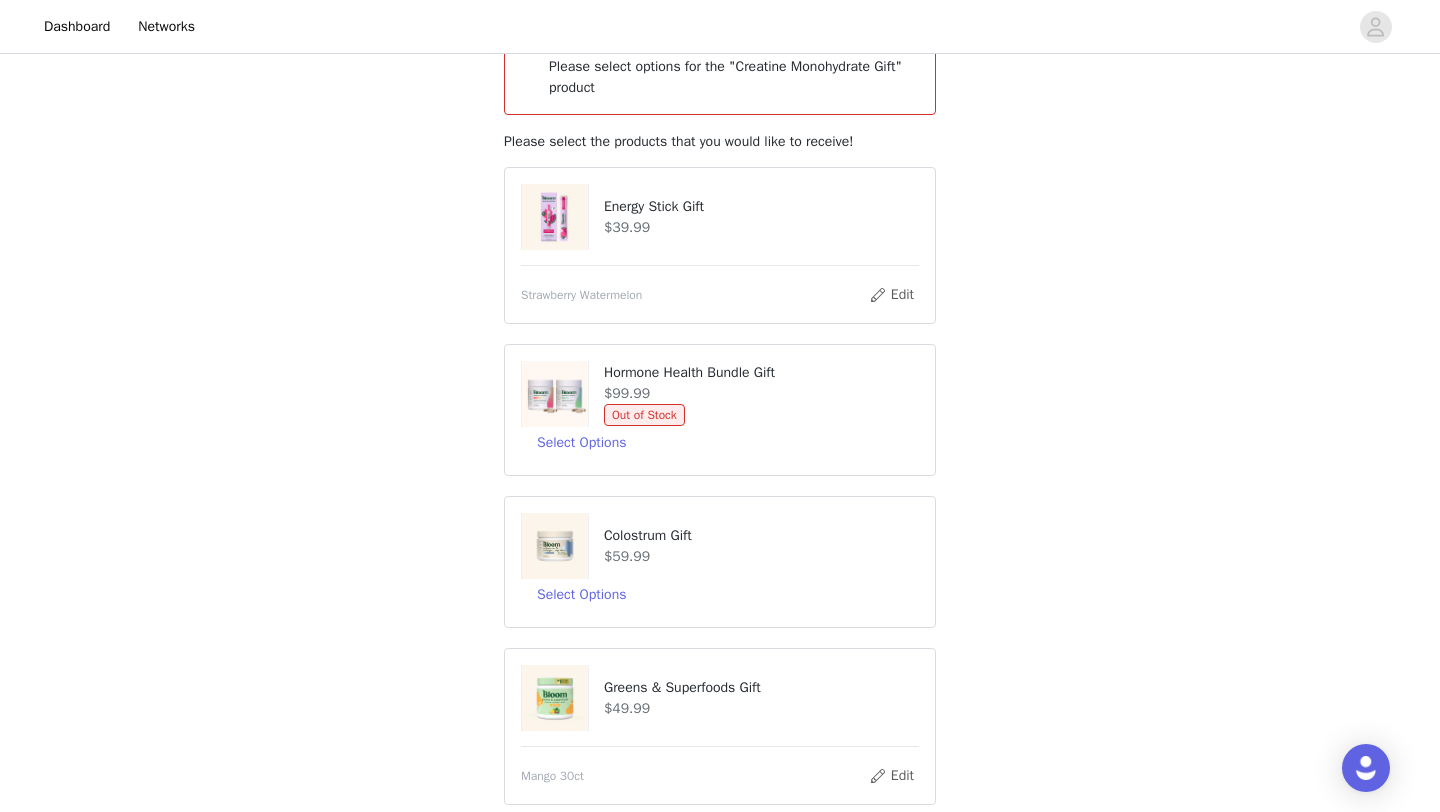 scroll, scrollTop: 588, scrollLeft: 0, axis: vertical 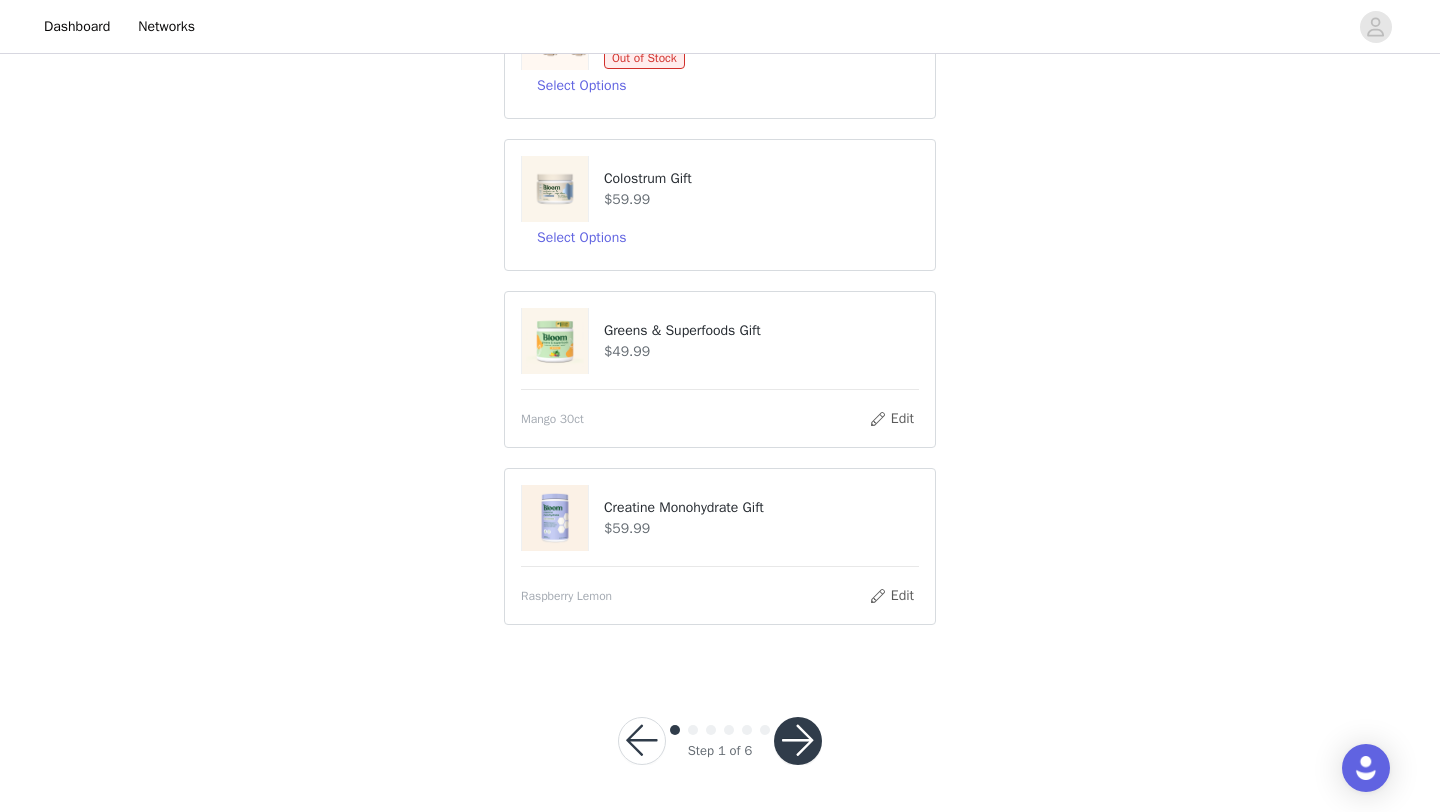 click at bounding box center (798, 741) 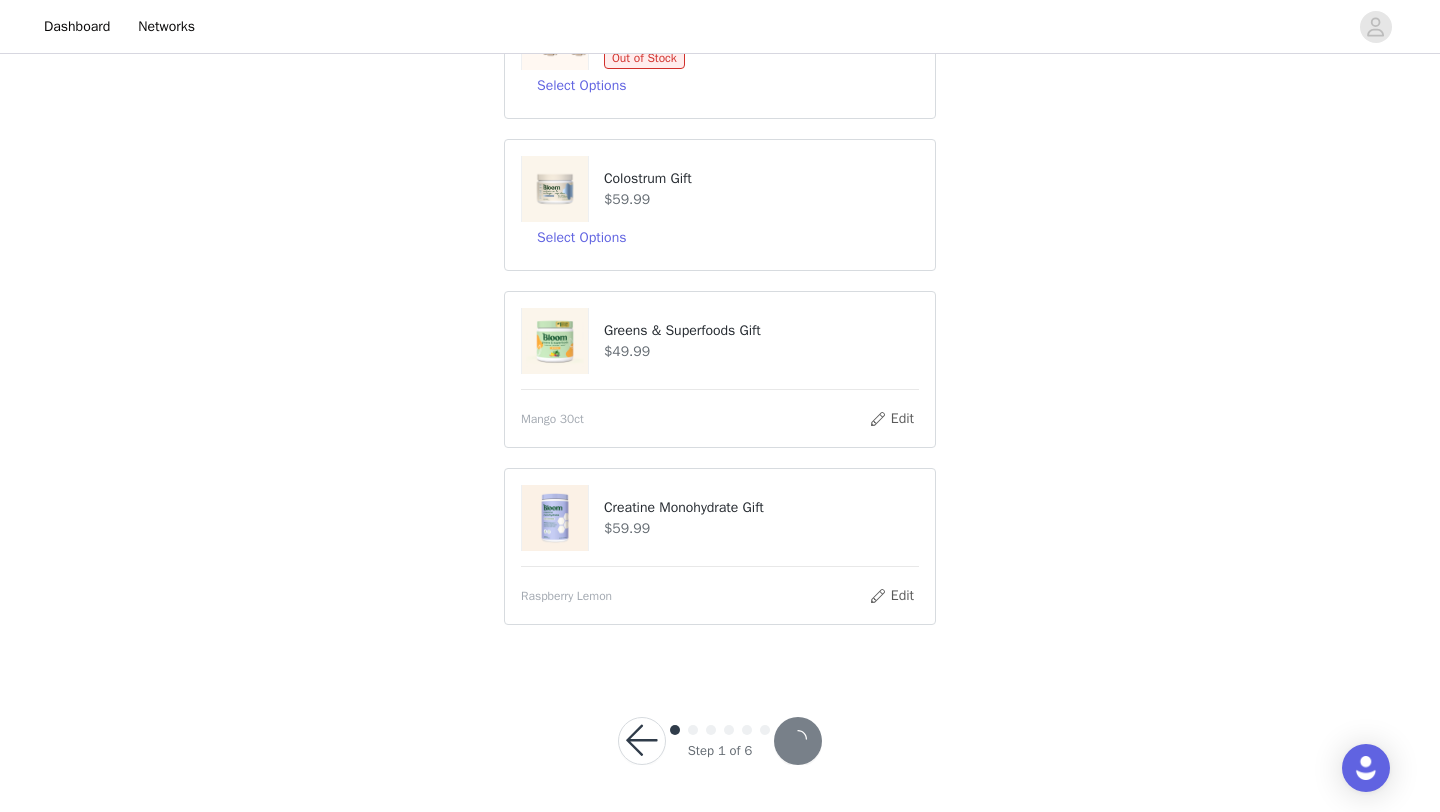 scroll, scrollTop: 486, scrollLeft: 0, axis: vertical 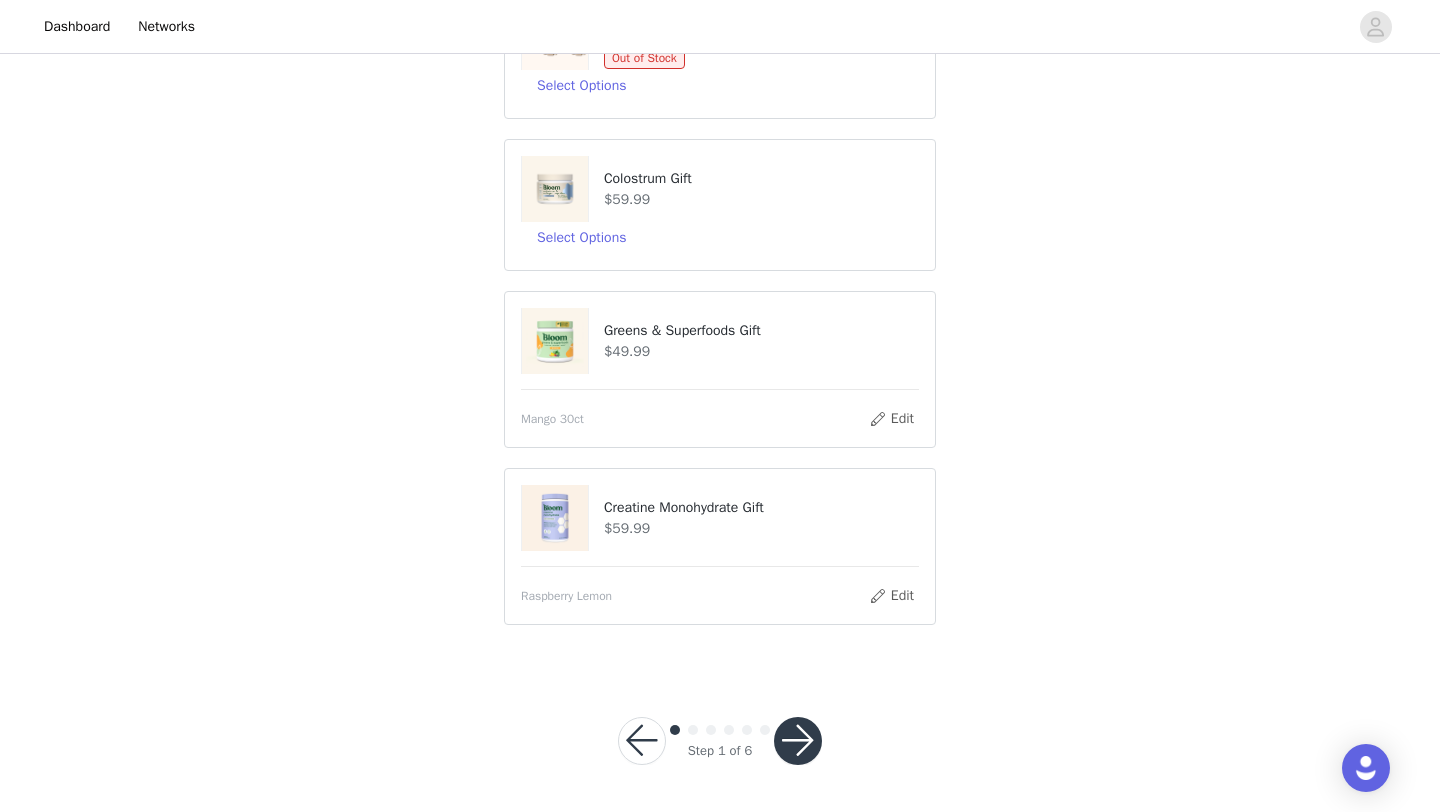 click at bounding box center [798, 741] 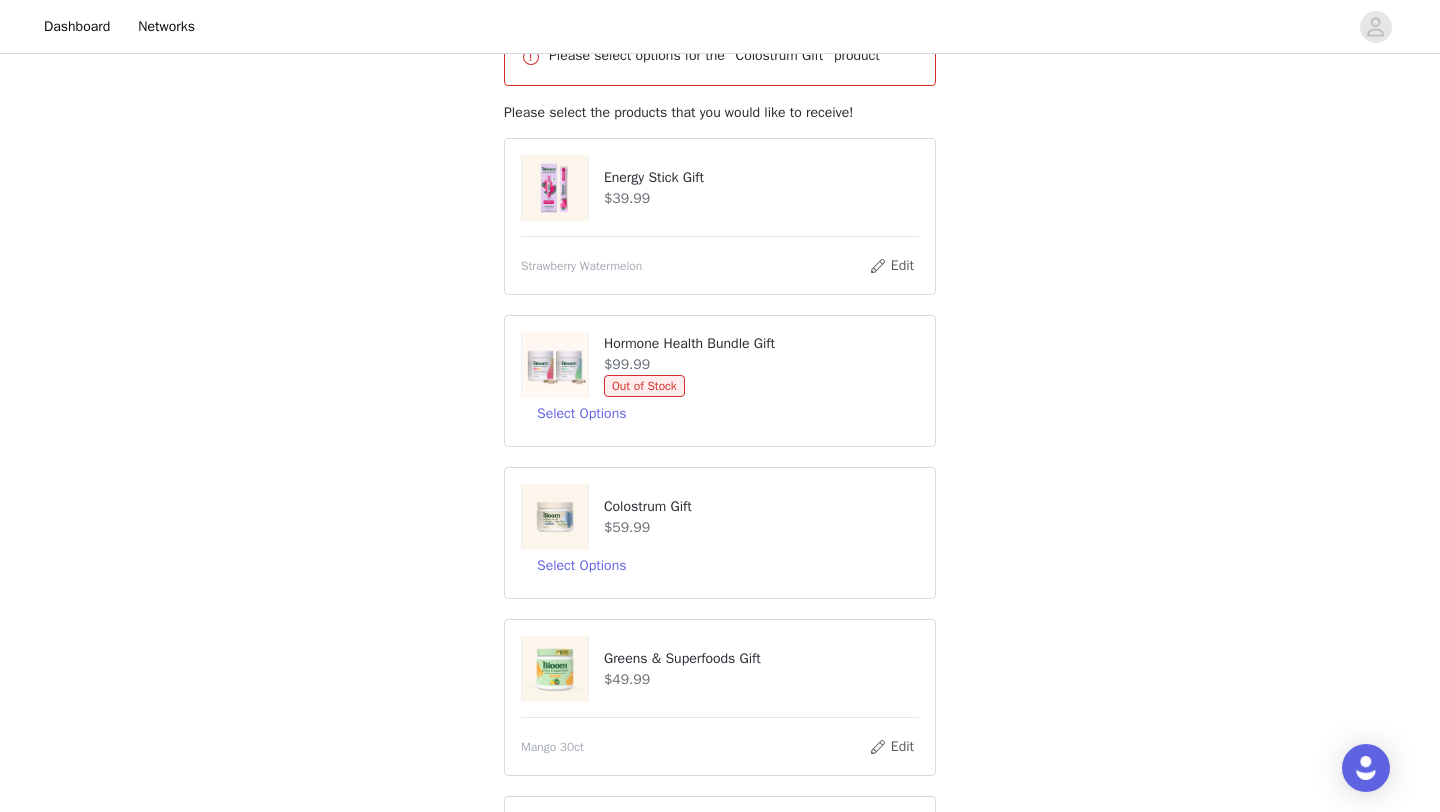 scroll, scrollTop: 157, scrollLeft: 0, axis: vertical 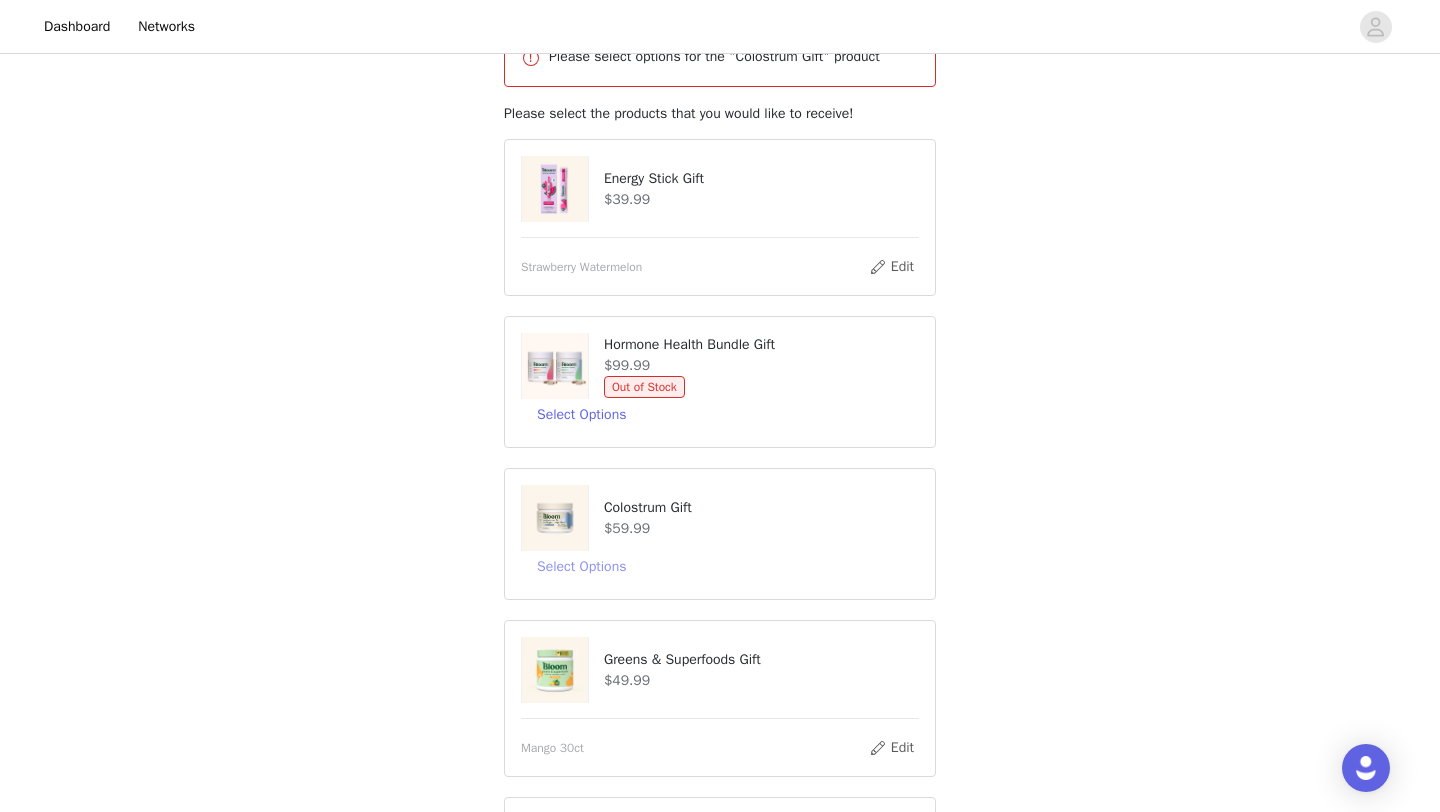 click on "Select Options" at bounding box center (581, 567) 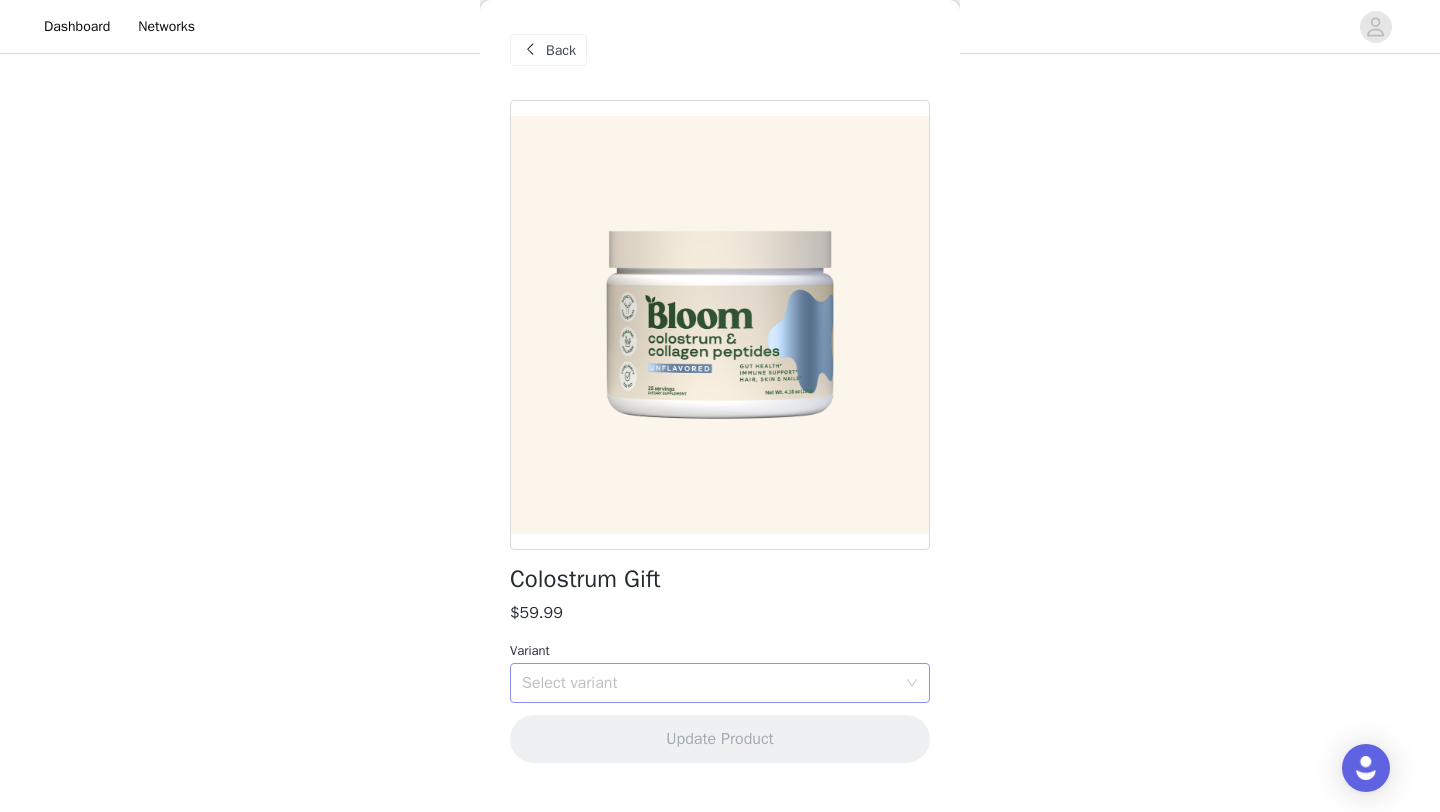 click on "Select variant" at bounding box center [713, 683] 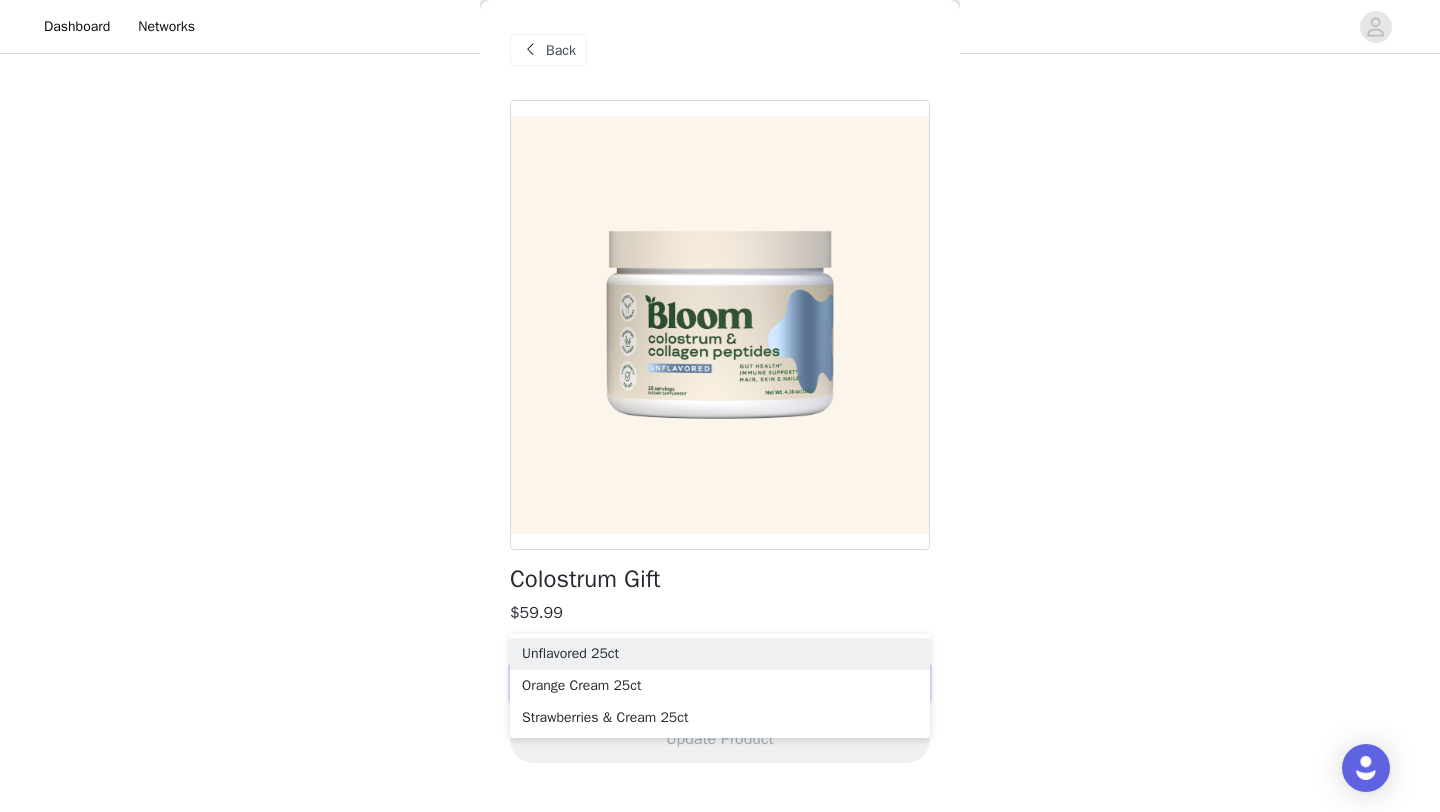 scroll, scrollTop: 226, scrollLeft: 0, axis: vertical 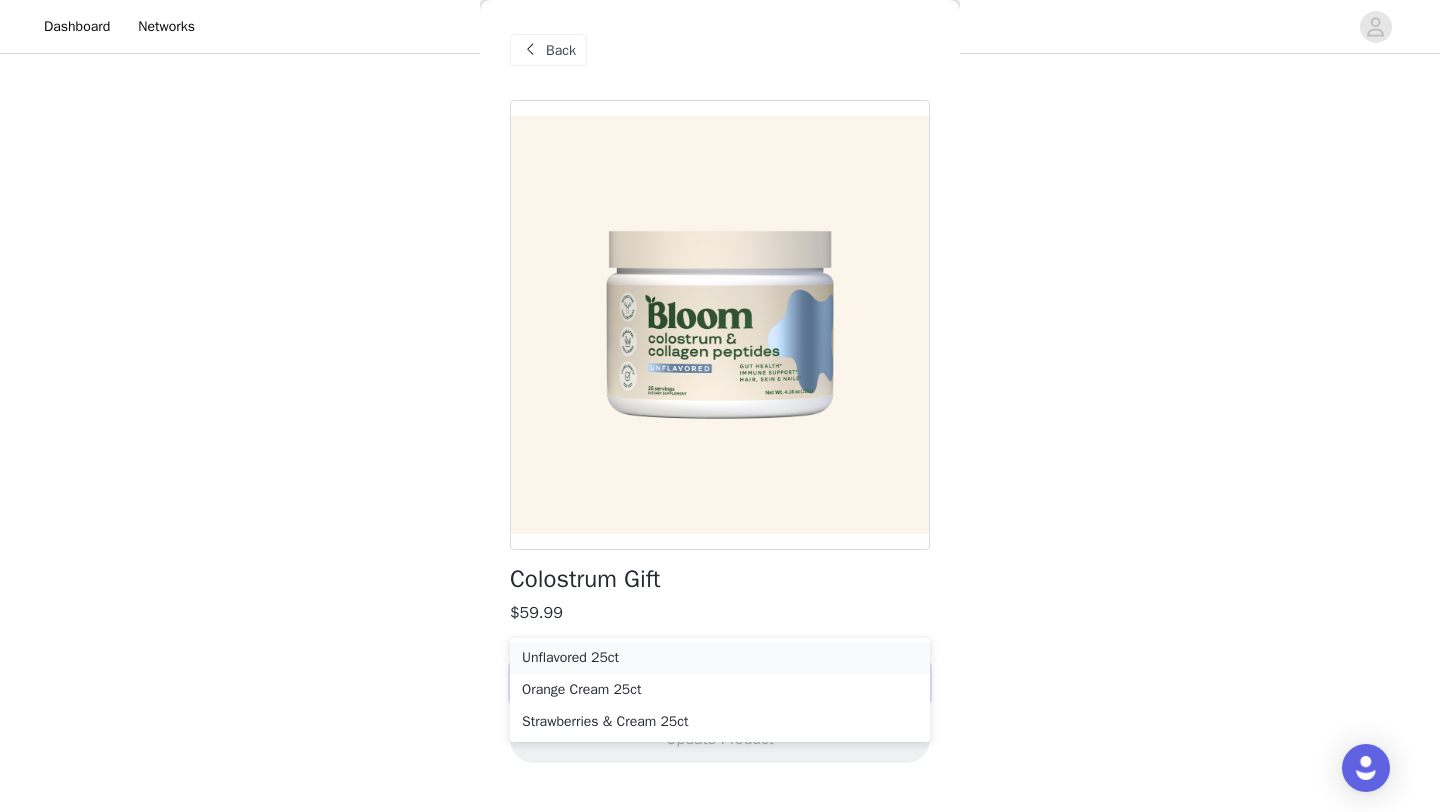 click on "Unflavored 25ct" at bounding box center (720, 658) 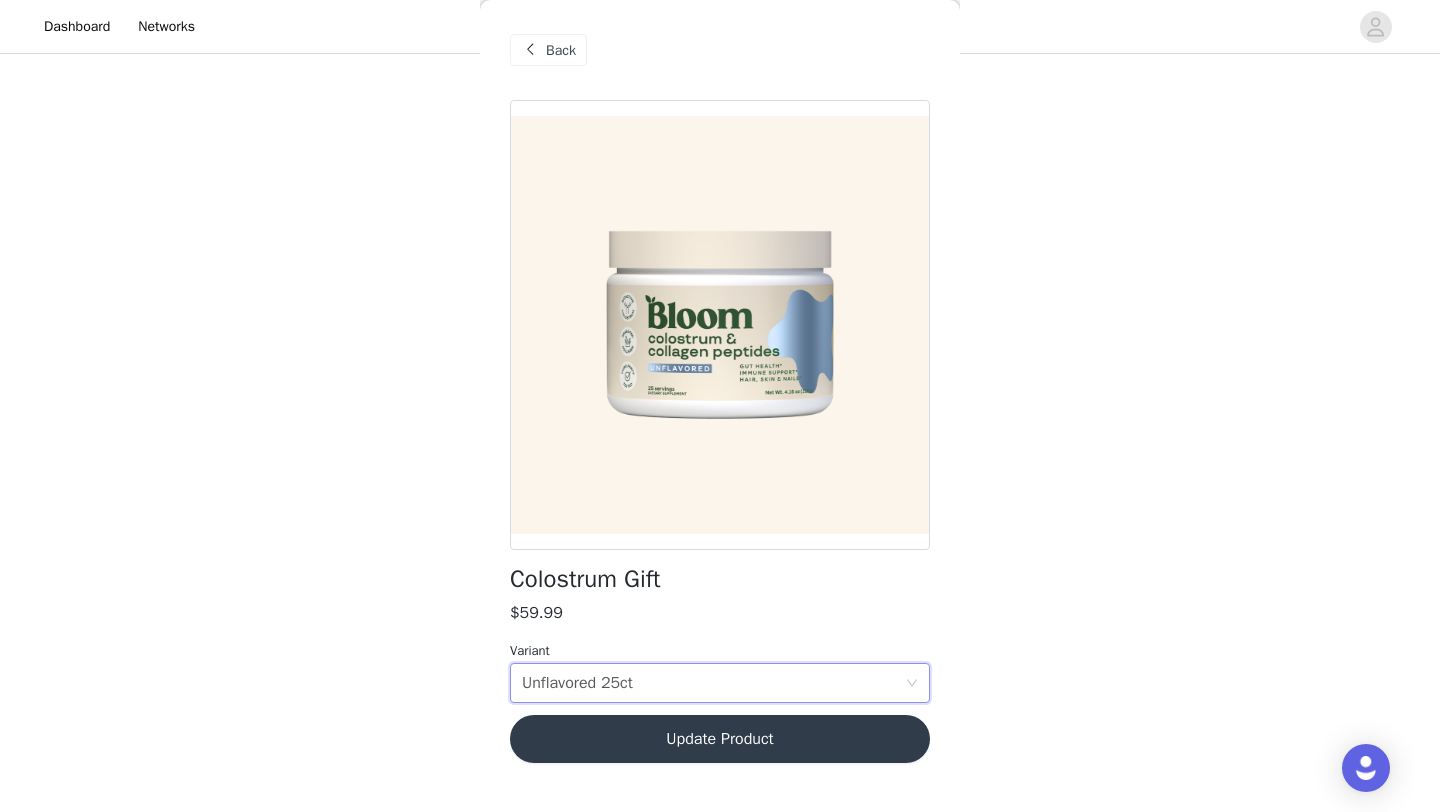 click on "Update Product" at bounding box center (720, 739) 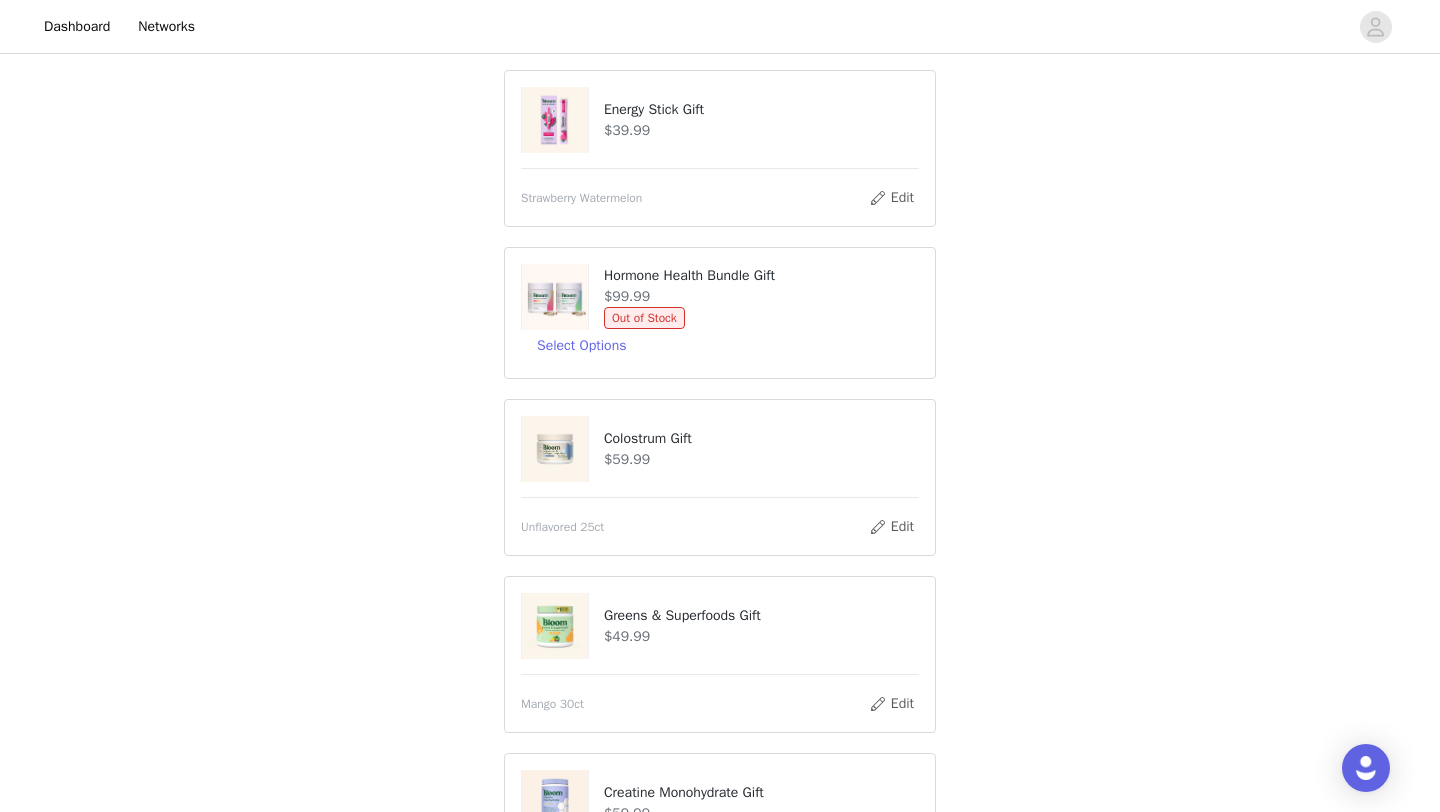 scroll, scrollTop: 511, scrollLeft: 0, axis: vertical 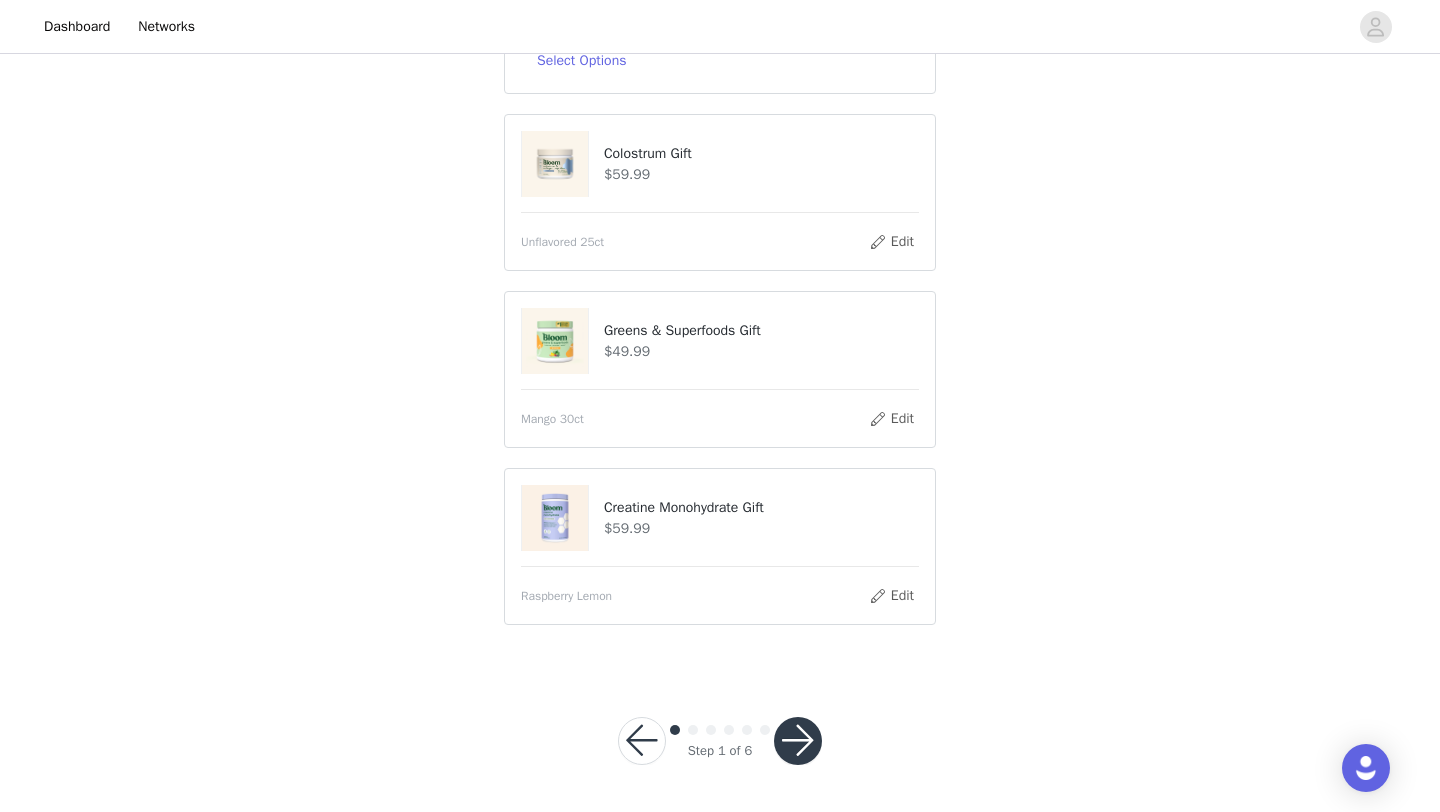 click at bounding box center [798, 741] 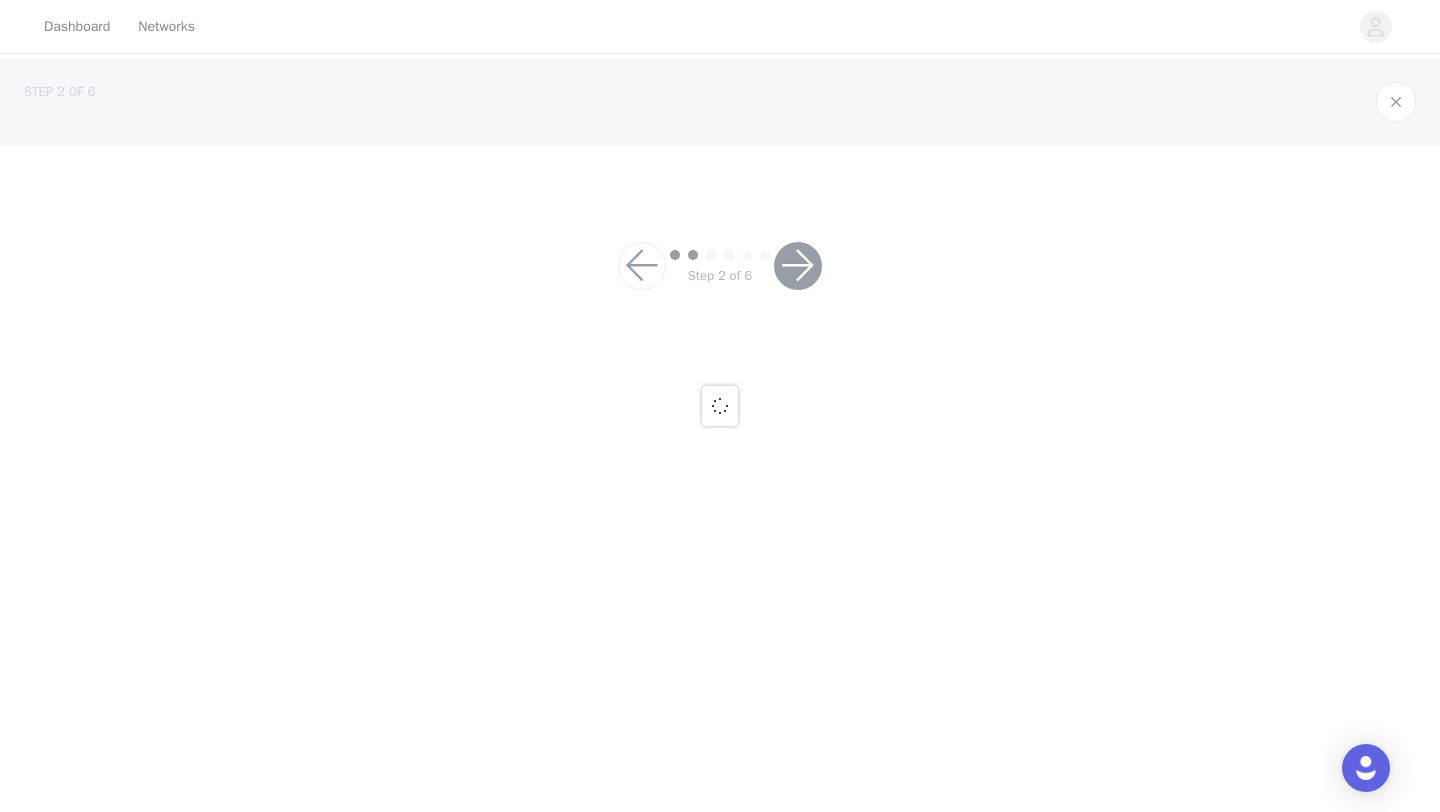 scroll, scrollTop: 0, scrollLeft: 0, axis: both 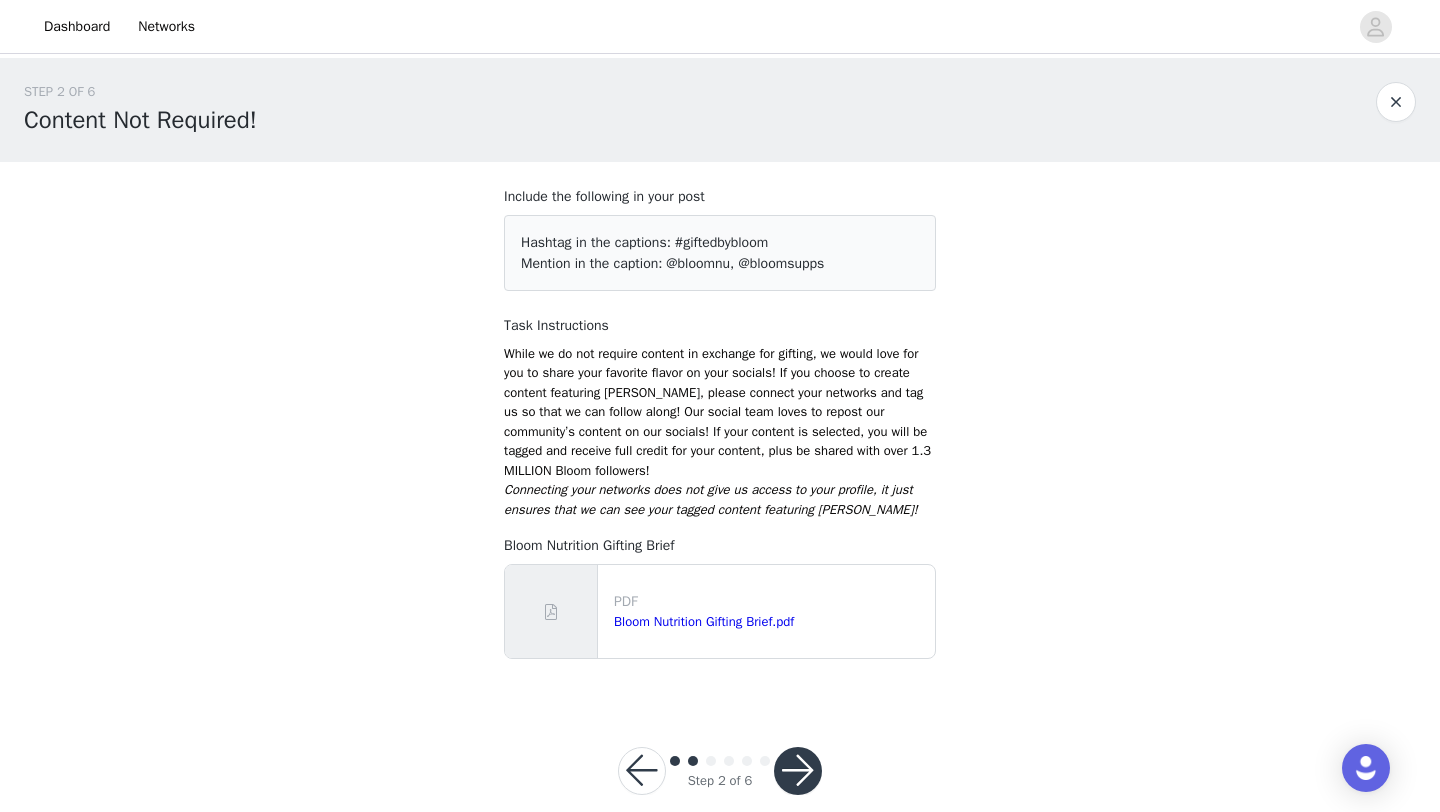 click at bounding box center [642, 771] 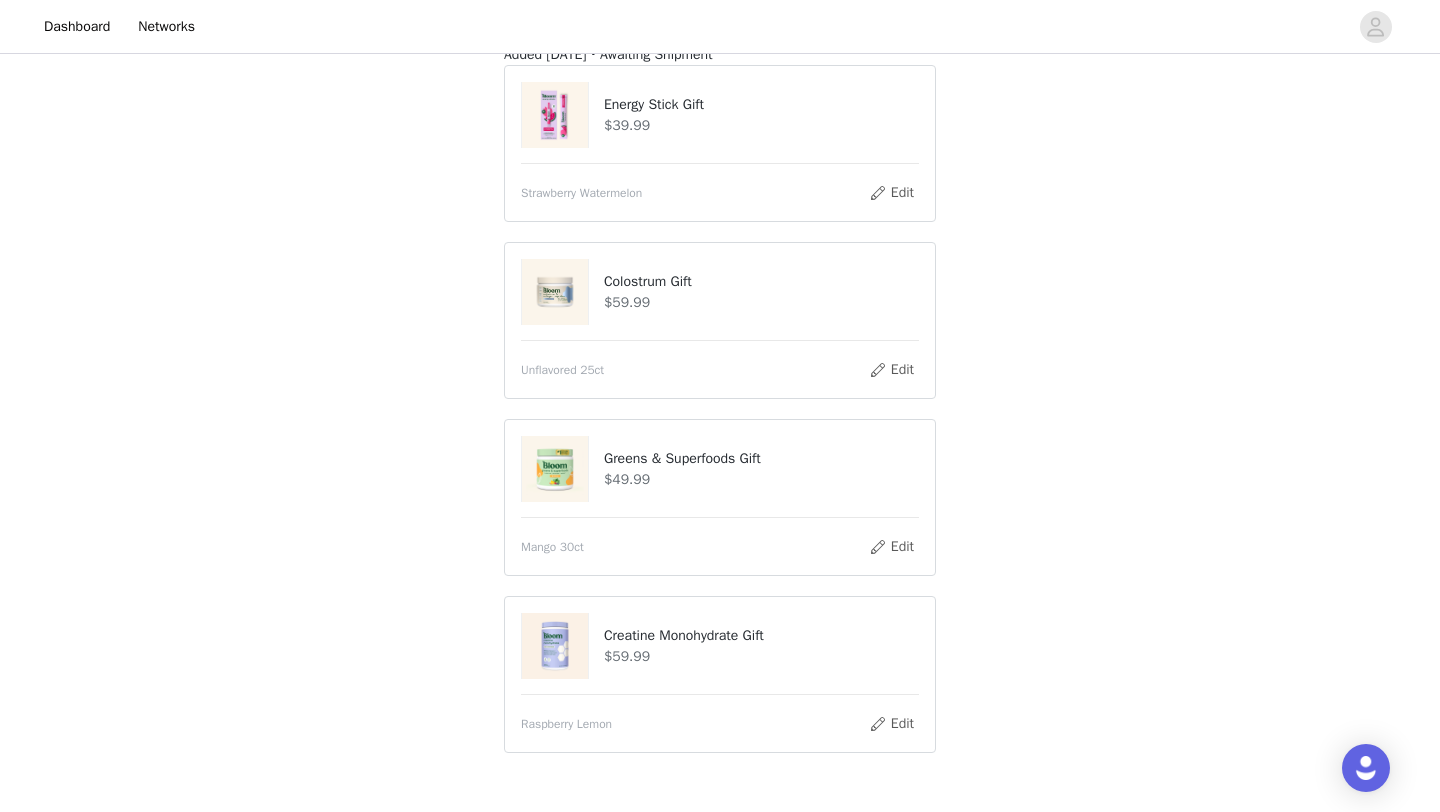 scroll, scrollTop: 171, scrollLeft: 0, axis: vertical 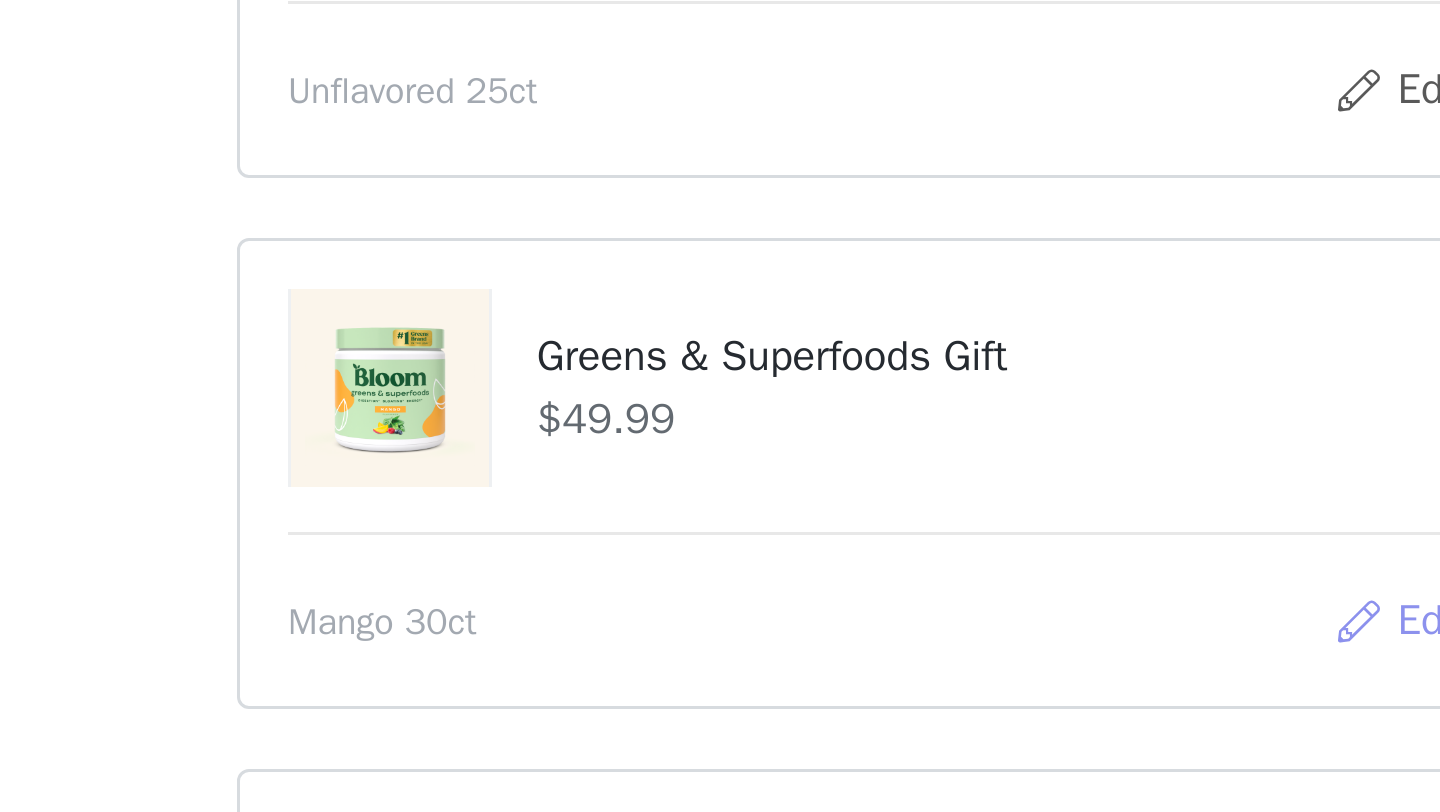 click on "Edit" at bounding box center [891, 554] 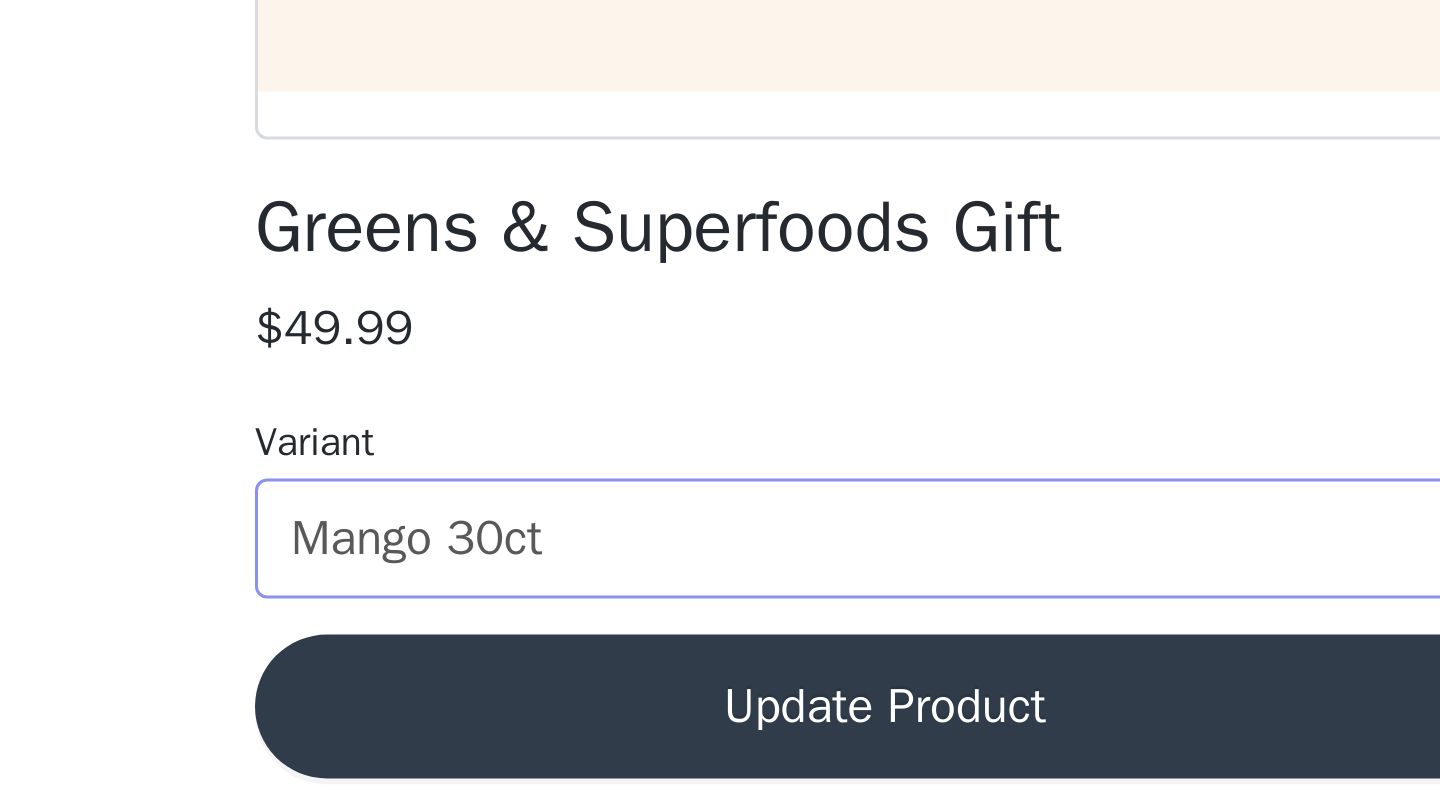click on "Select variant Mango 30ct" at bounding box center [713, 683] 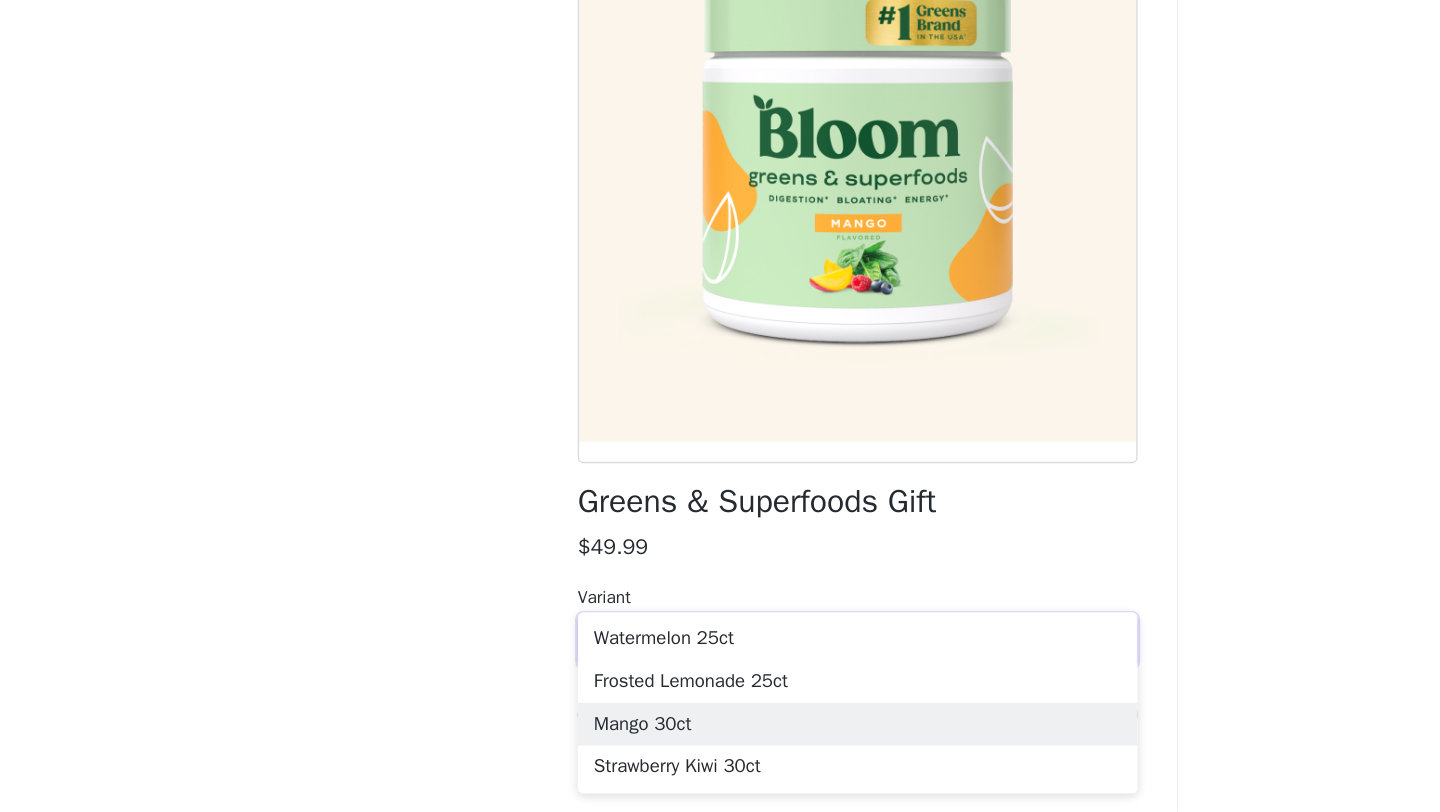scroll, scrollTop: 218, scrollLeft: 0, axis: vertical 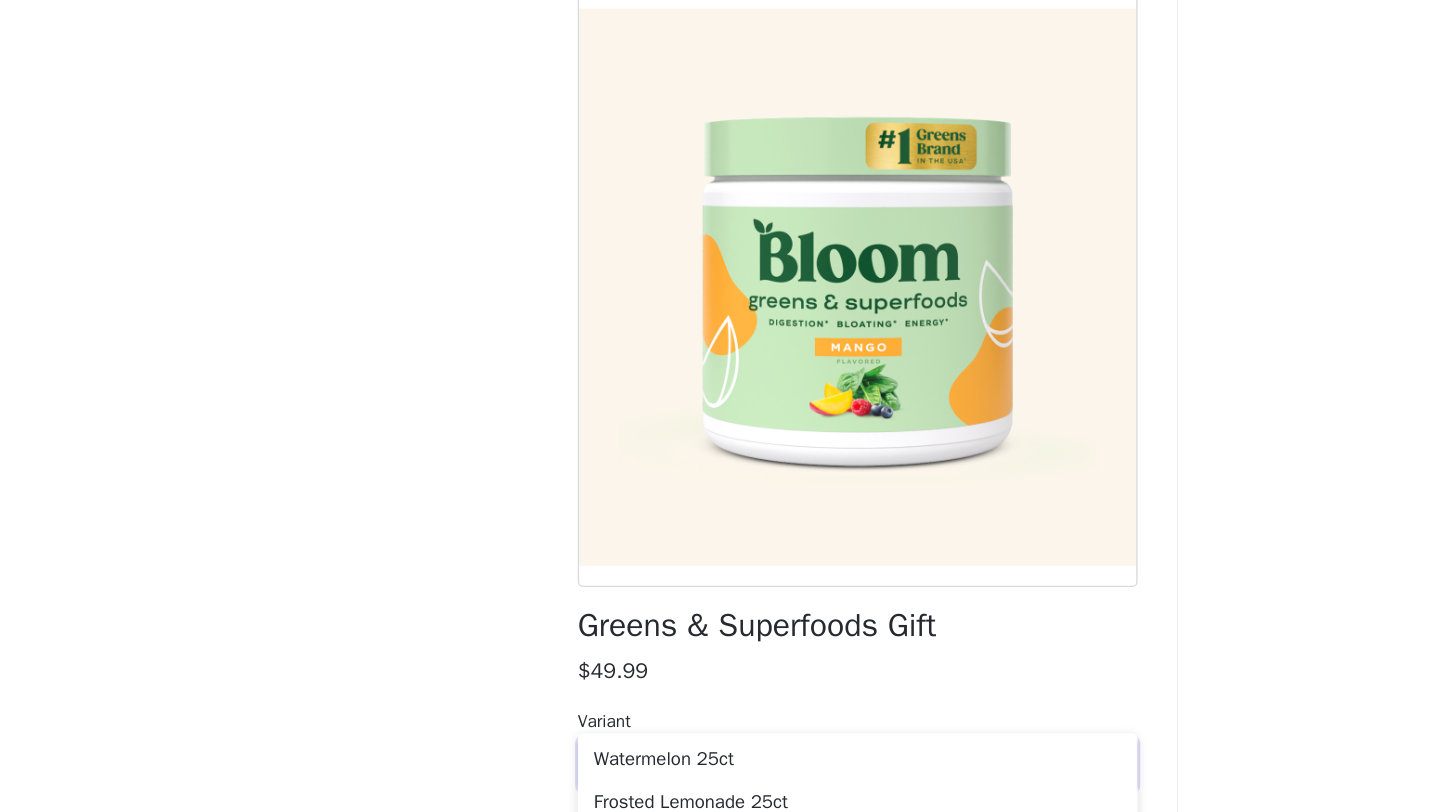 click on "$49.99" at bounding box center (720, 613) 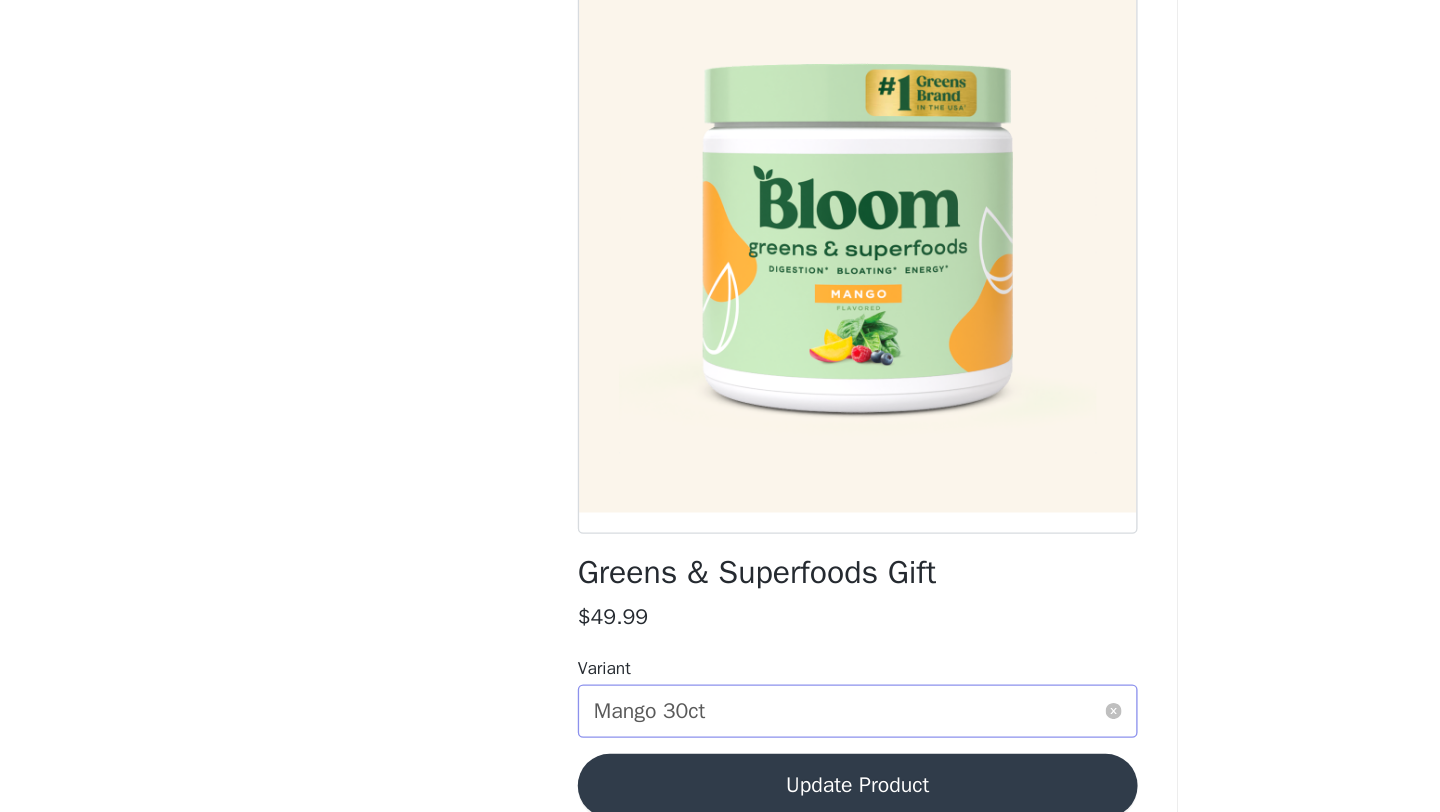 click on "Select variant Mango 30ct" at bounding box center [713, 683] 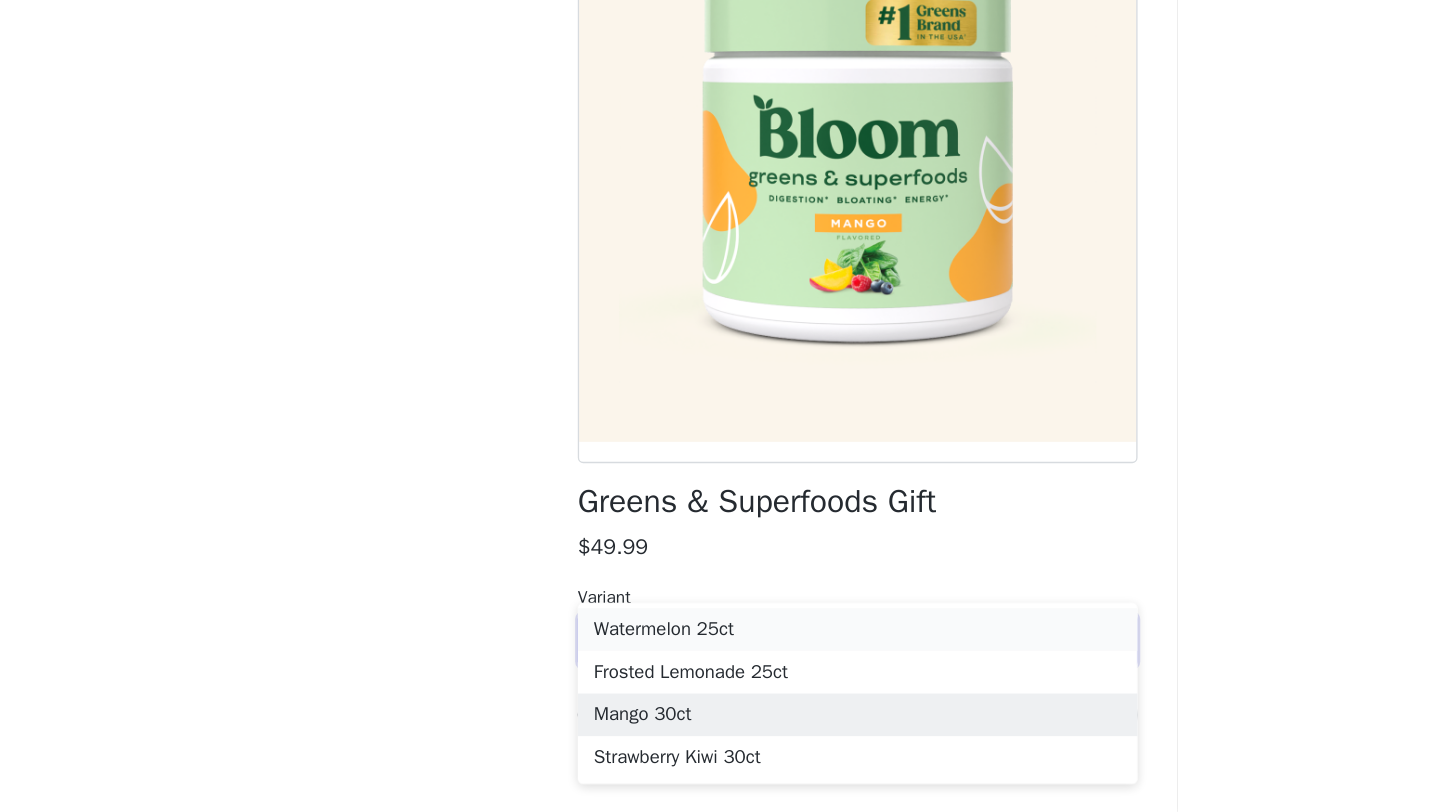 scroll, scrollTop: 273, scrollLeft: 0, axis: vertical 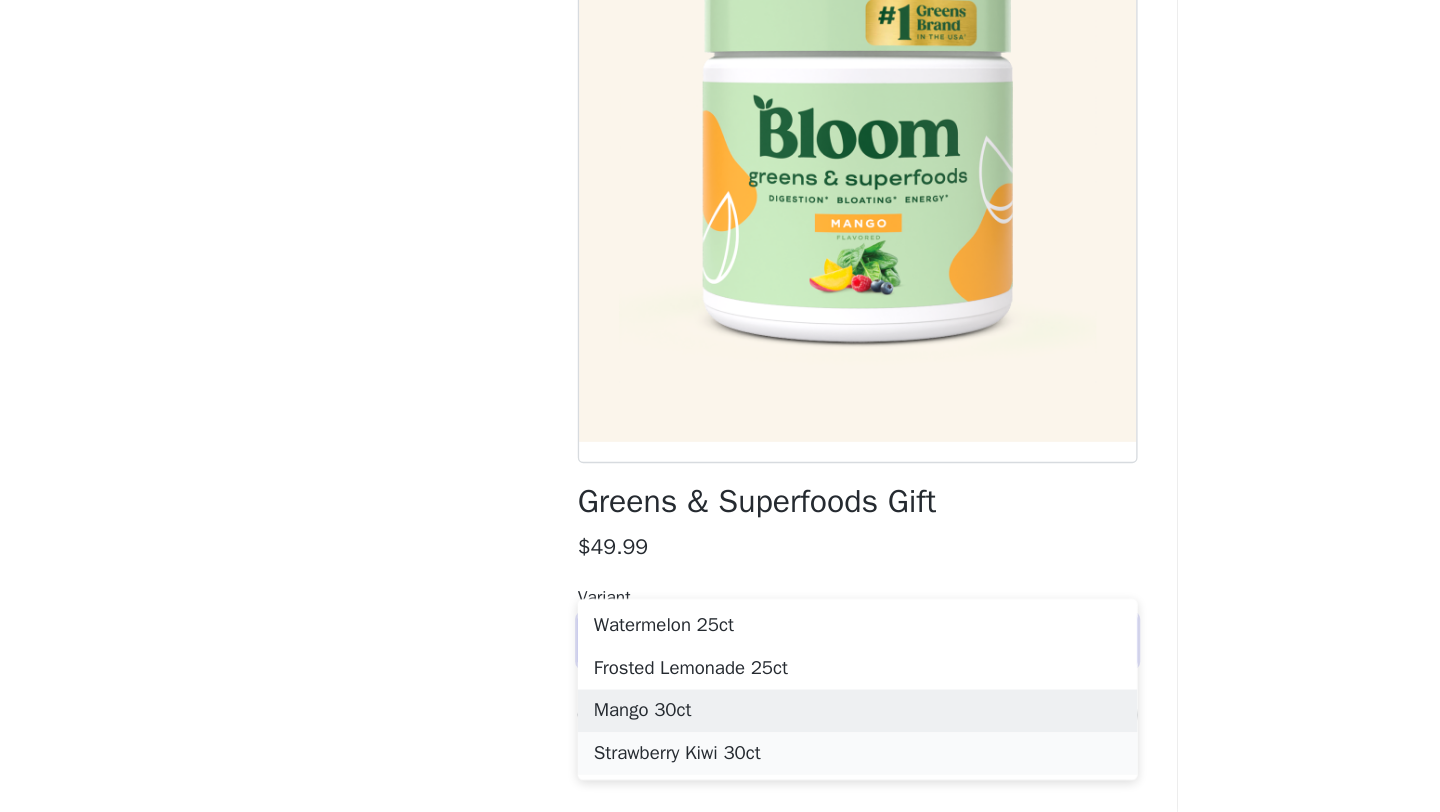 click on "Strawberry Kiwi 30ct" at bounding box center [720, 768] 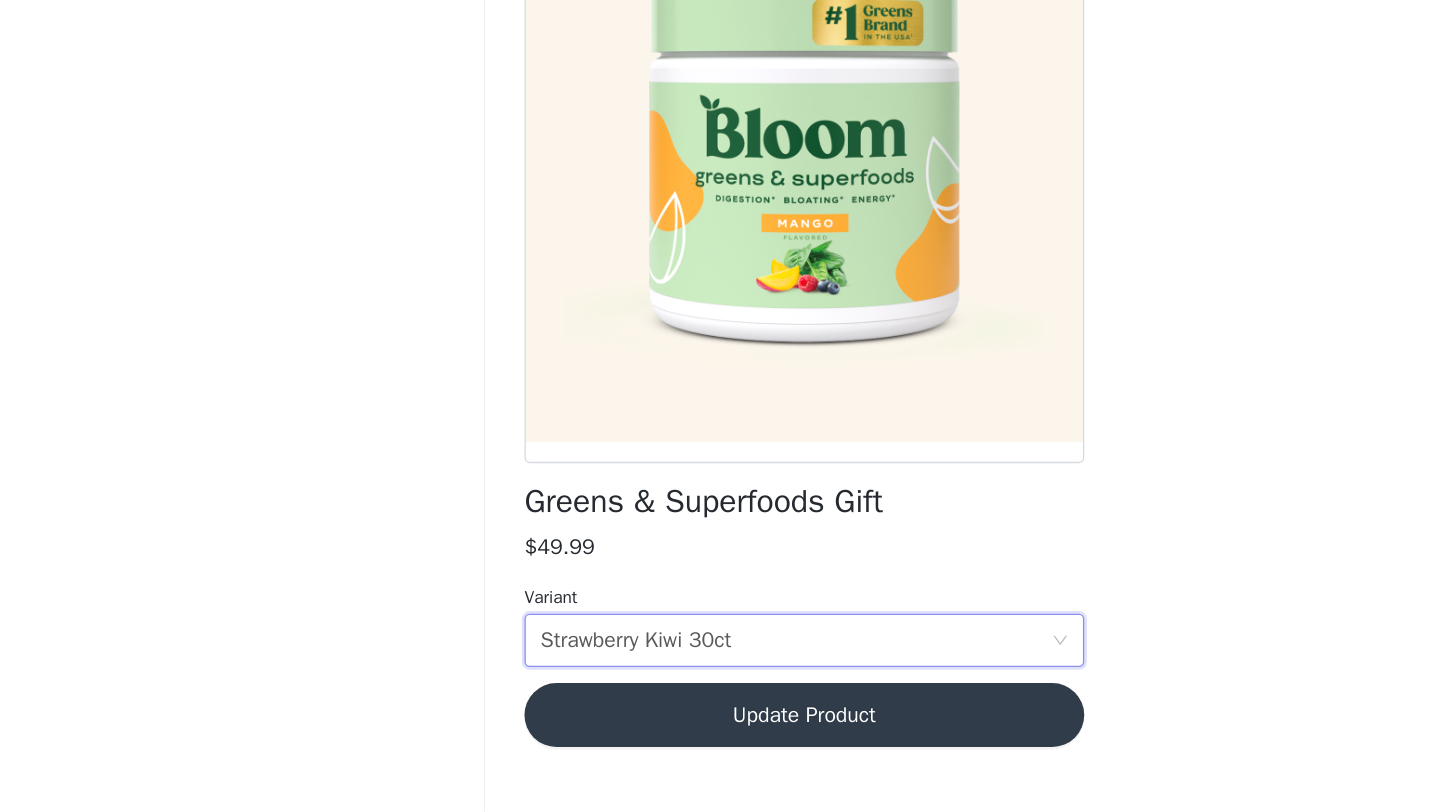 click on "Update Product" at bounding box center [720, 739] 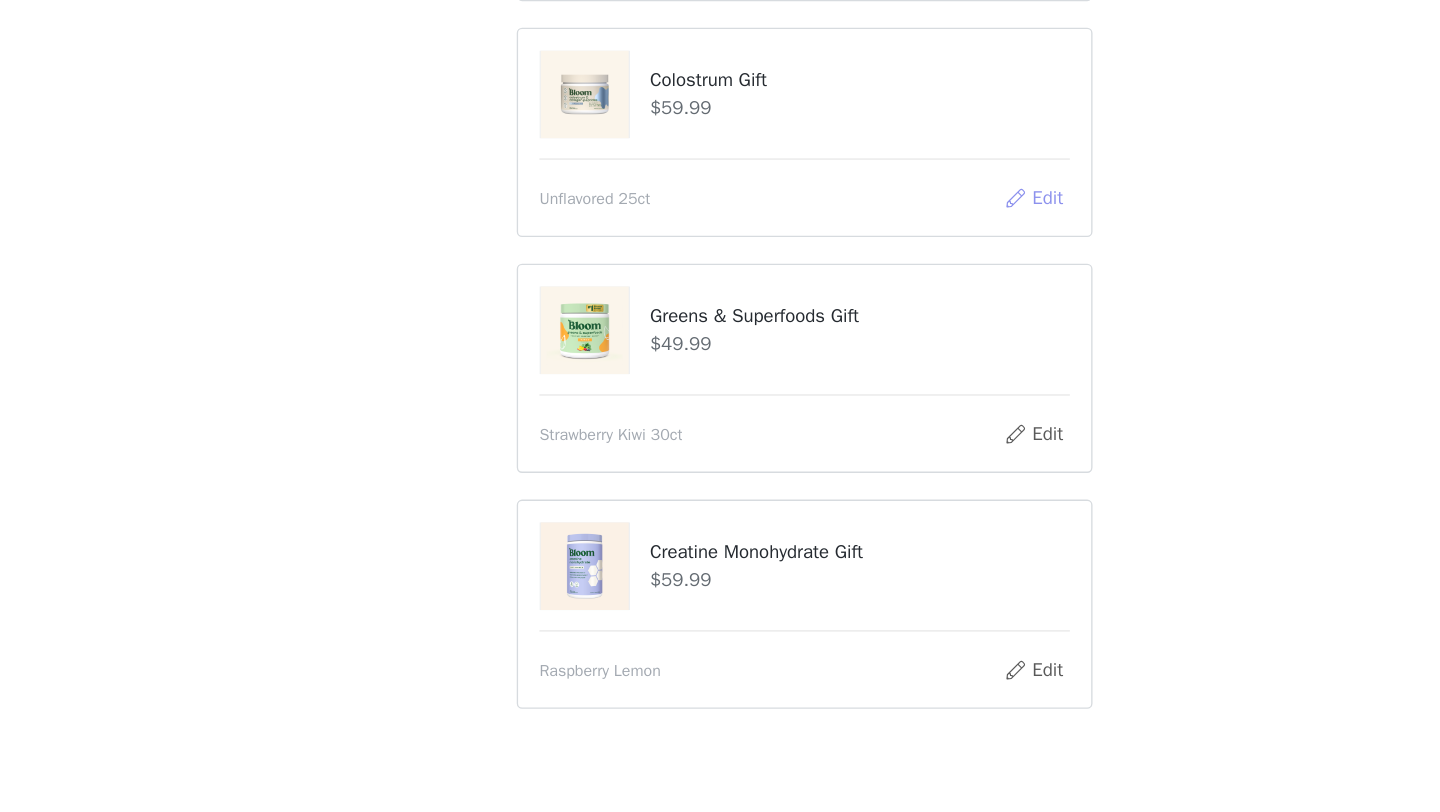 scroll, scrollTop: 258, scrollLeft: 0, axis: vertical 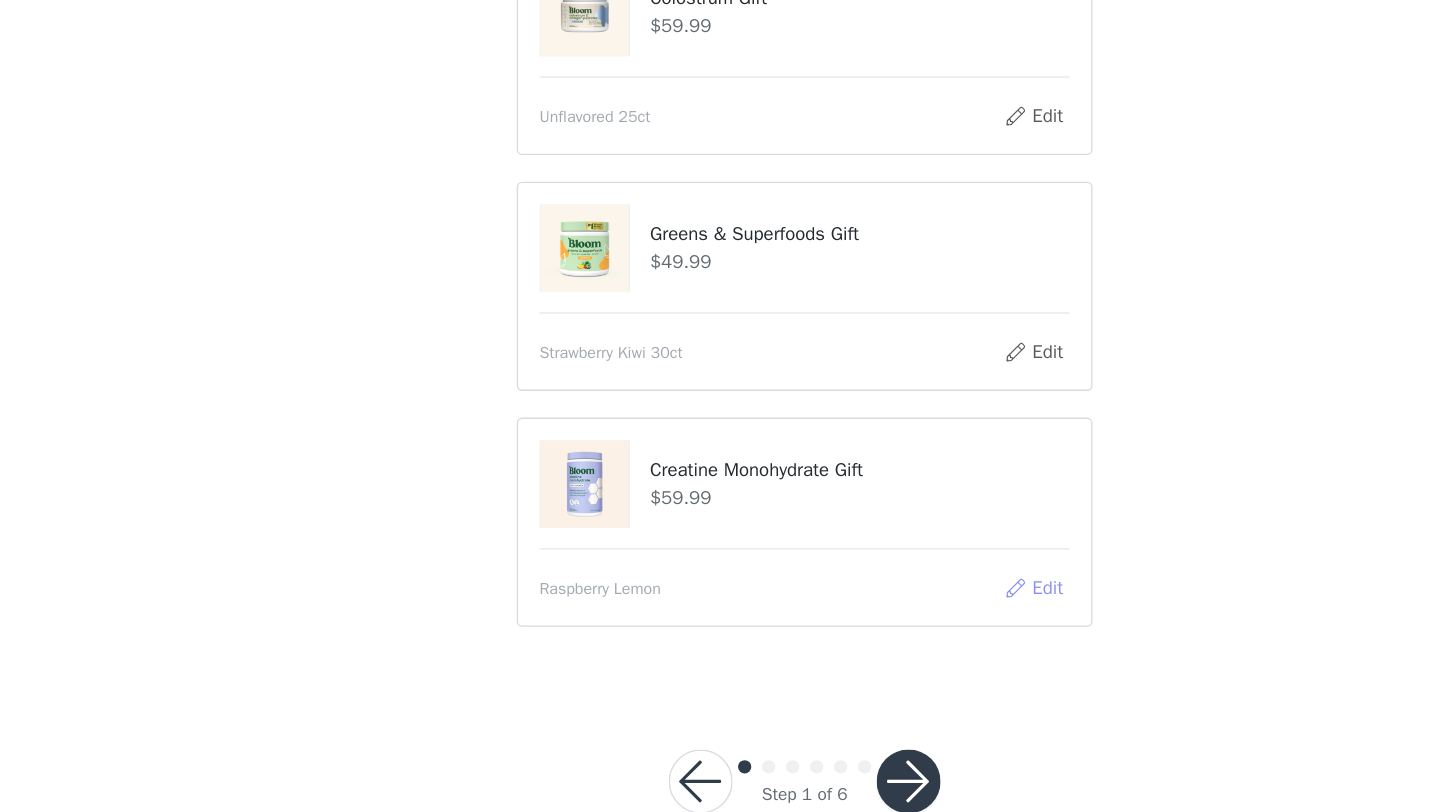 click on "Edit" at bounding box center (891, 644) 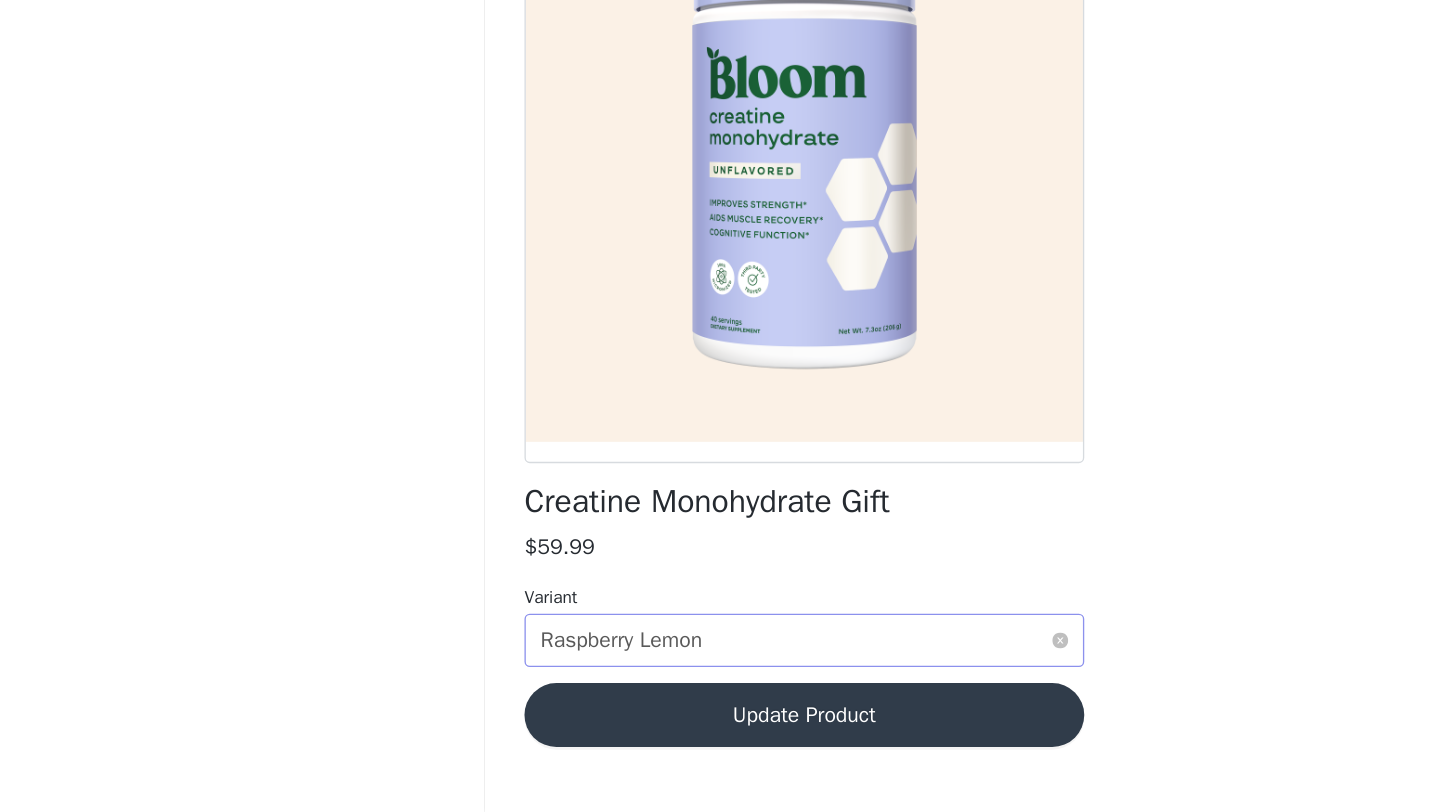 click on "Select variant Raspberry Lemon" at bounding box center [713, 683] 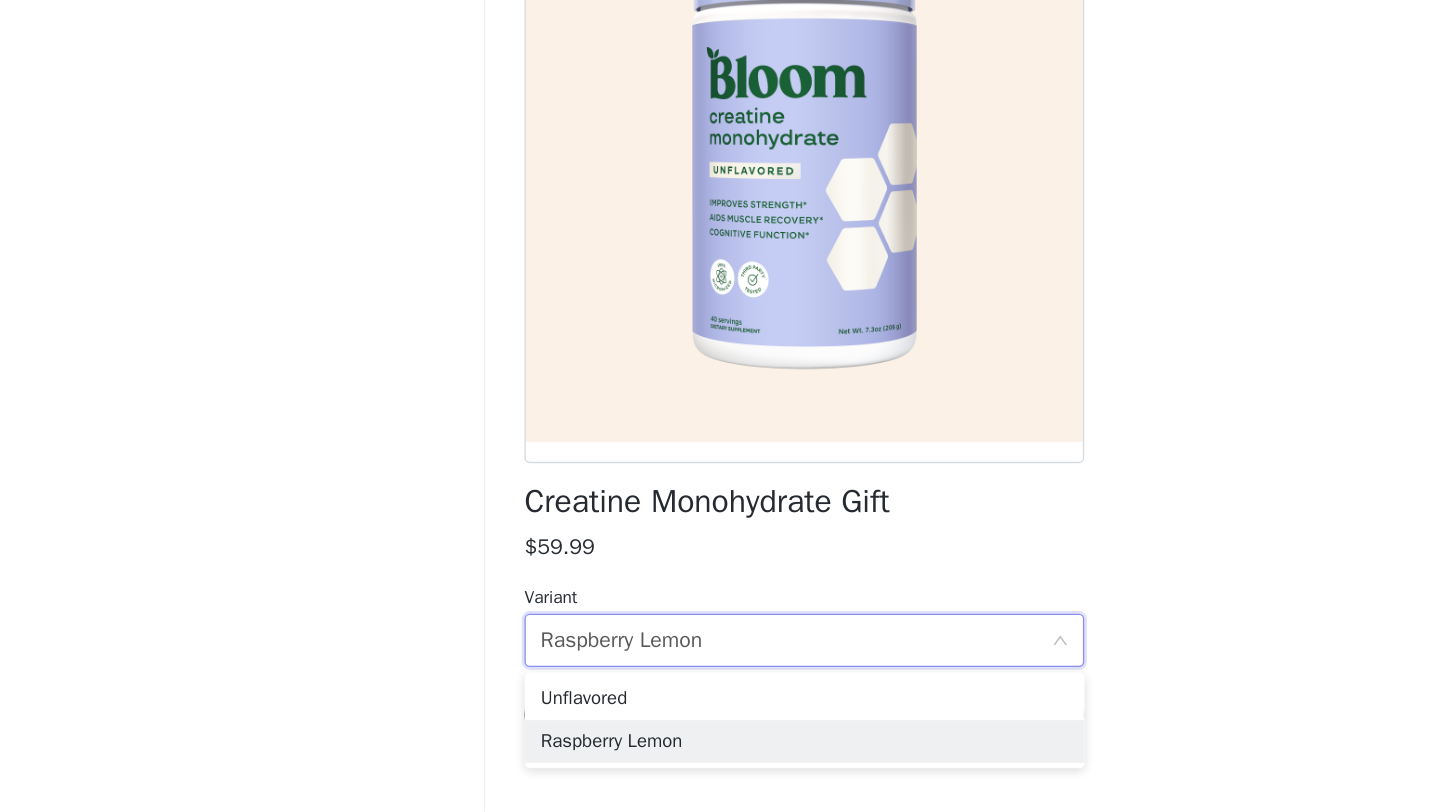 click on "STEP 1 OF 6
Choose your products!
Please select the products that you would like to receive!         Added [DATE] • Awaiting Shipment         Energy Stick Gift     $39.99       Strawberry Watermelon       Edit       Colostrum Gift     $59.99       Unflavored 25ct       Edit       Greens & Superfoods Gift     $49.99       Strawberry Kiwi 30ct       Edit       Creatine Monohydrate Gift     $59.99       Raspberry Lemon       Edit           Back     Creatine Monohydrate Gift       $59.99         Variant   Select variant Raspberry Lemon     Update Product" at bounding box center [720, 258] 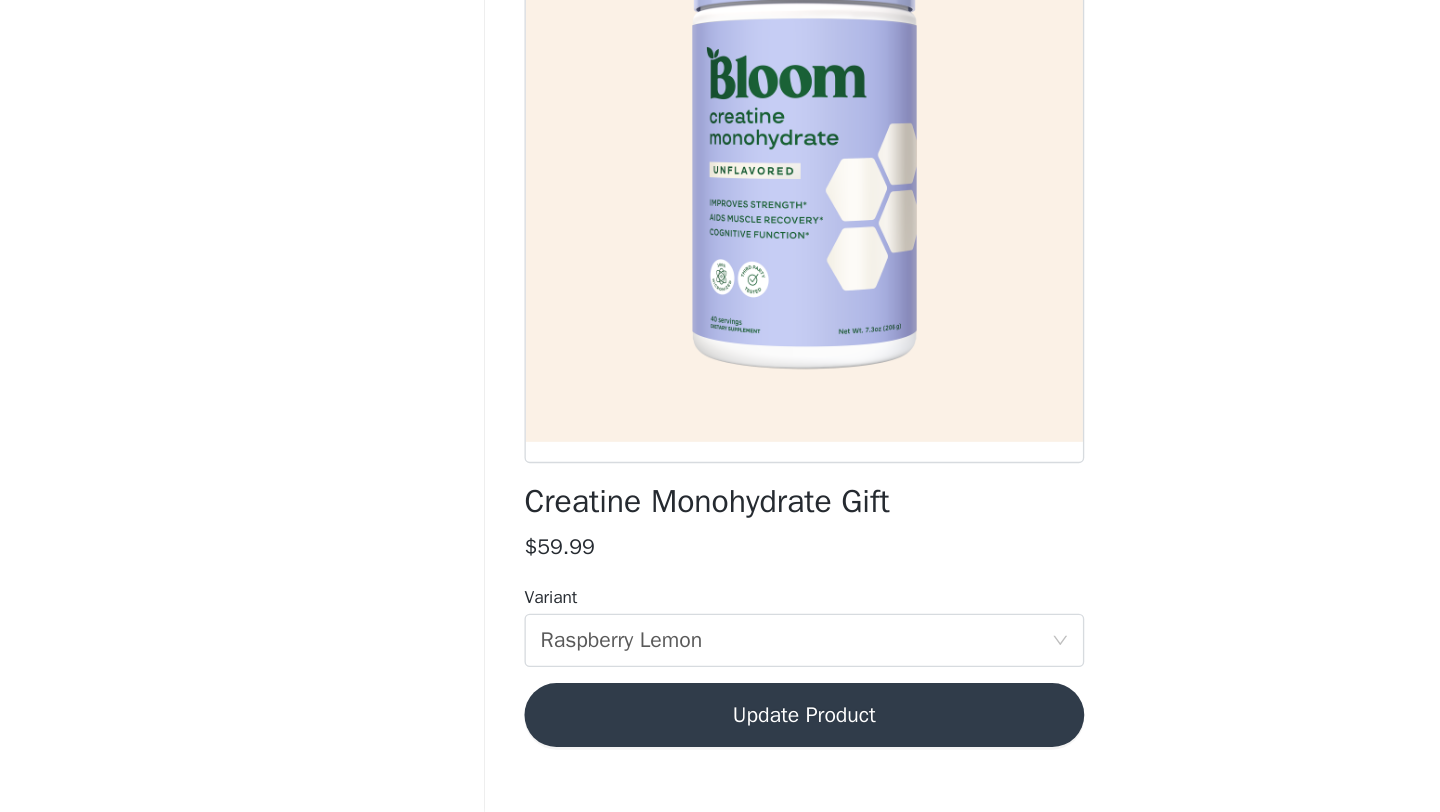 click on "Update Product" at bounding box center [720, 739] 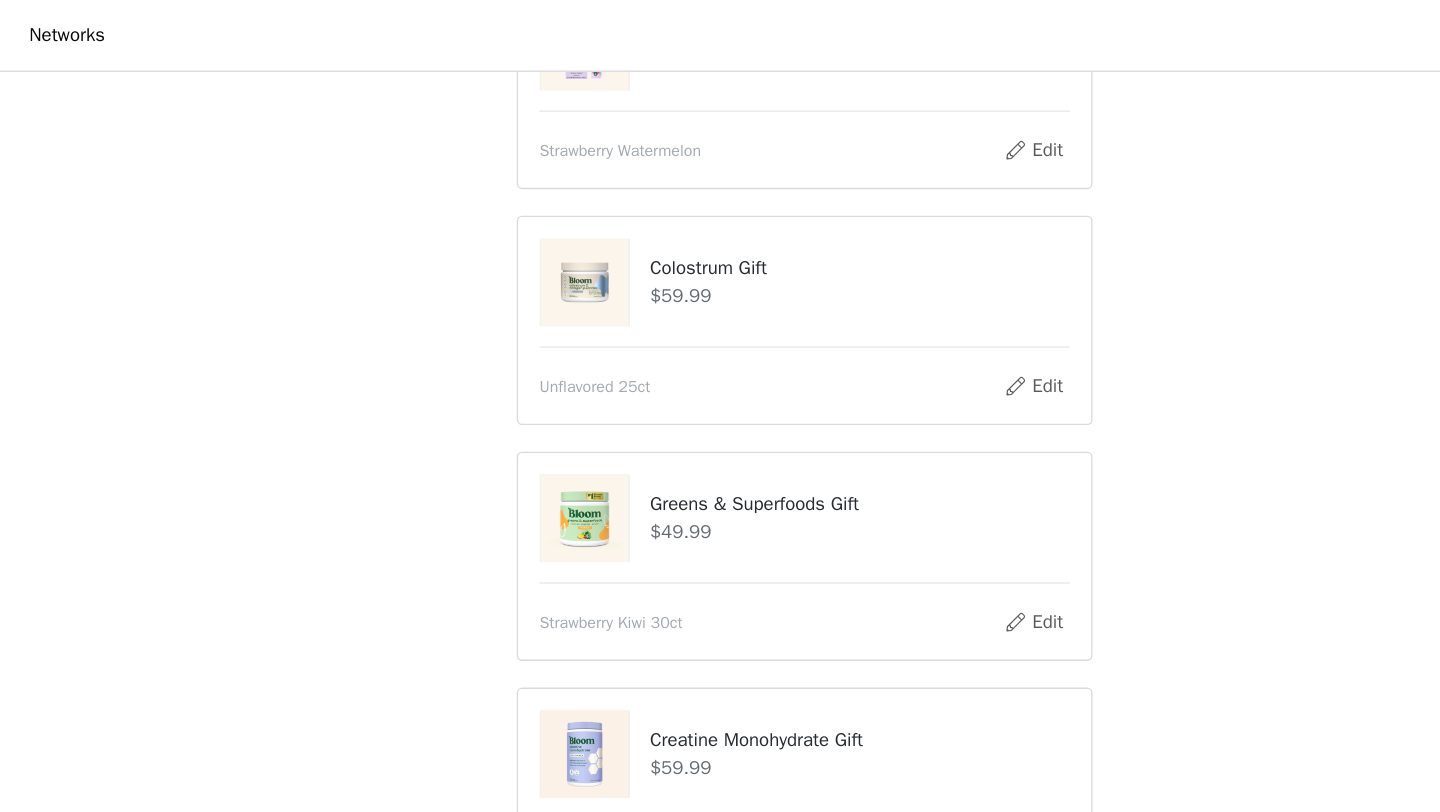 scroll, scrollTop: 0, scrollLeft: 0, axis: both 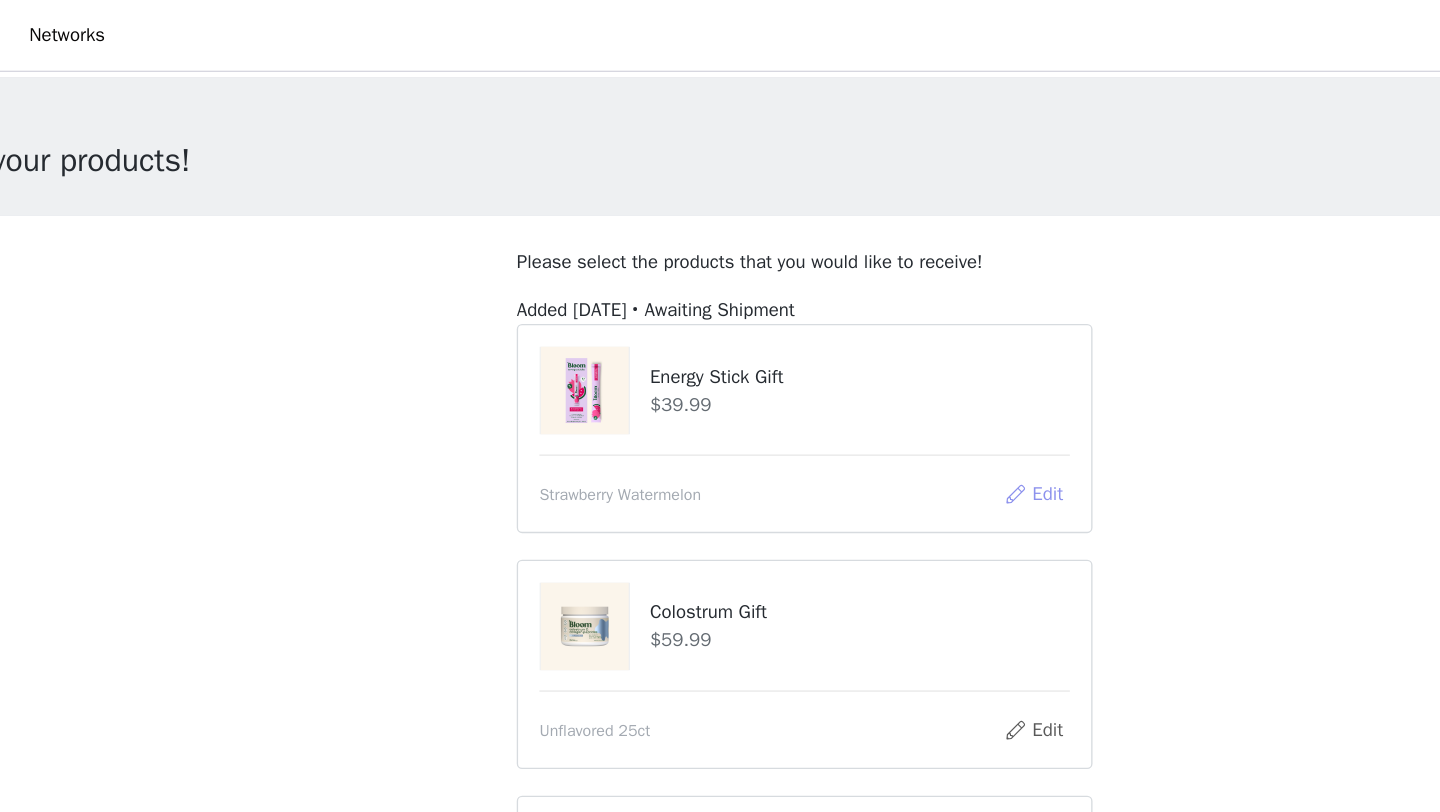 click on "Edit" at bounding box center (891, 371) 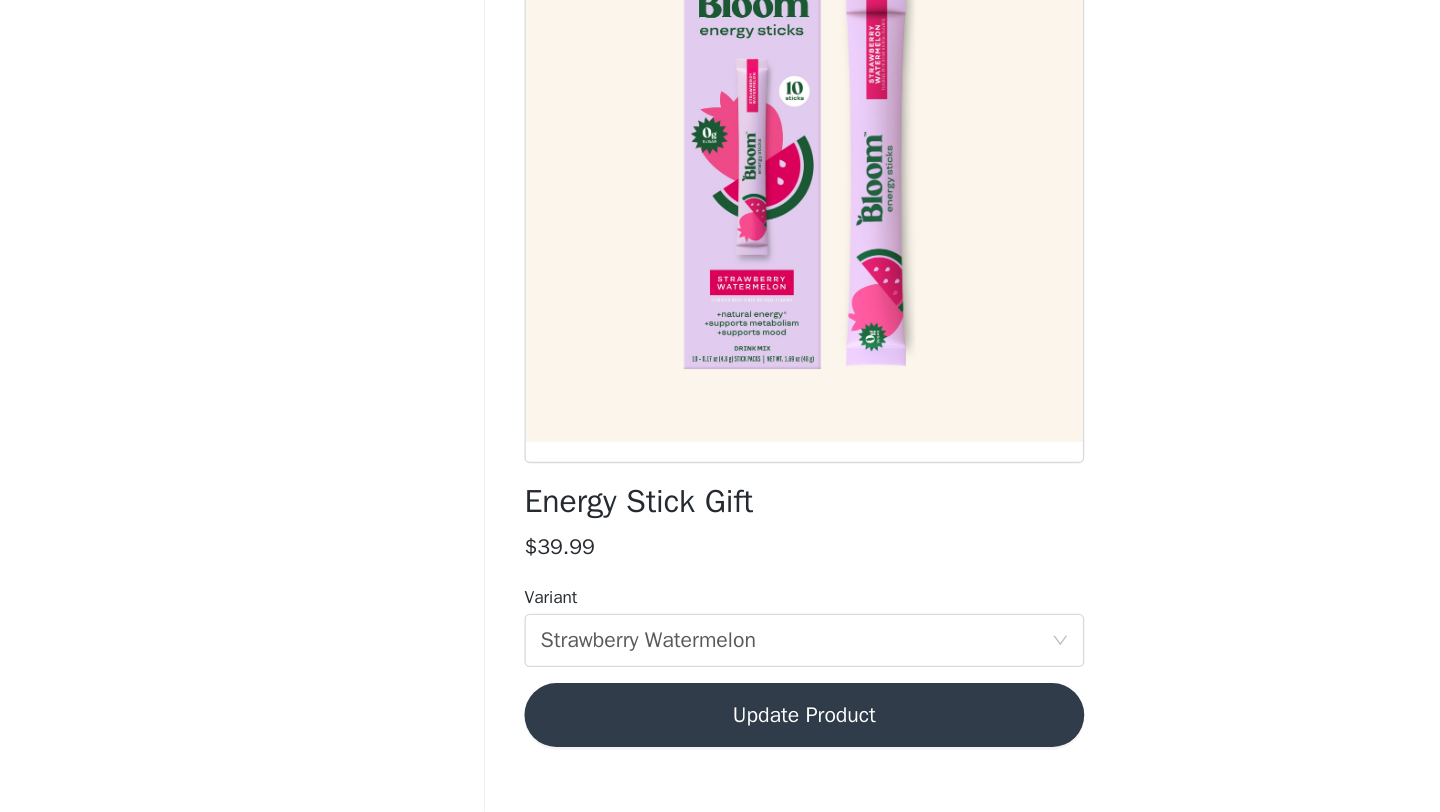 scroll, scrollTop: 87, scrollLeft: 0, axis: vertical 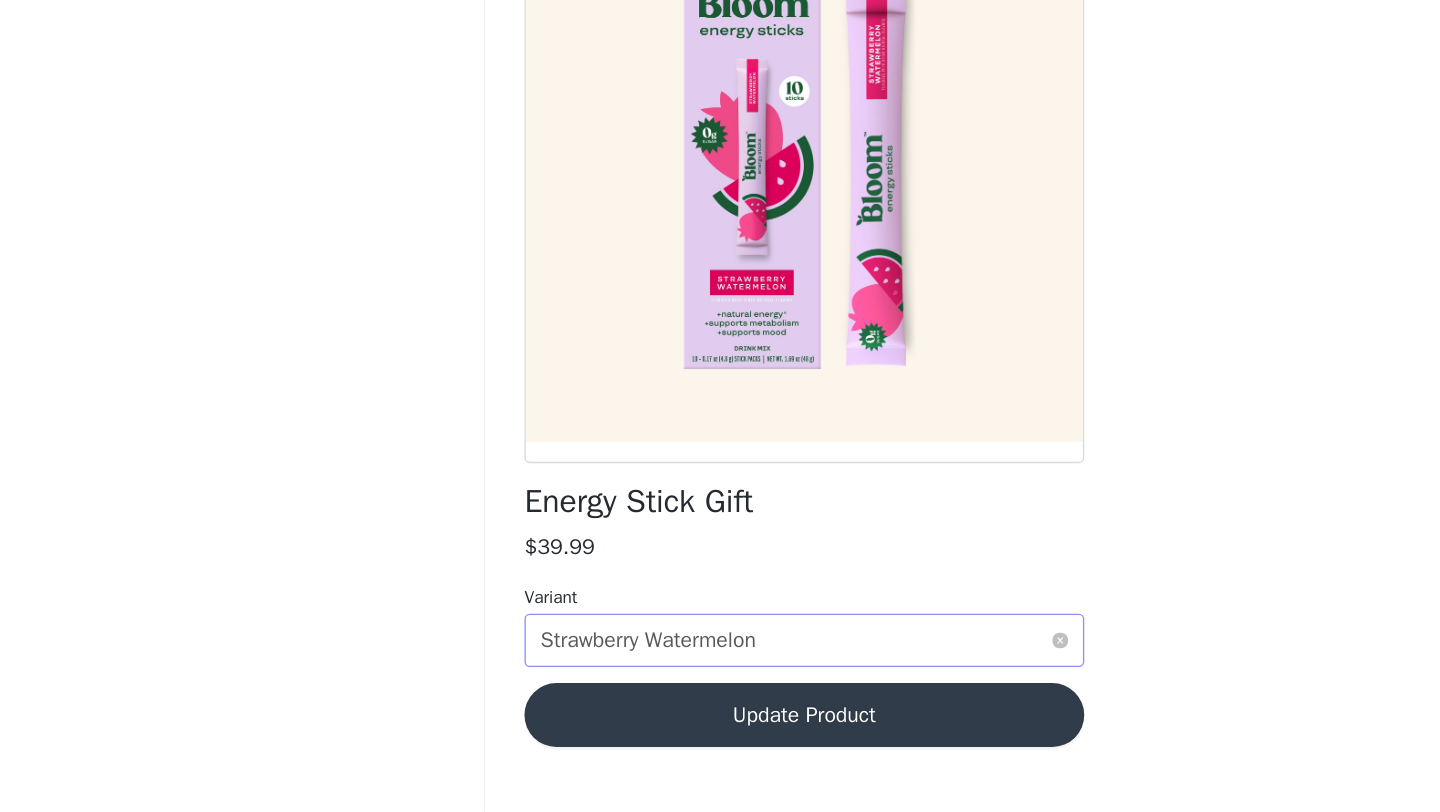 click on "Select variant Strawberry Watermelon" at bounding box center [713, 683] 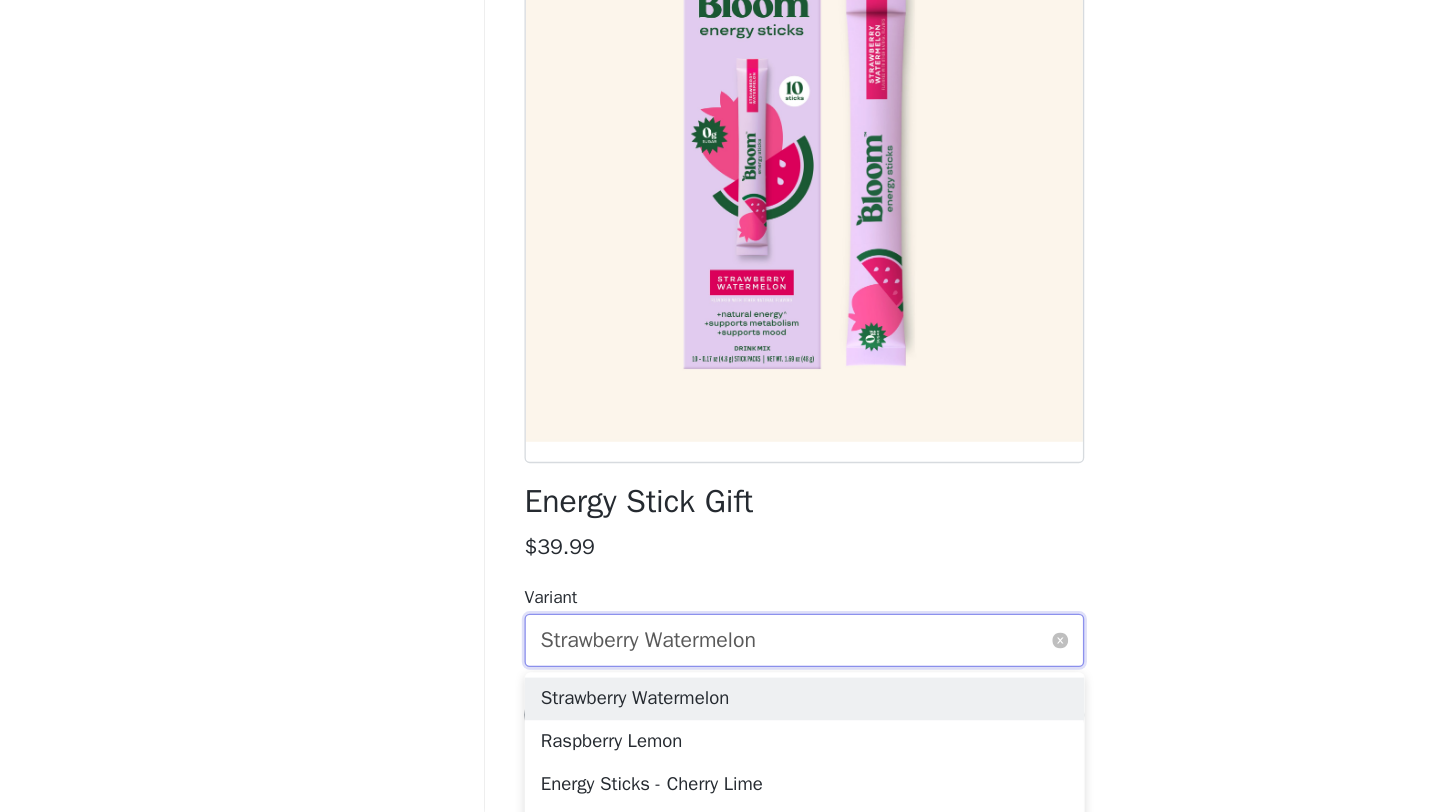scroll, scrollTop: 252, scrollLeft: 0, axis: vertical 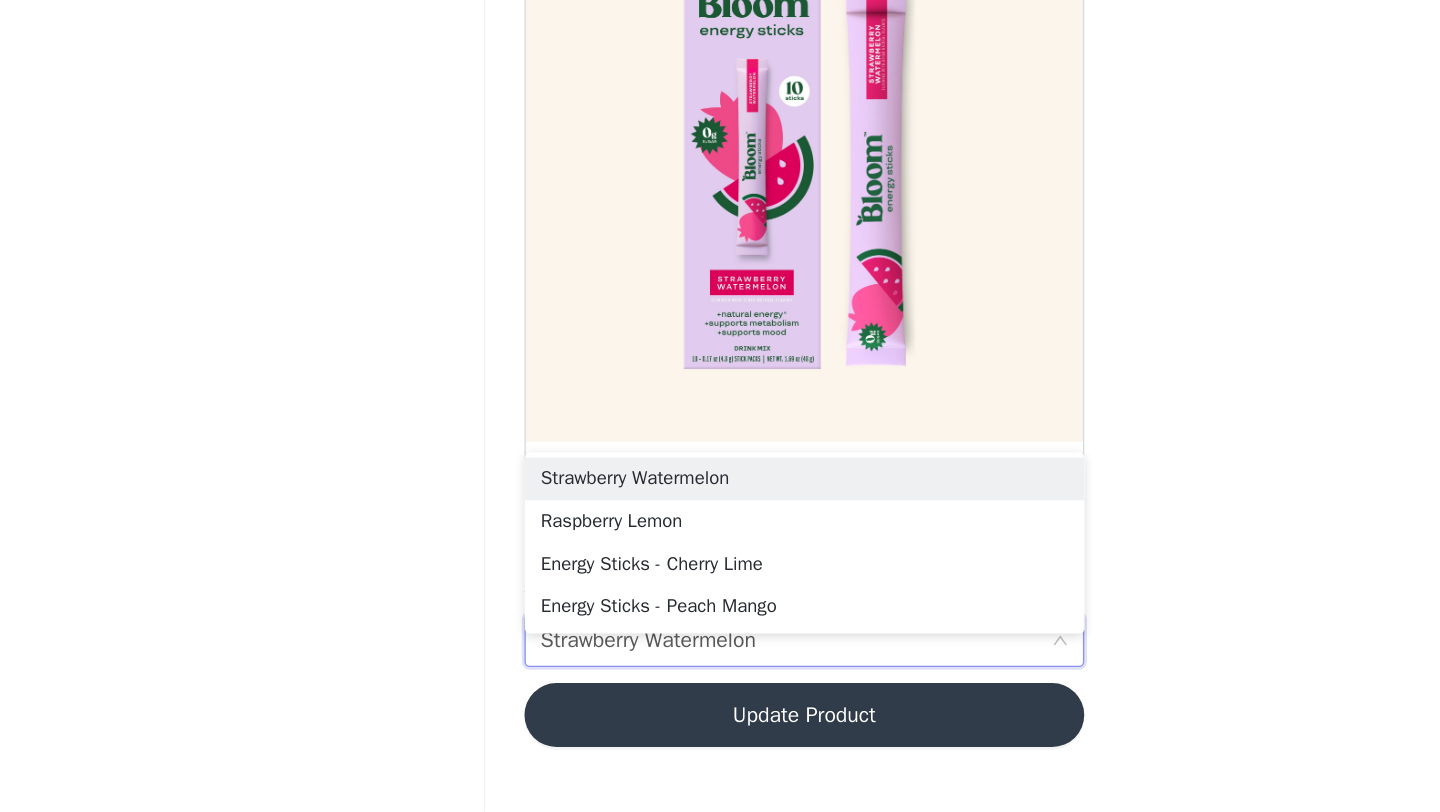 click on "Update Product" at bounding box center [720, 739] 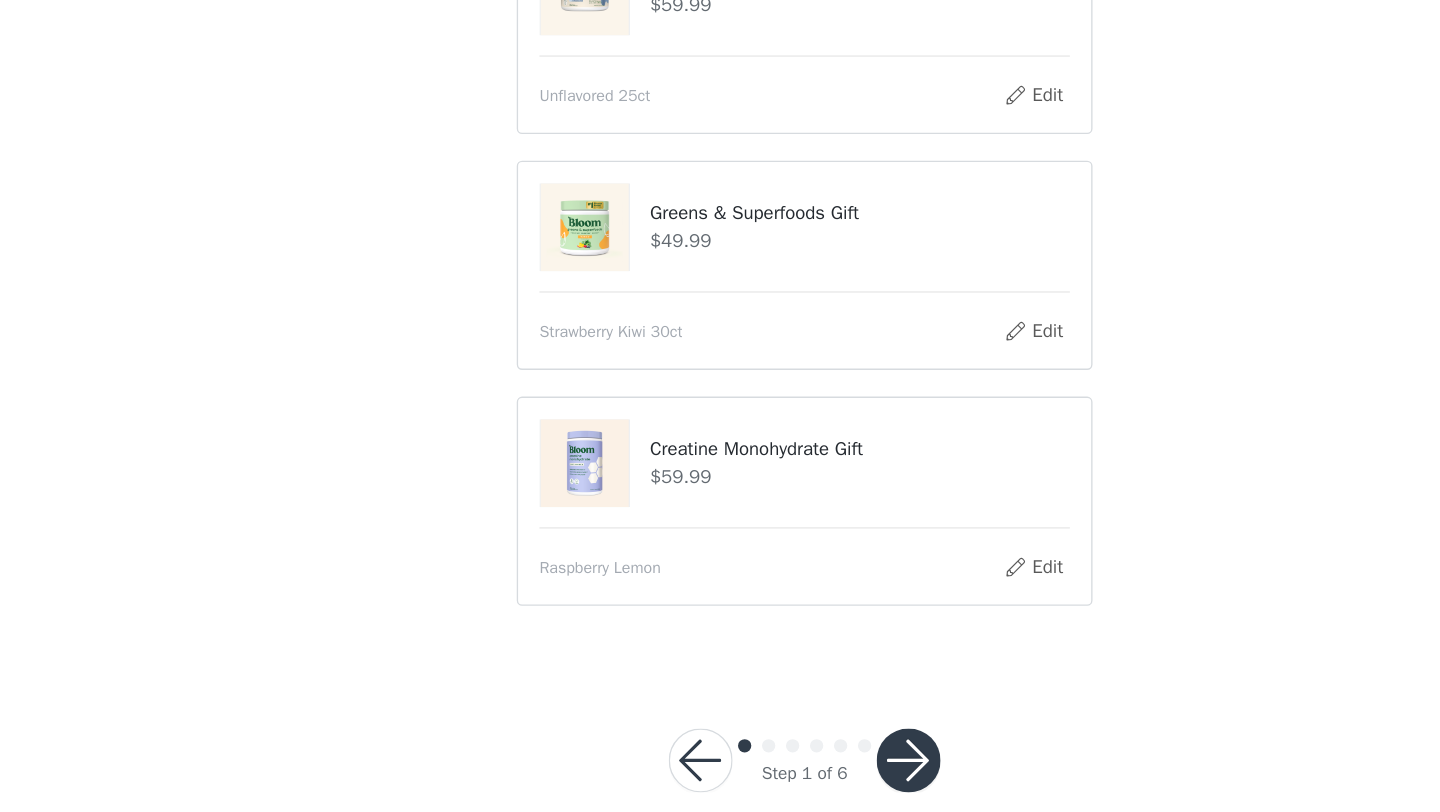 scroll, scrollTop: 281, scrollLeft: 0, axis: vertical 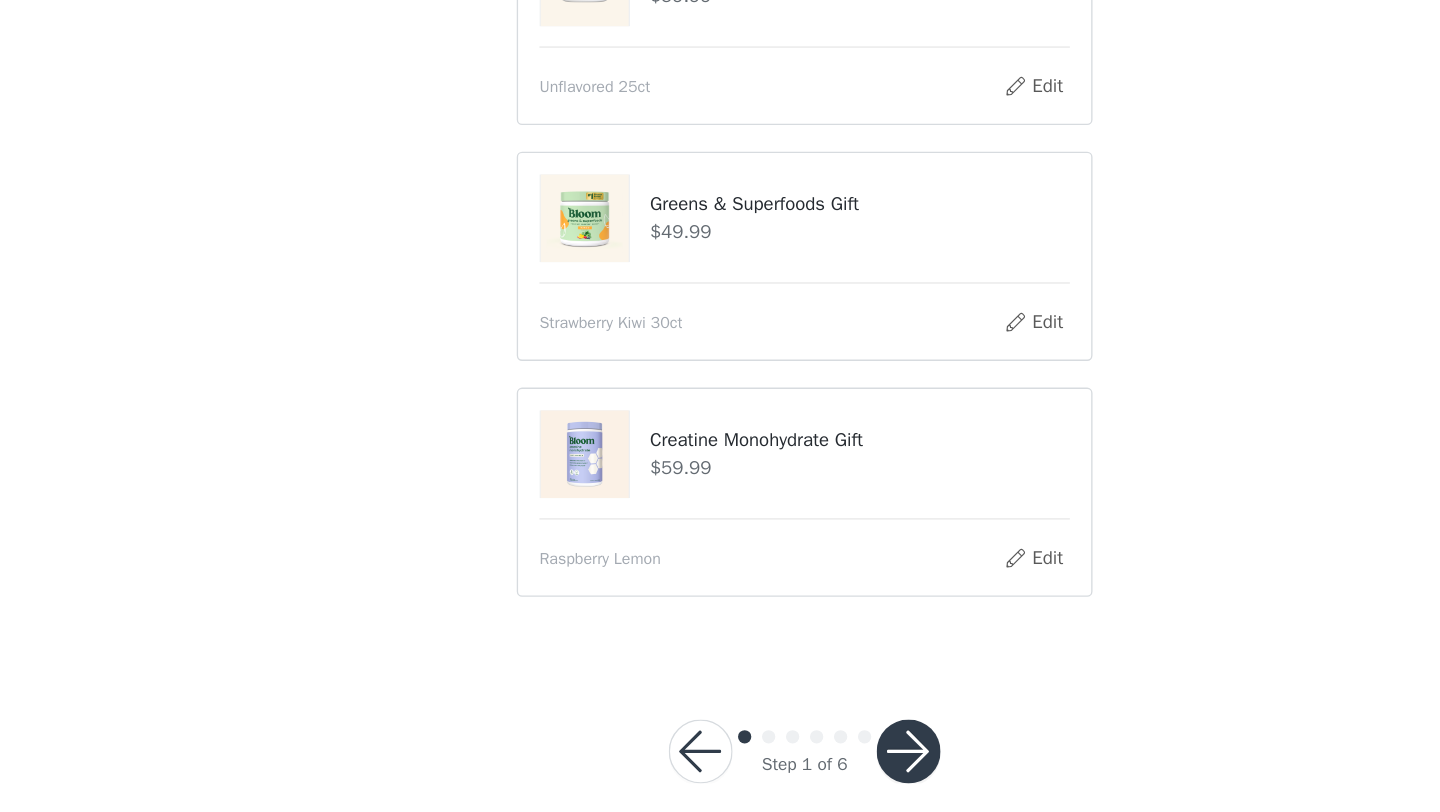 click at bounding box center (798, 766) 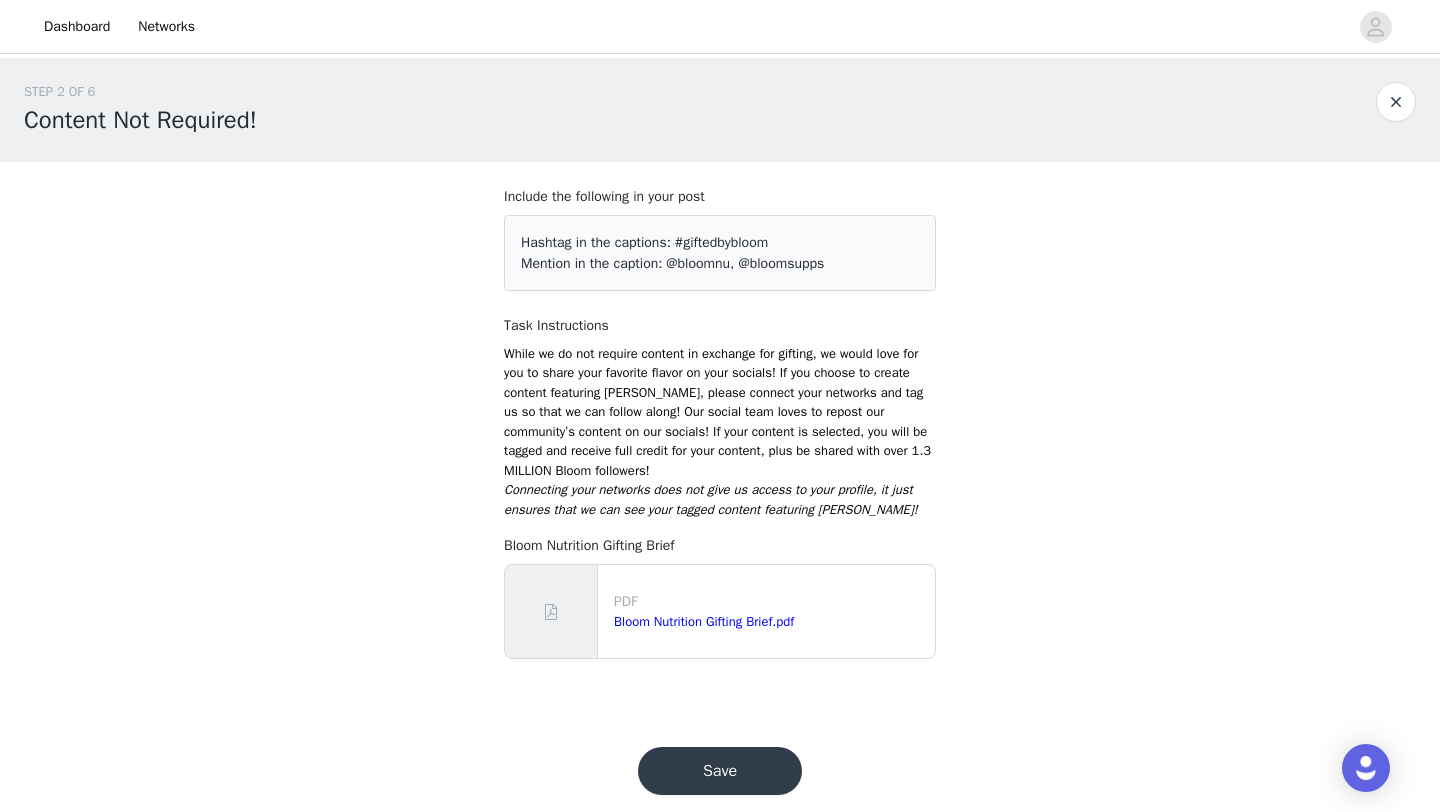 scroll, scrollTop: 31, scrollLeft: 0, axis: vertical 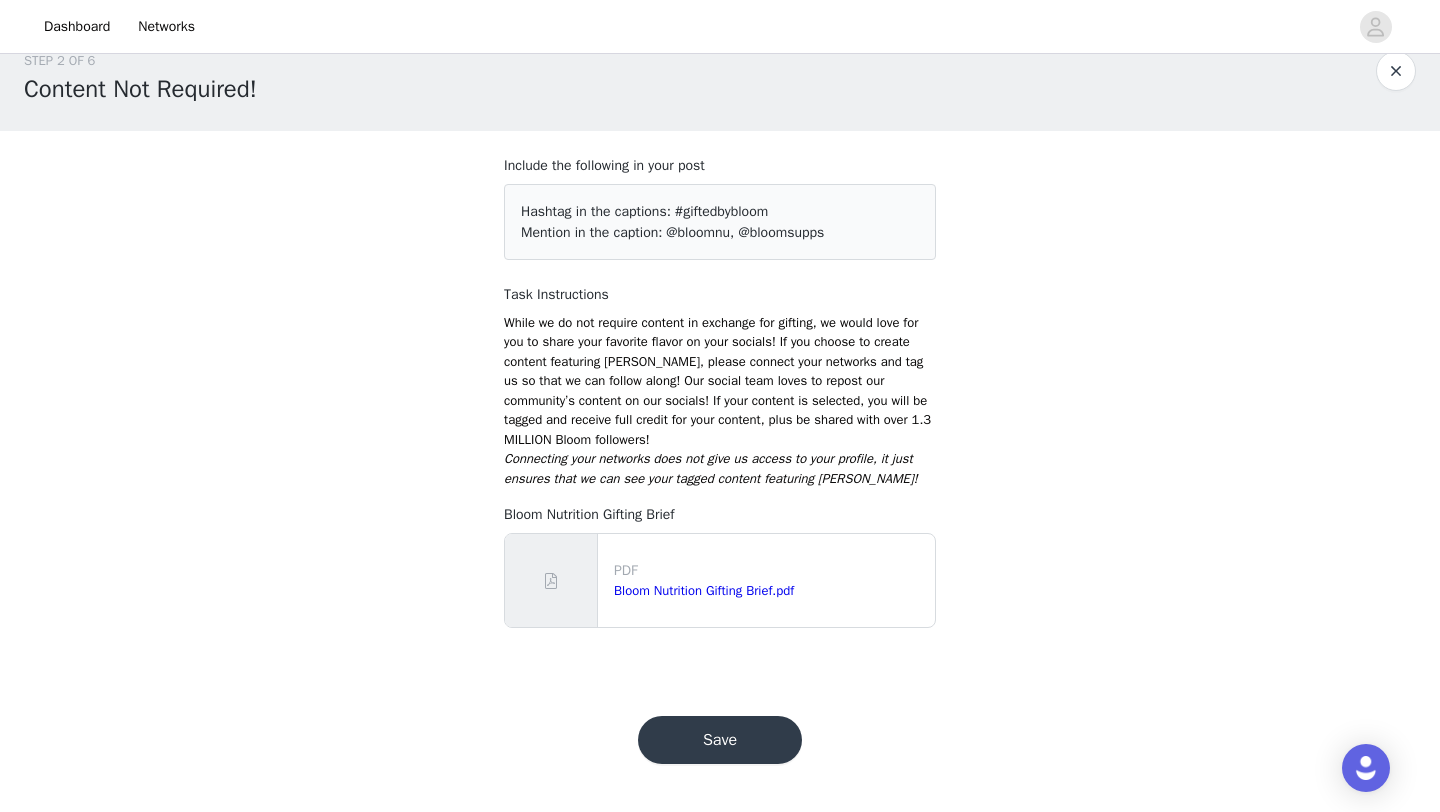 click on "Save" at bounding box center (720, 740) 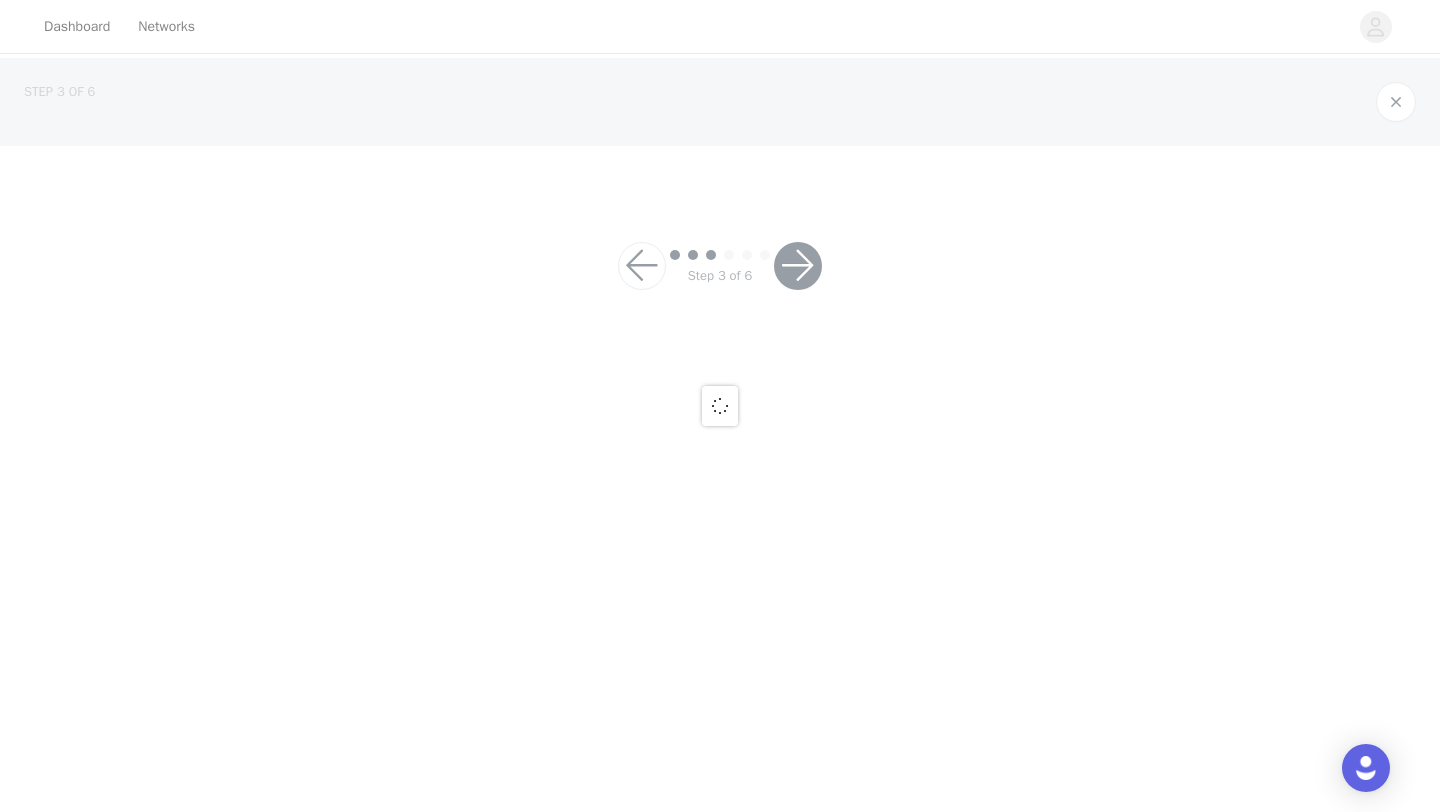 scroll, scrollTop: 0, scrollLeft: 0, axis: both 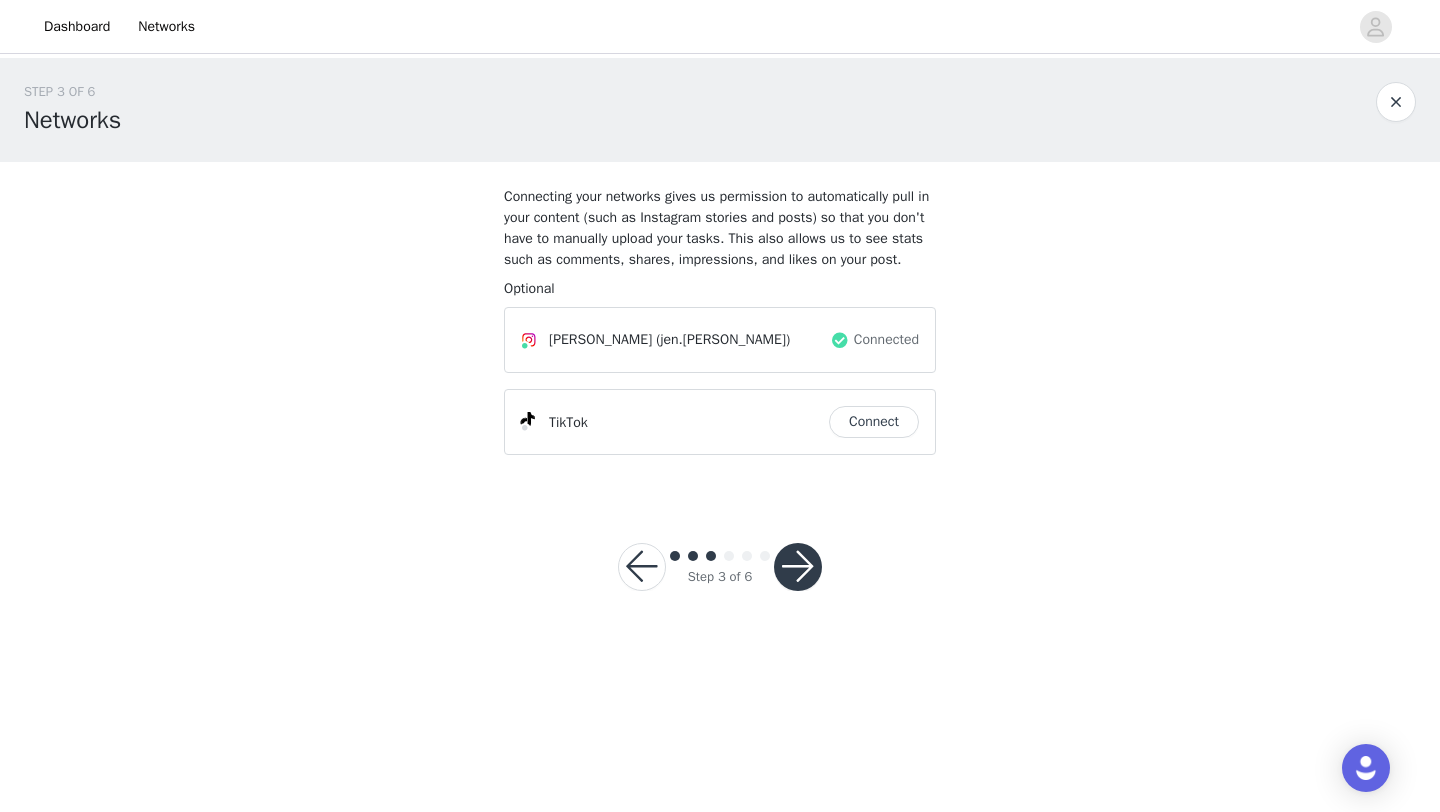 click on "Connect" at bounding box center [874, 422] 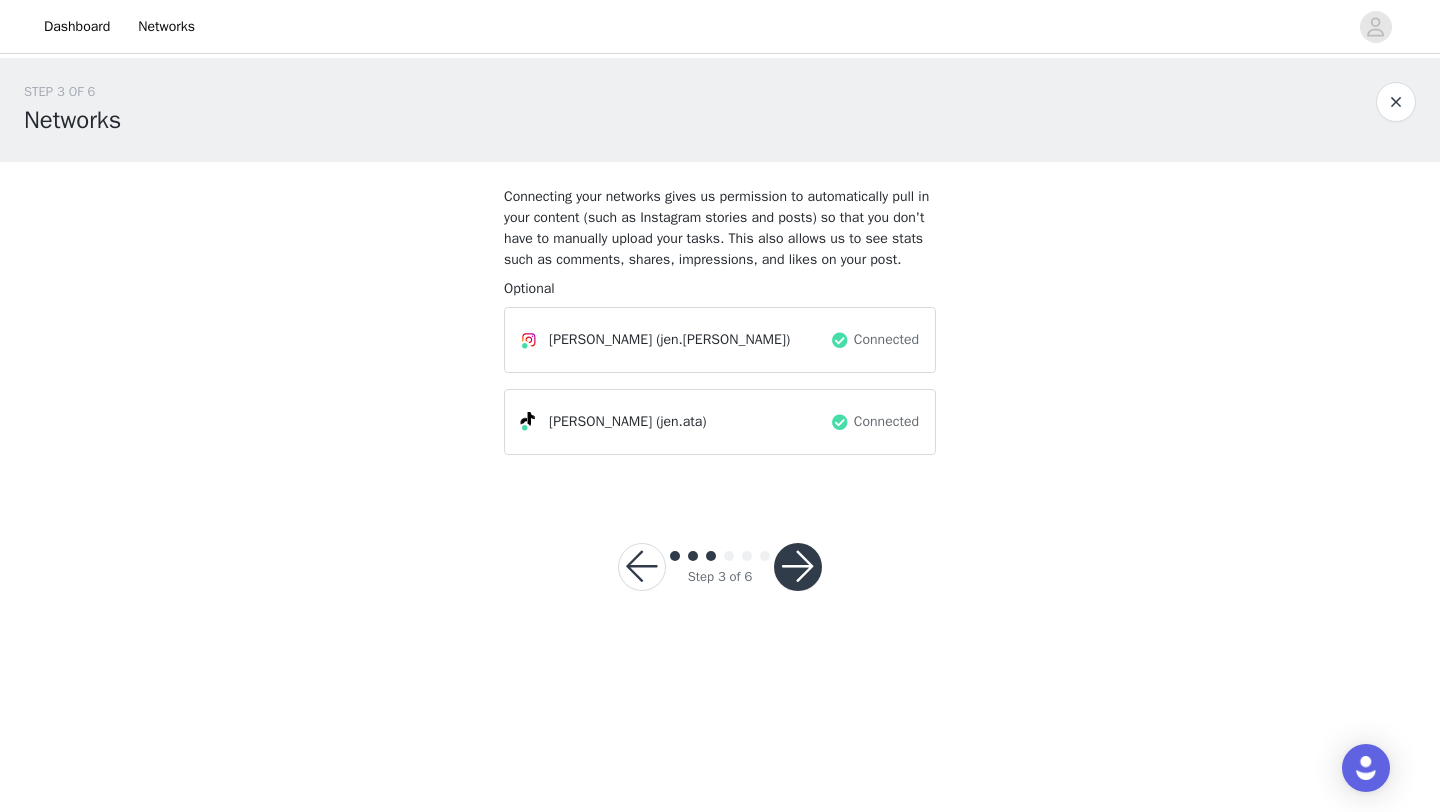 click at bounding box center (798, 567) 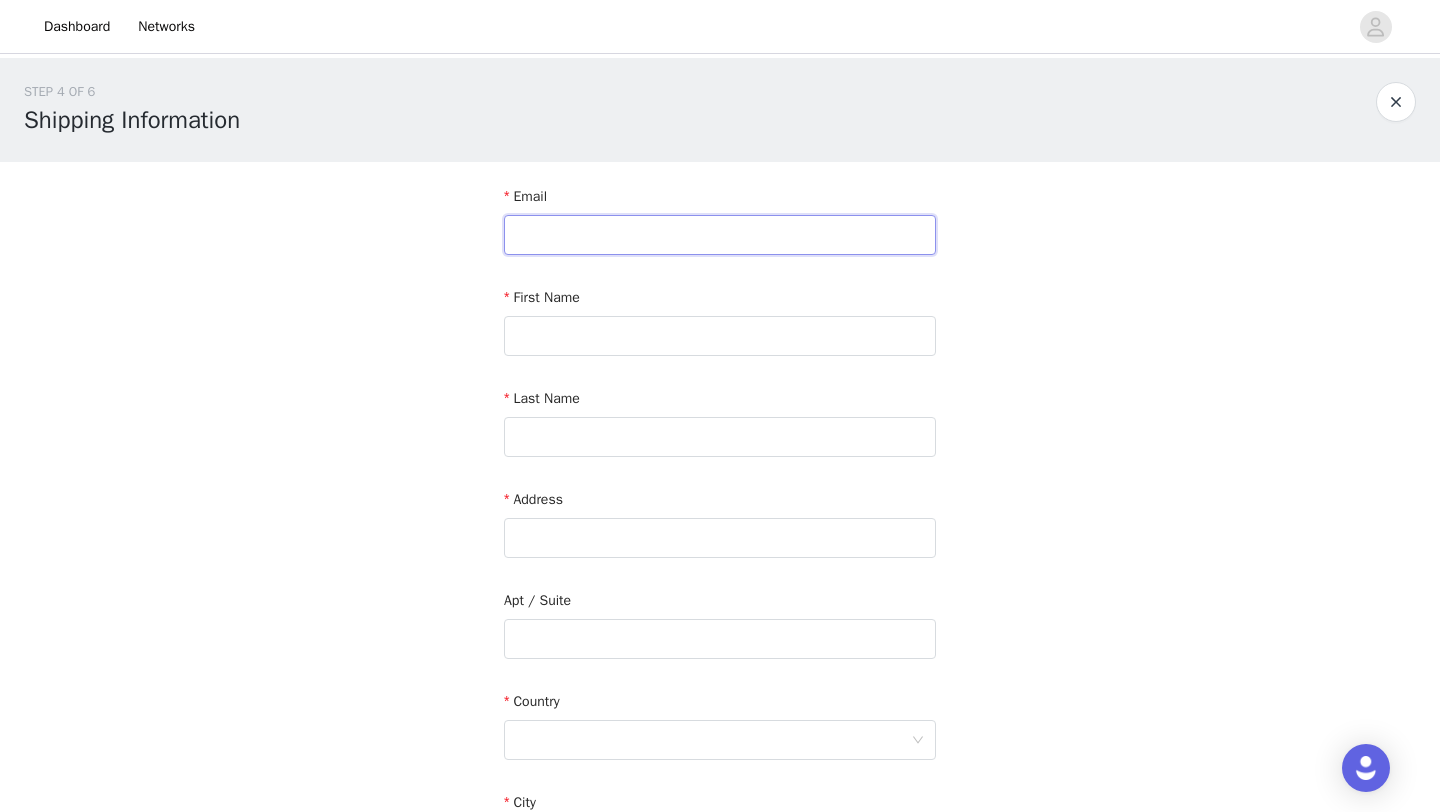 click at bounding box center [720, 235] 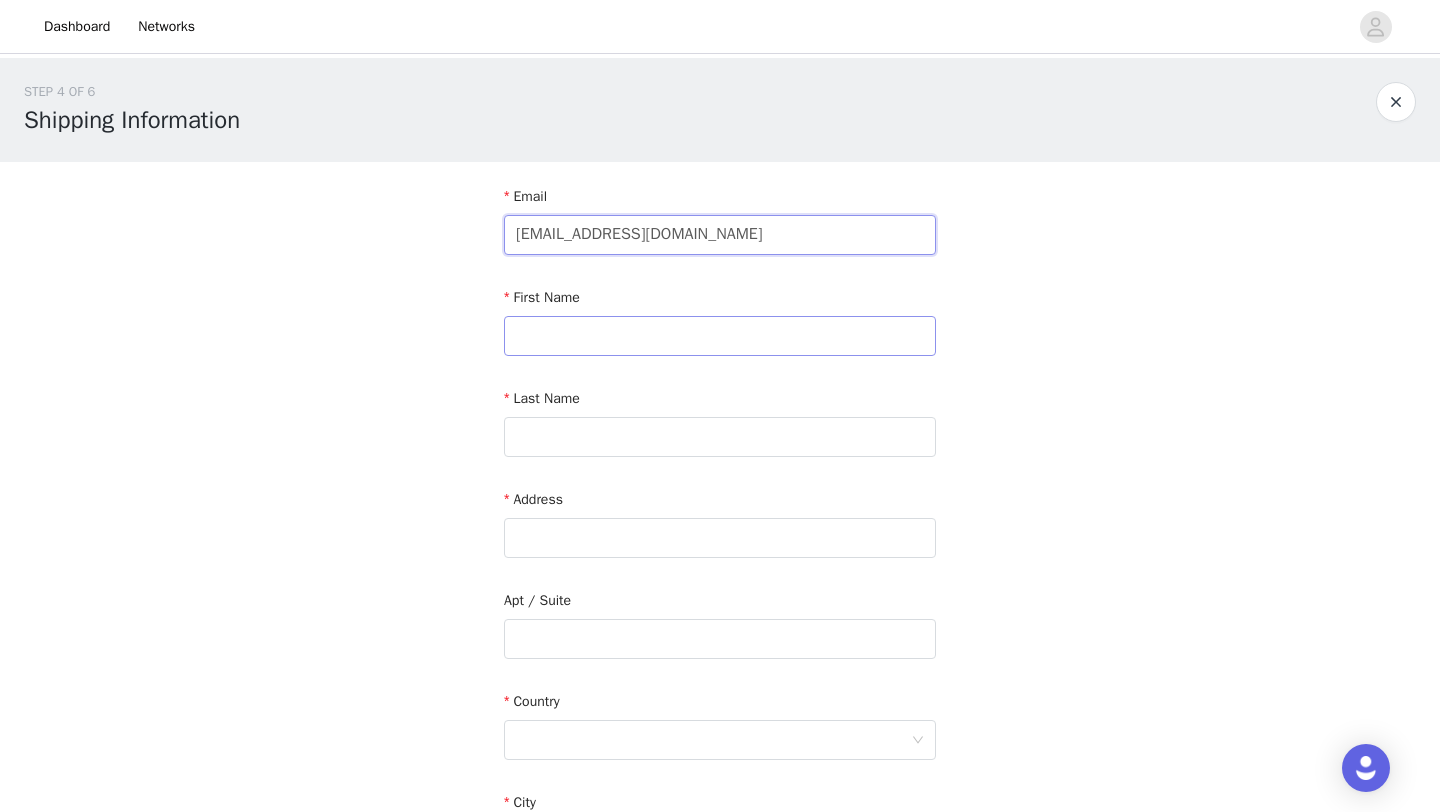type on "[EMAIL_ADDRESS][DOMAIN_NAME]" 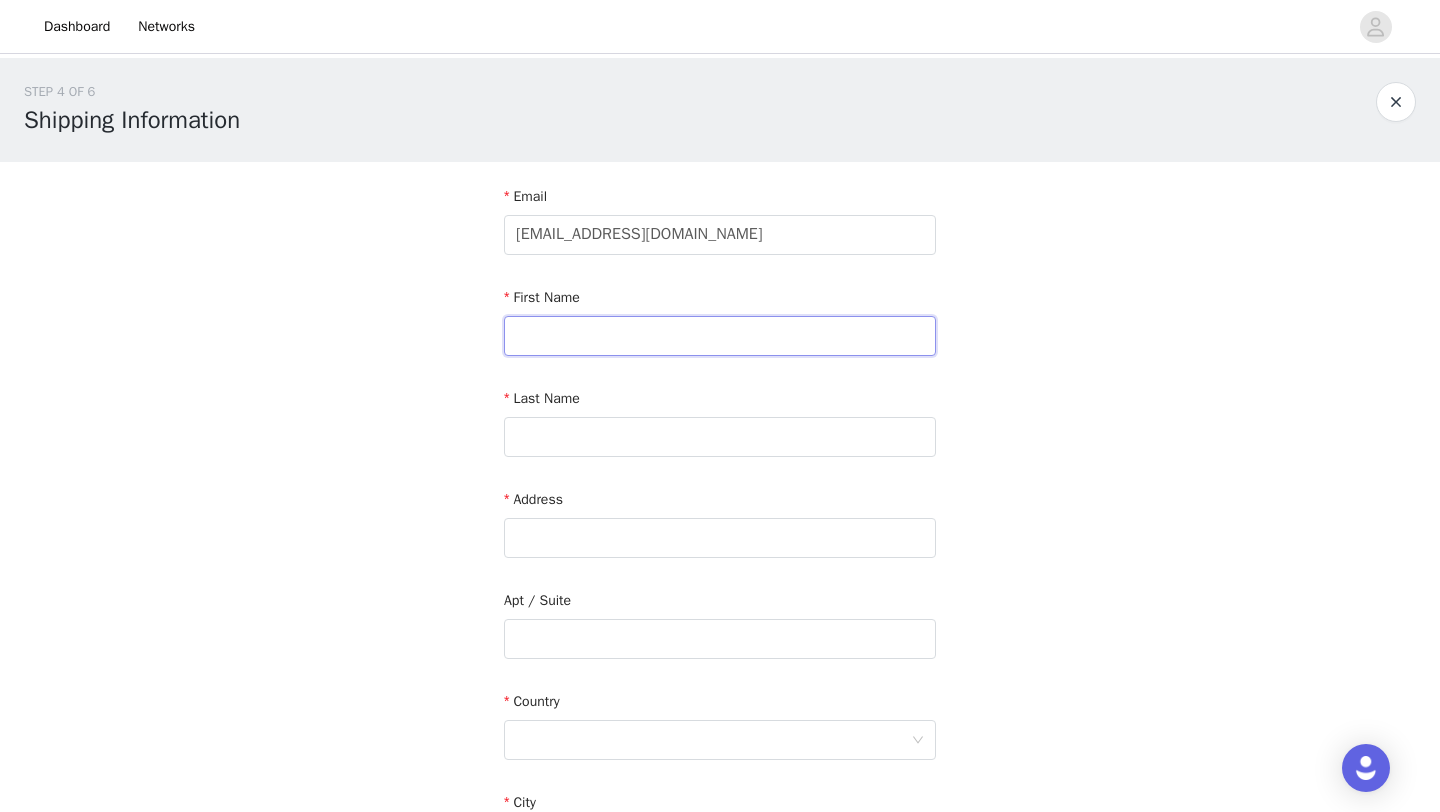 click at bounding box center (720, 336) 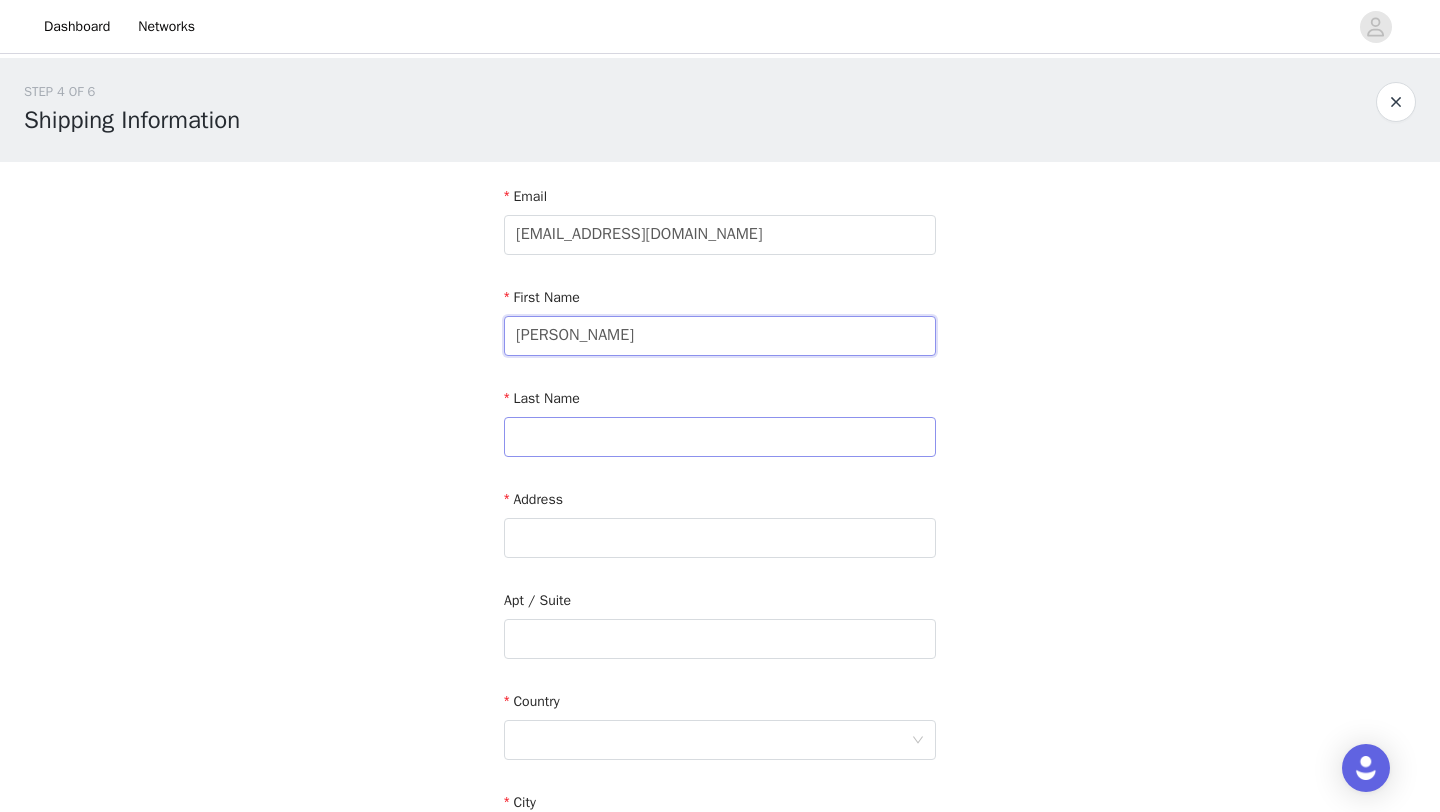 type on "[PERSON_NAME]" 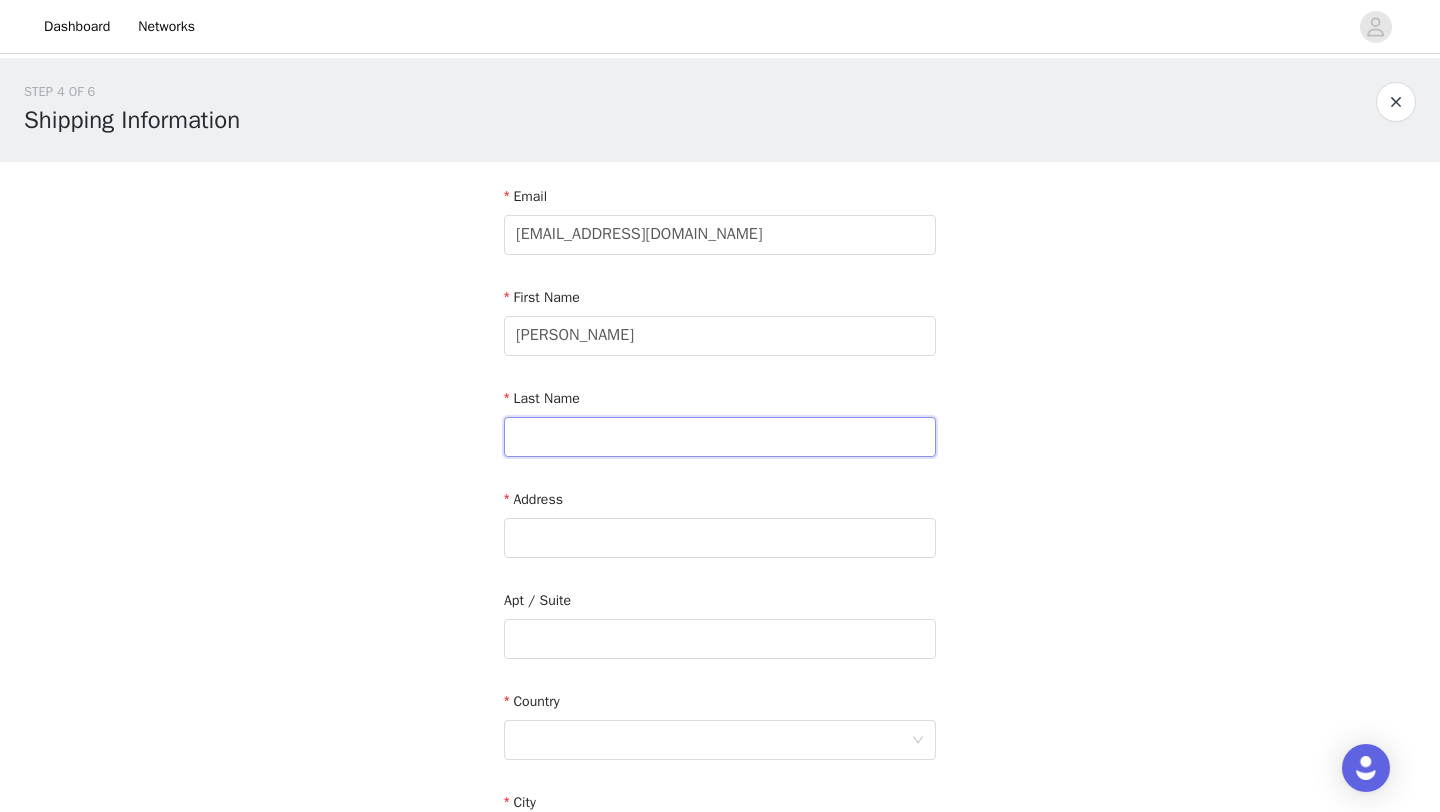 click at bounding box center (720, 437) 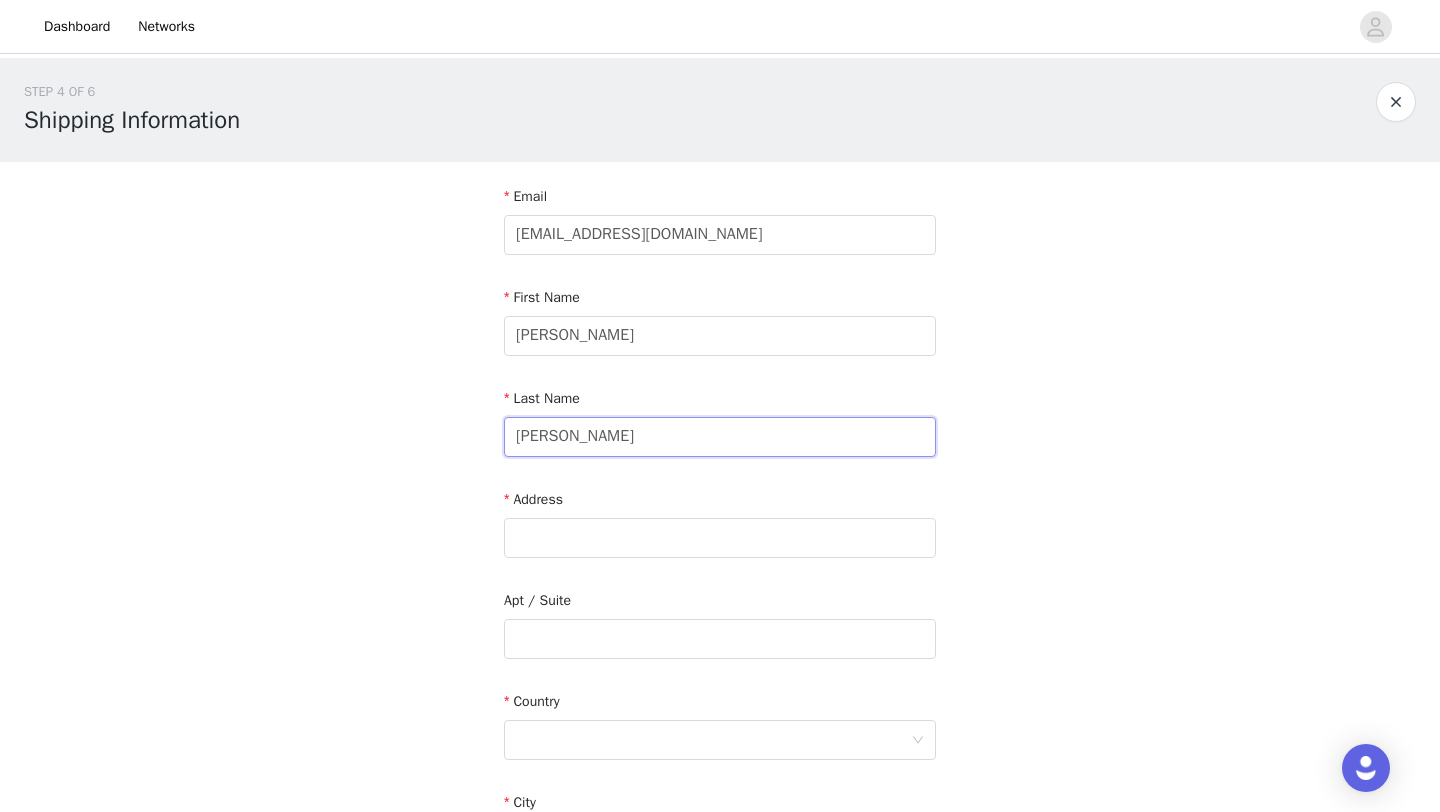 type on "[PERSON_NAME]" 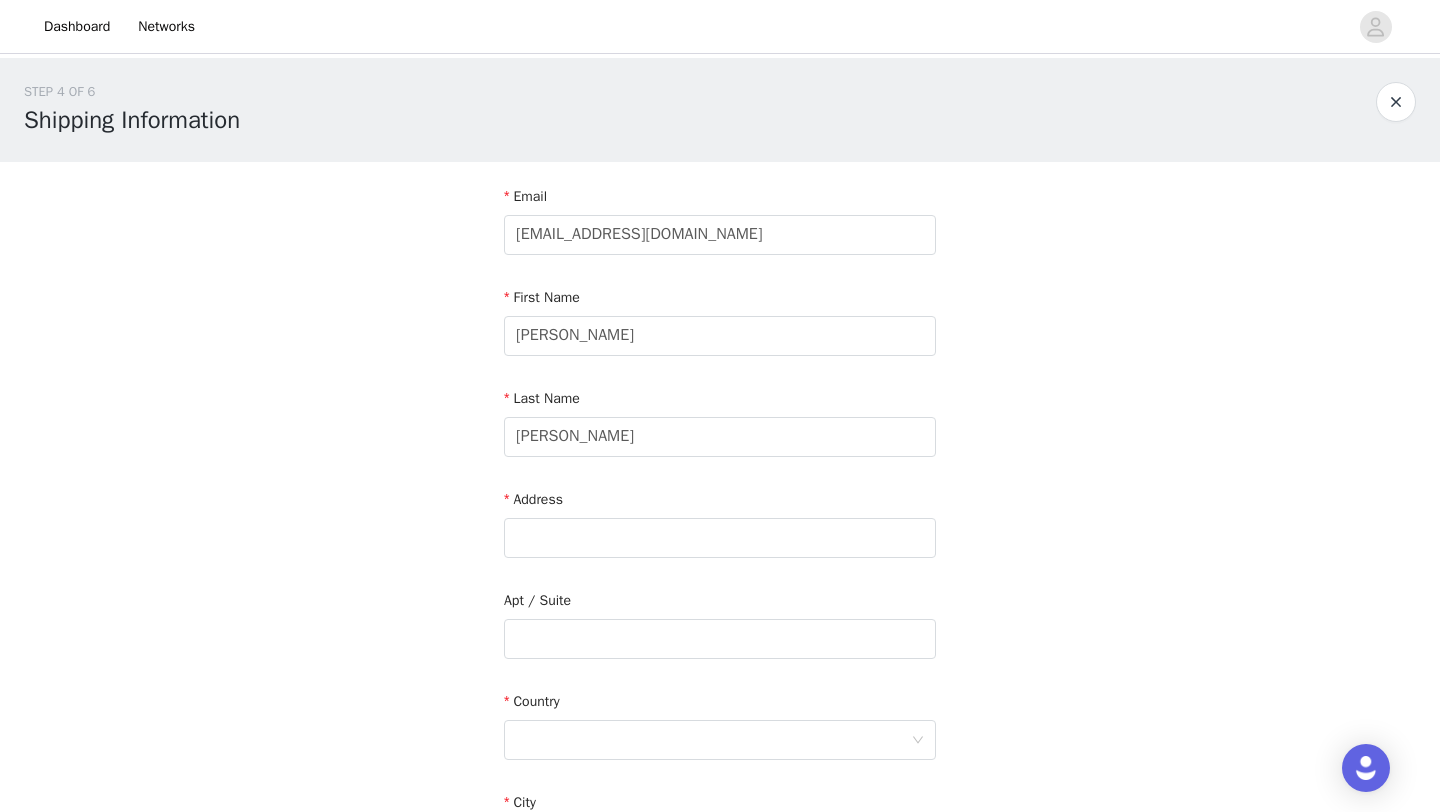 click on "Address" at bounding box center (720, 527) 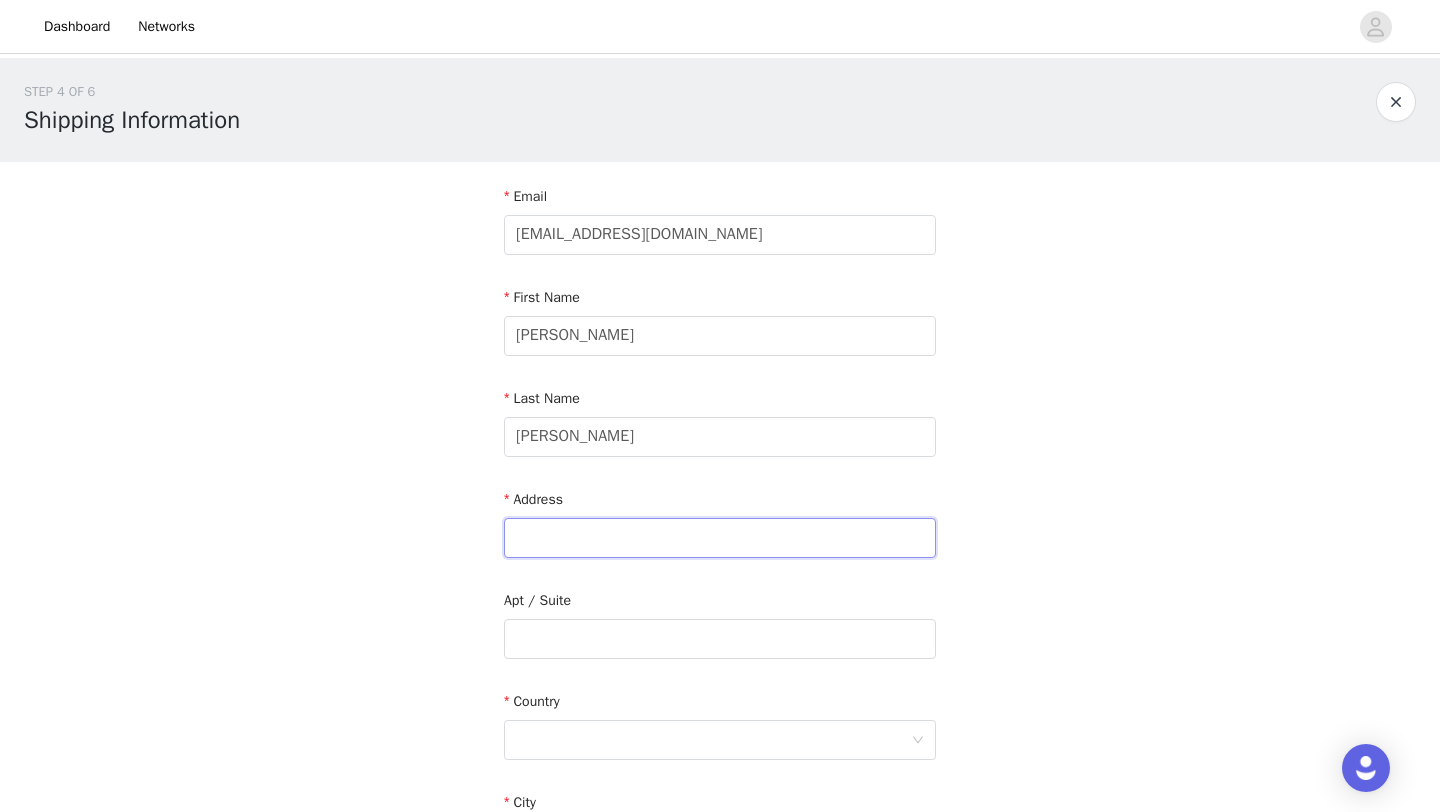 click at bounding box center [720, 538] 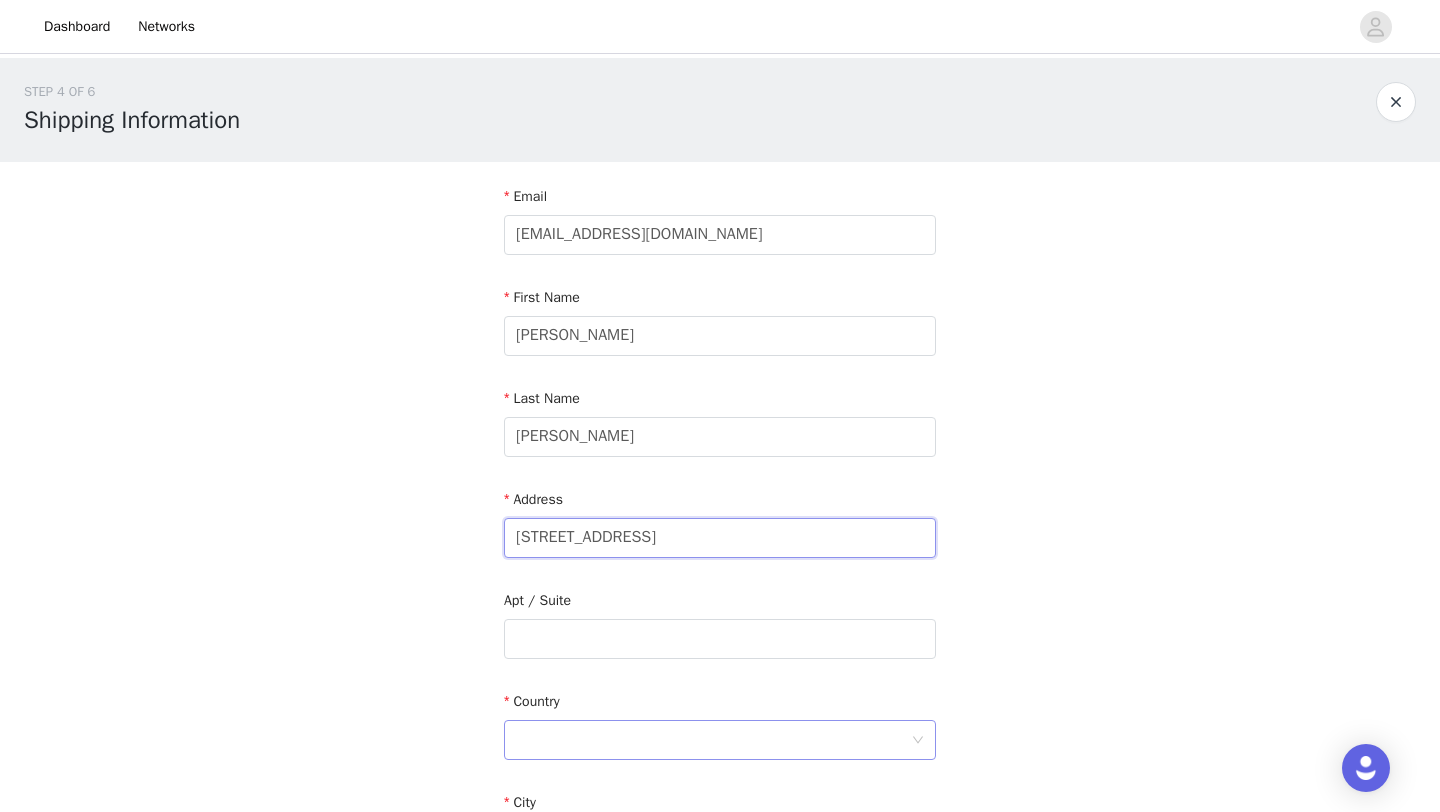 type on "[STREET_ADDRESS]" 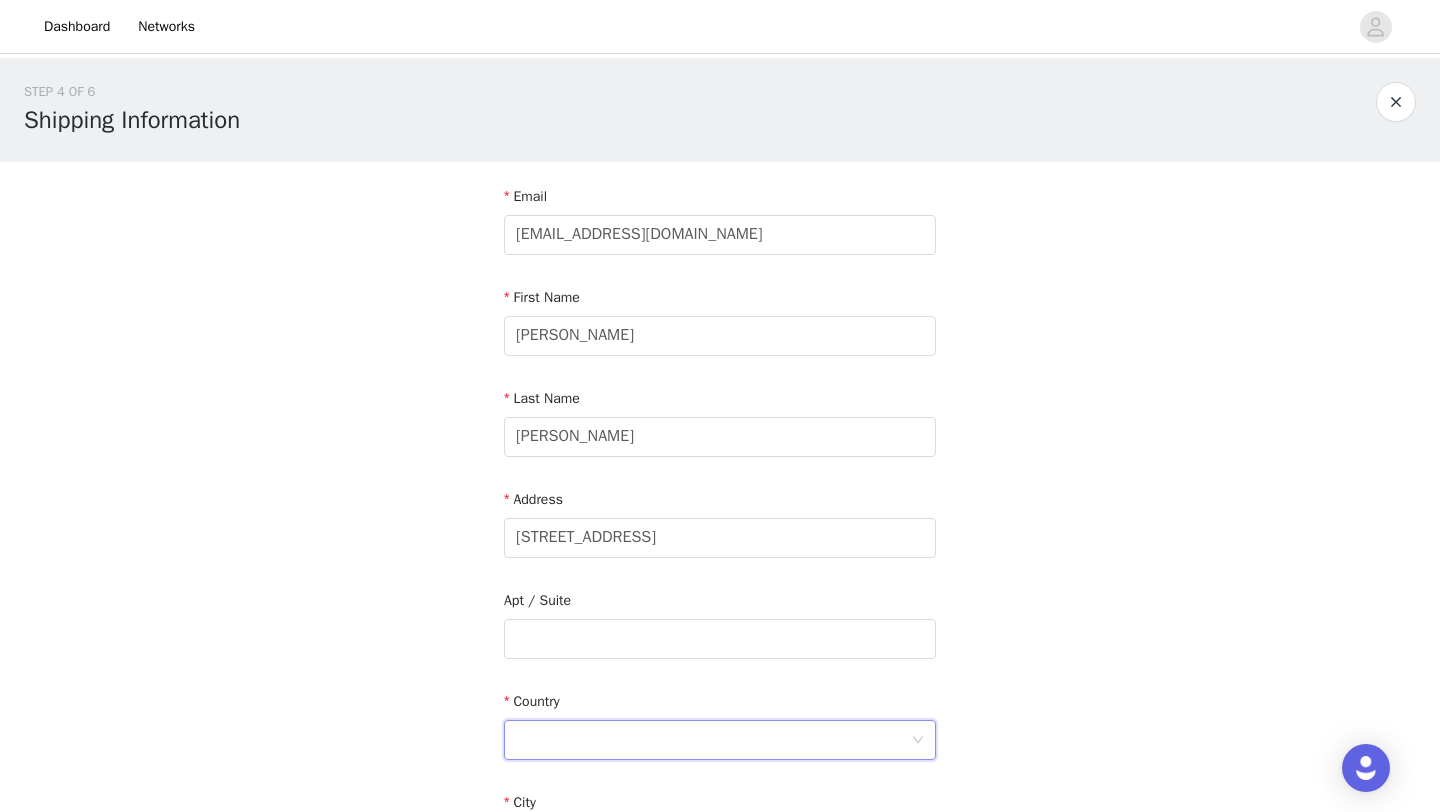 click at bounding box center (713, 740) 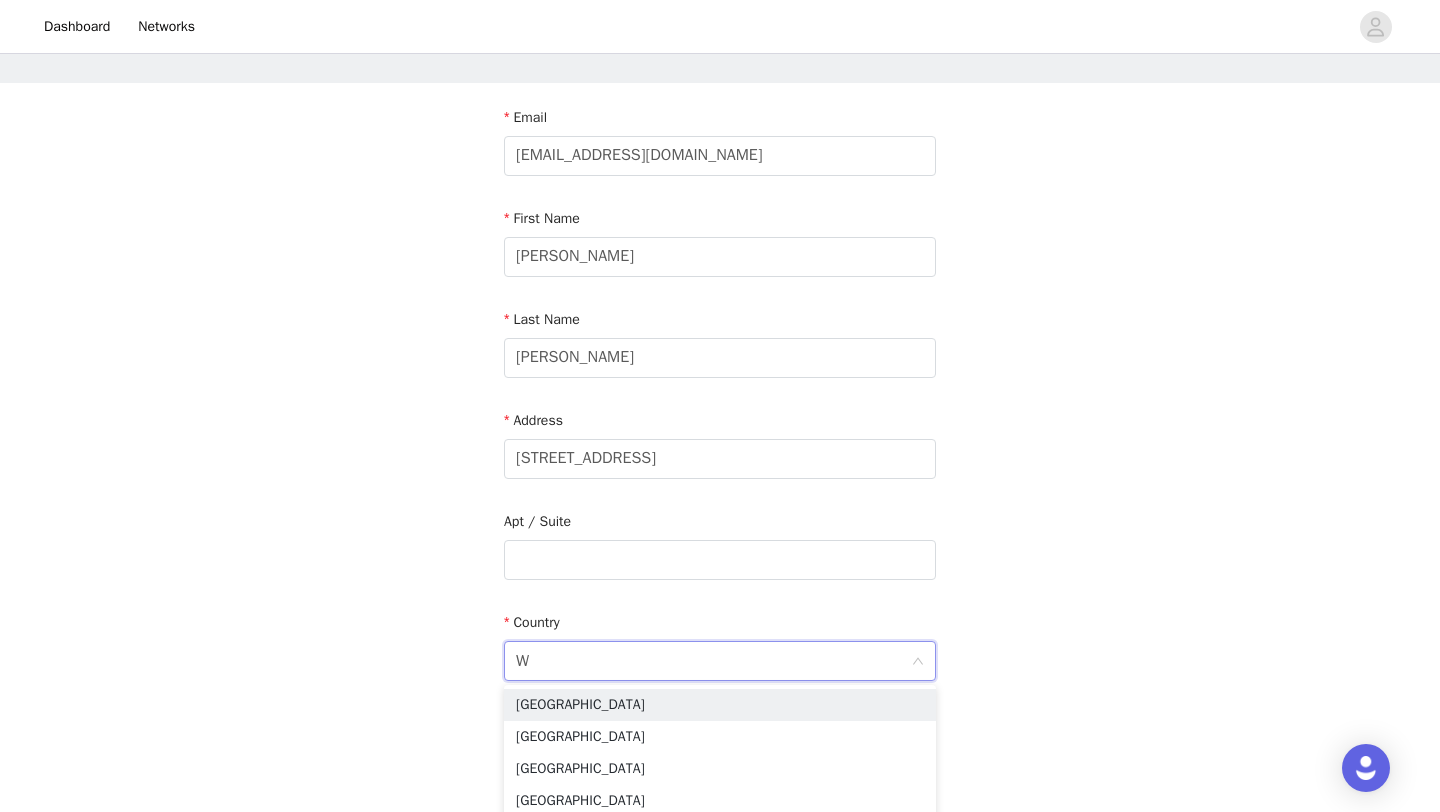 scroll, scrollTop: 77, scrollLeft: 0, axis: vertical 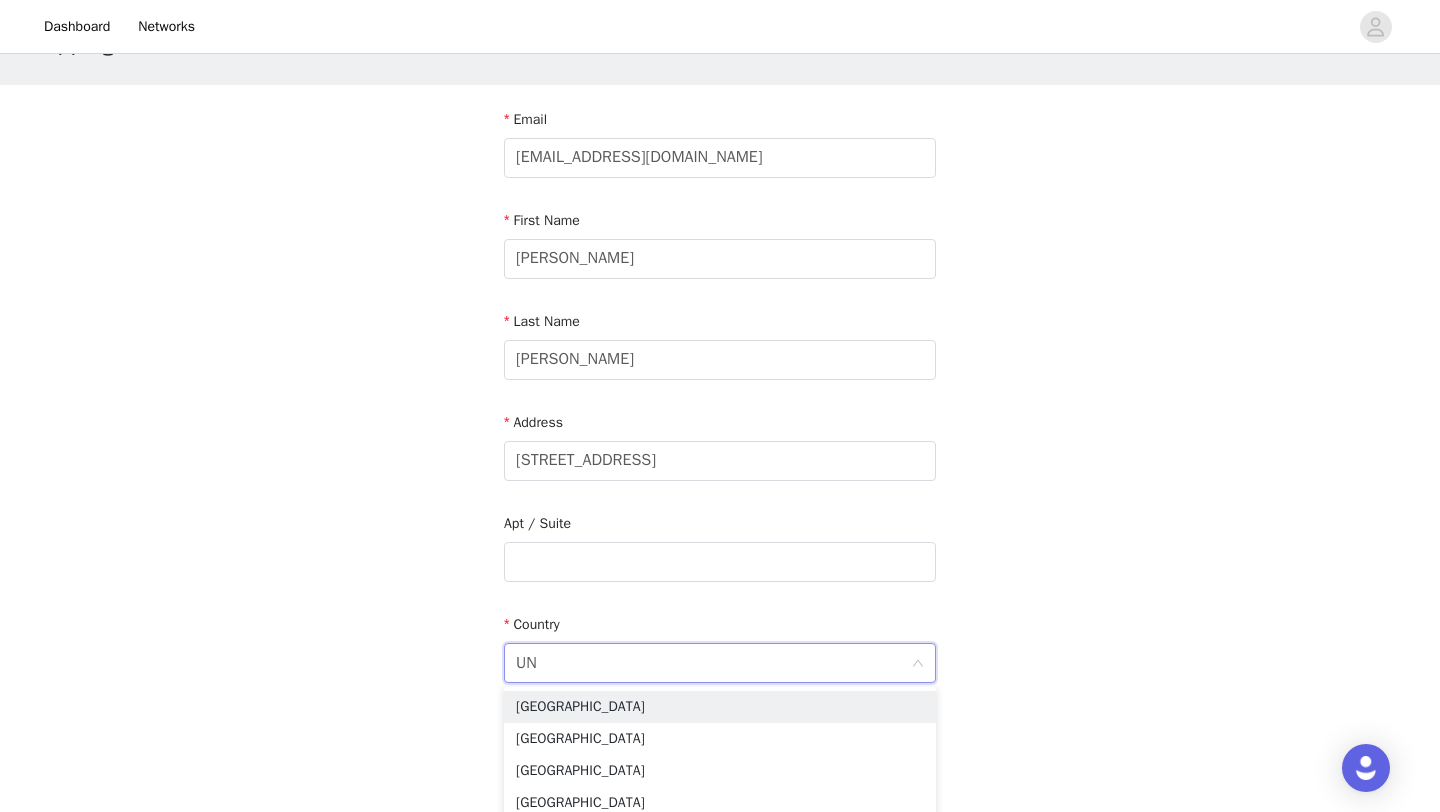 type on "UNI" 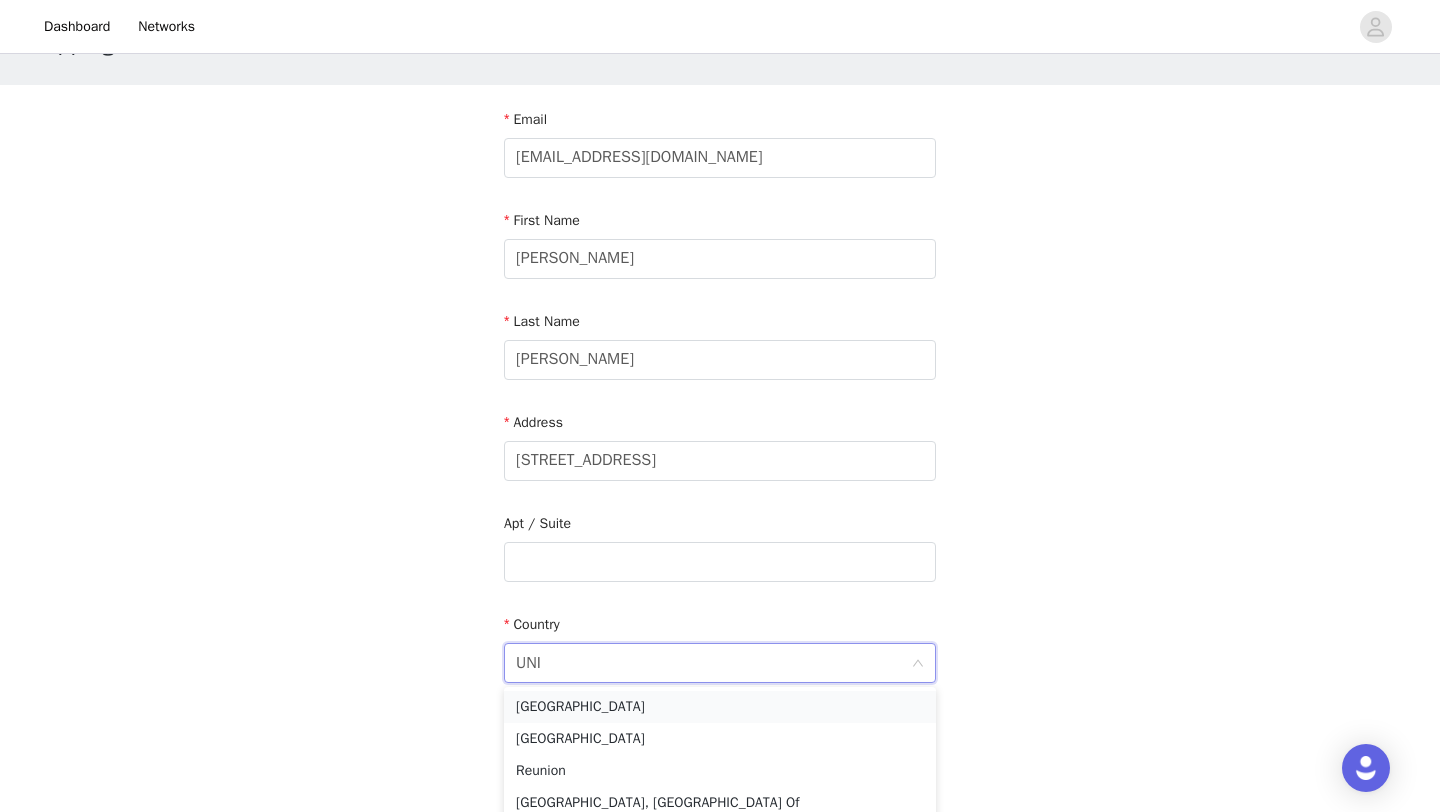 click on "[GEOGRAPHIC_DATA]" at bounding box center [720, 707] 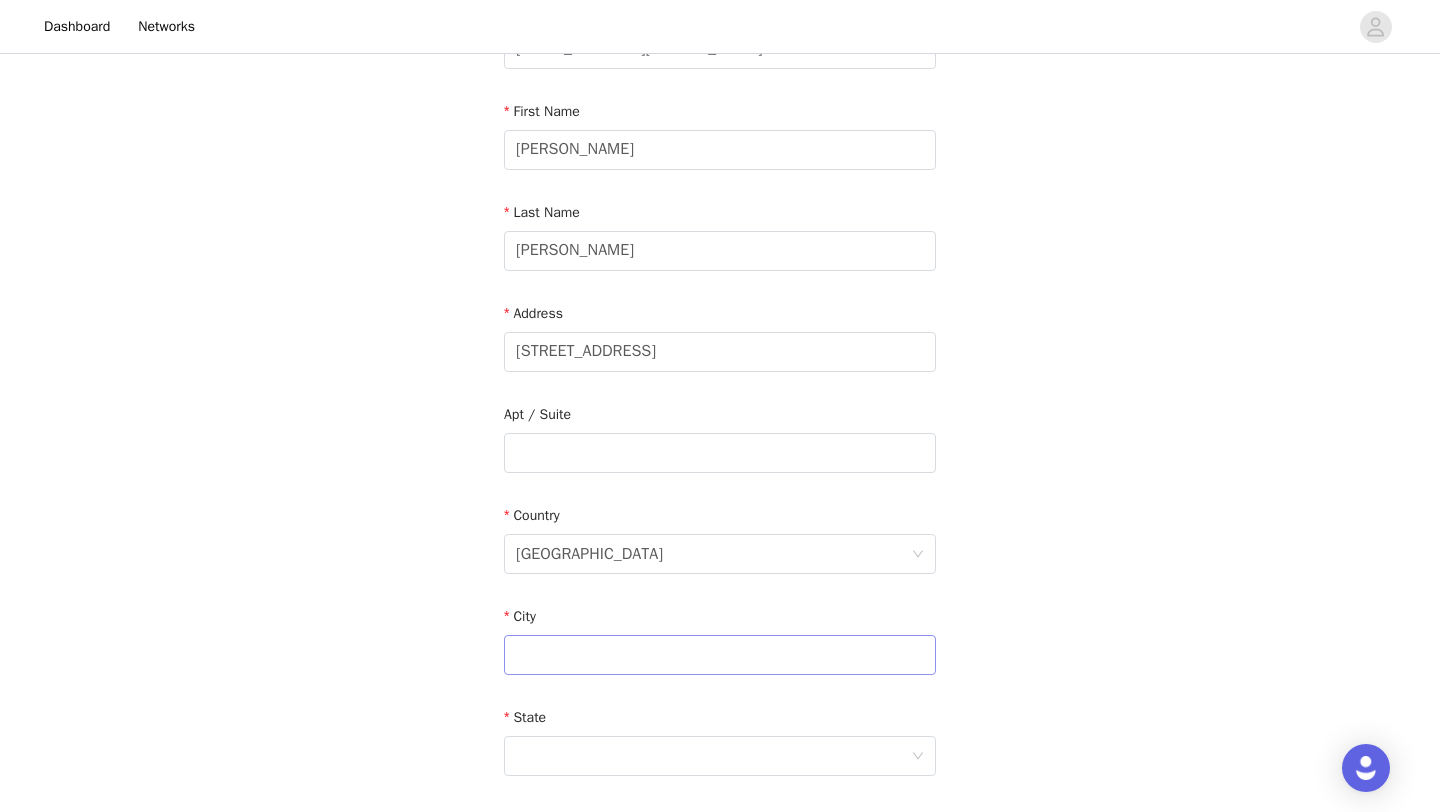 scroll, scrollTop: 187, scrollLeft: 0, axis: vertical 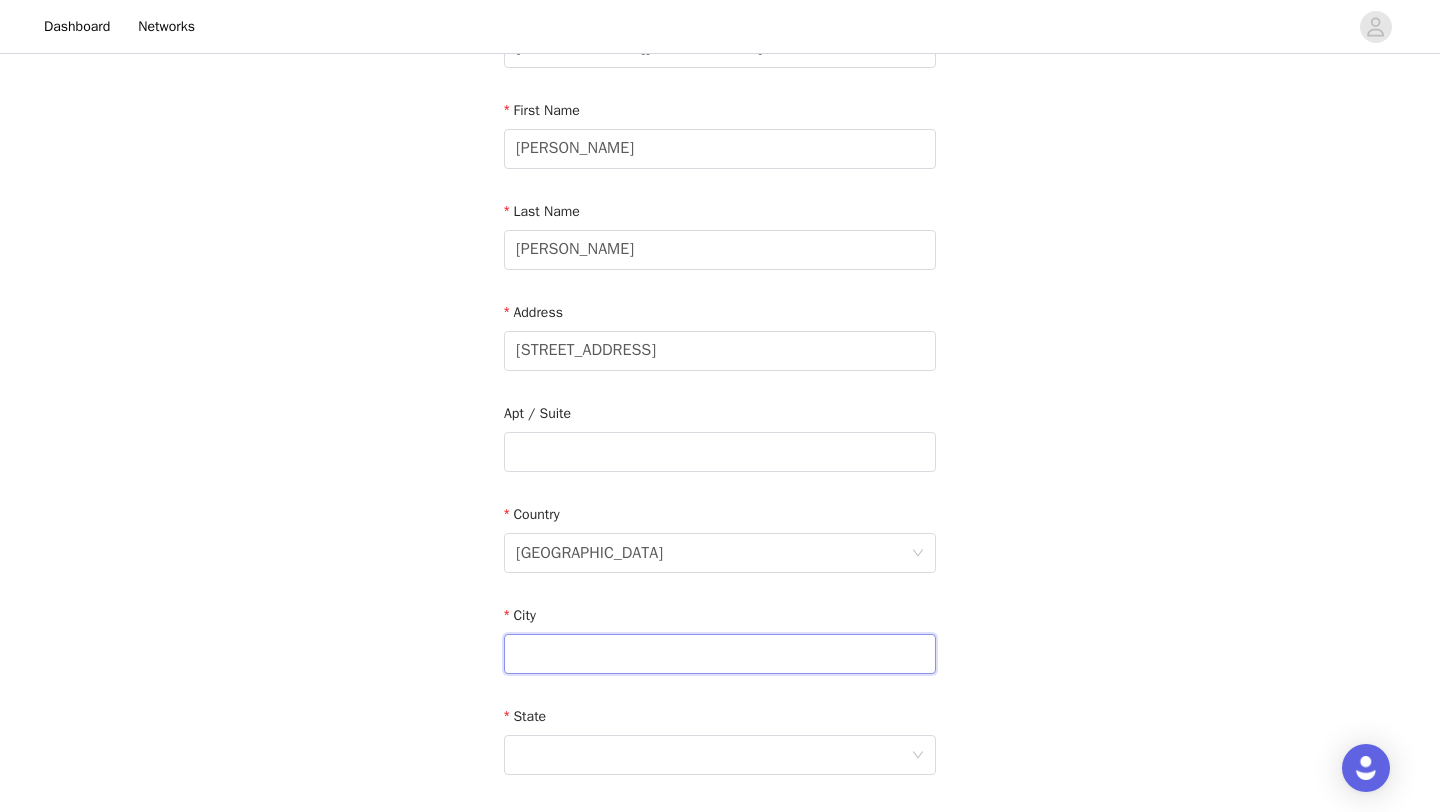 click at bounding box center [720, 654] 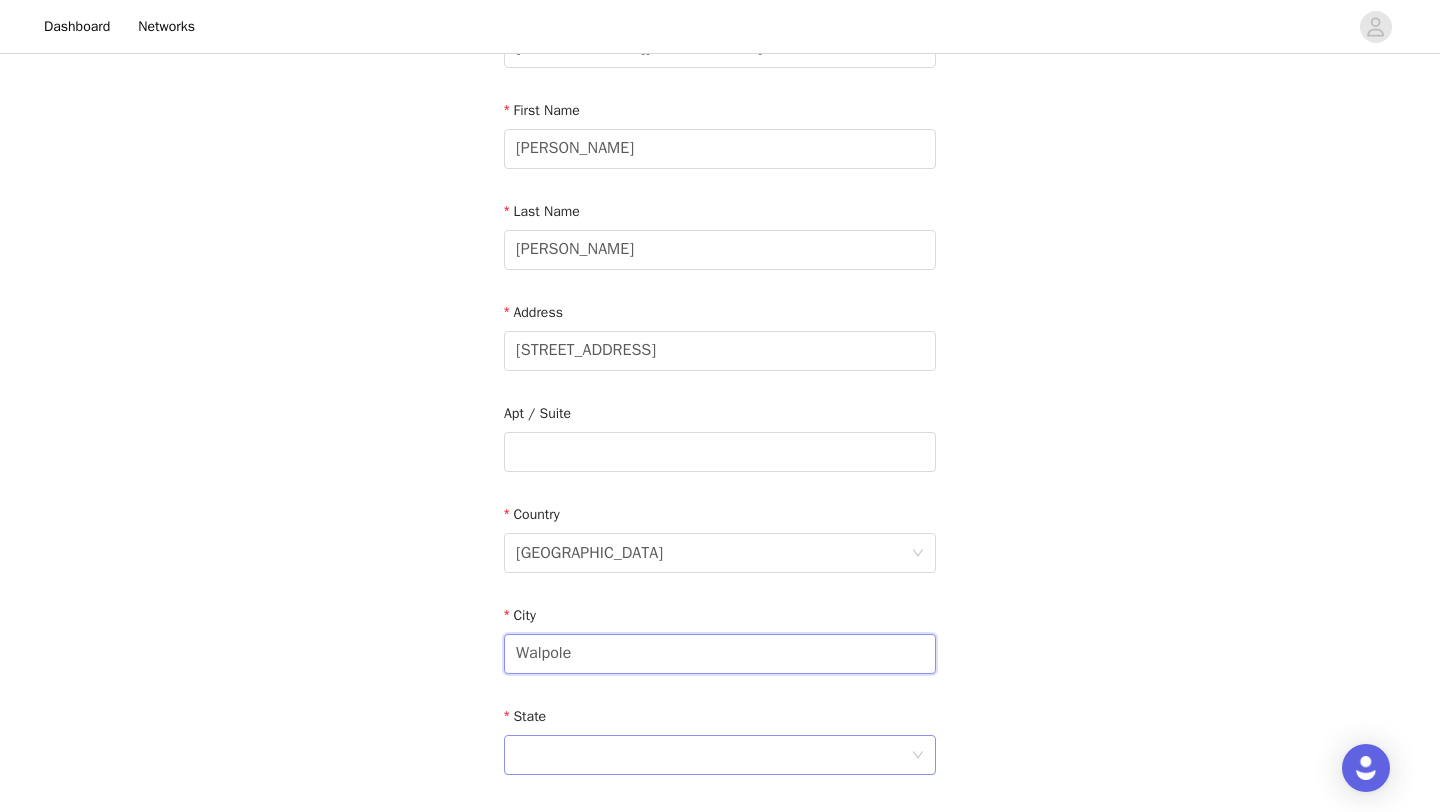 type on "Walpole" 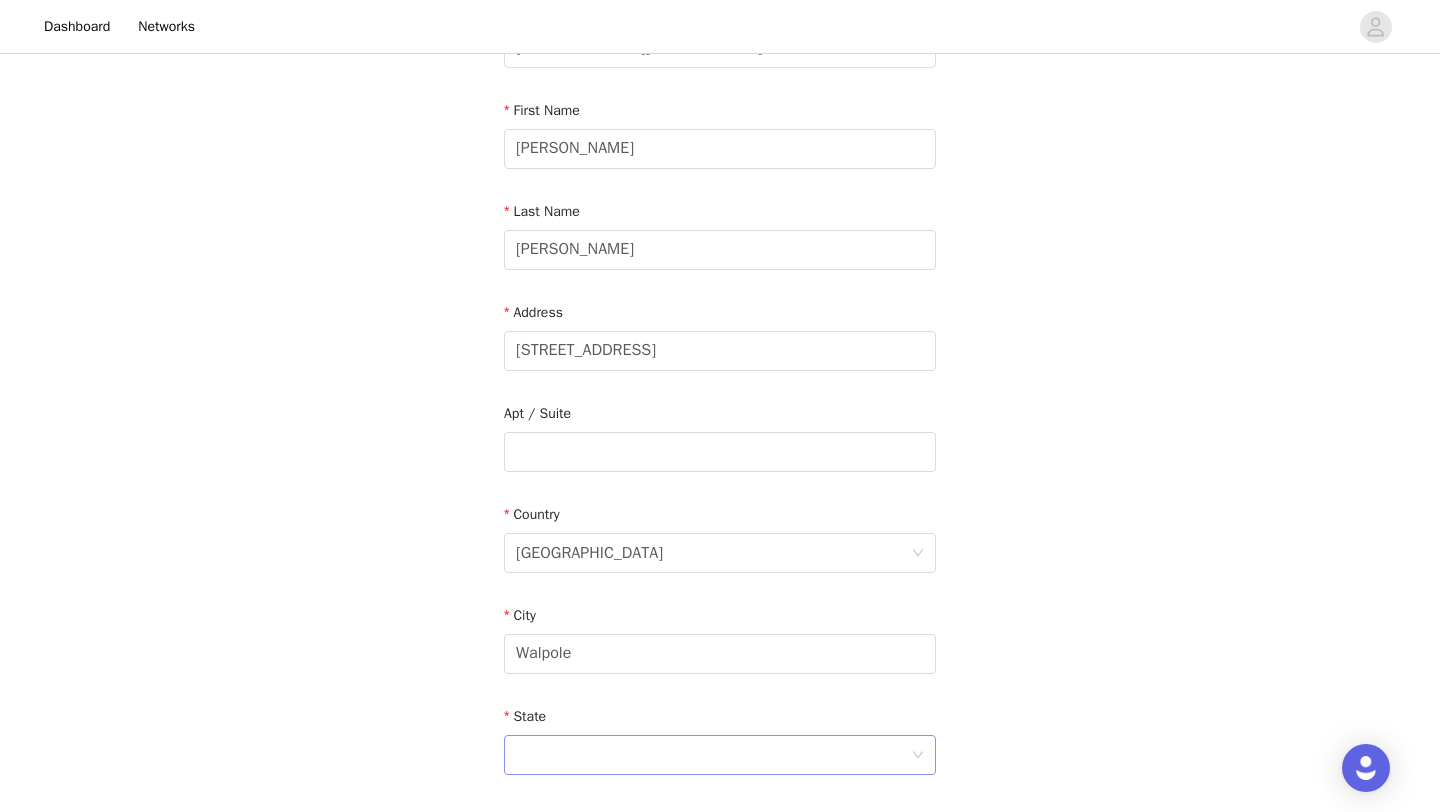 click at bounding box center [713, 755] 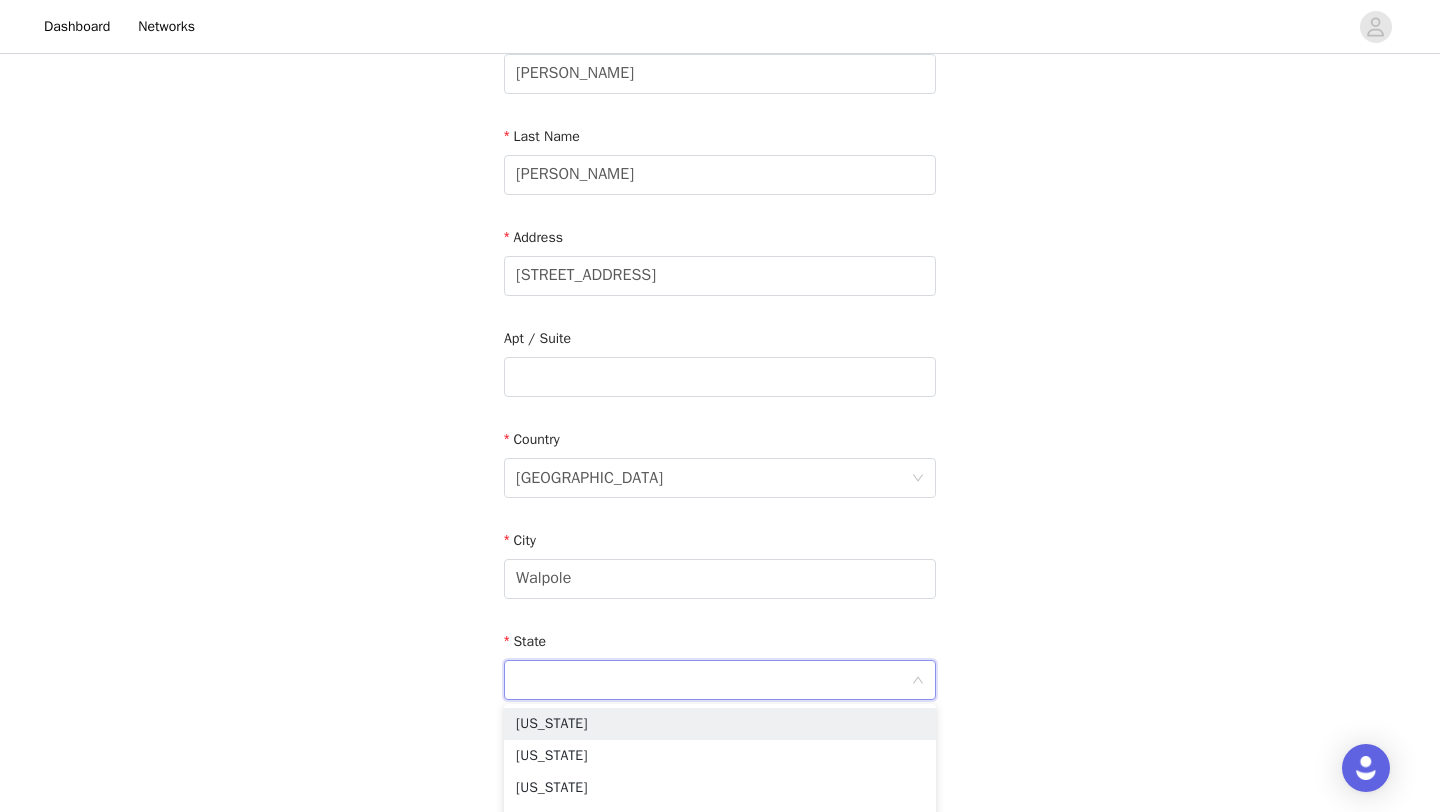 scroll, scrollTop: 268, scrollLeft: 0, axis: vertical 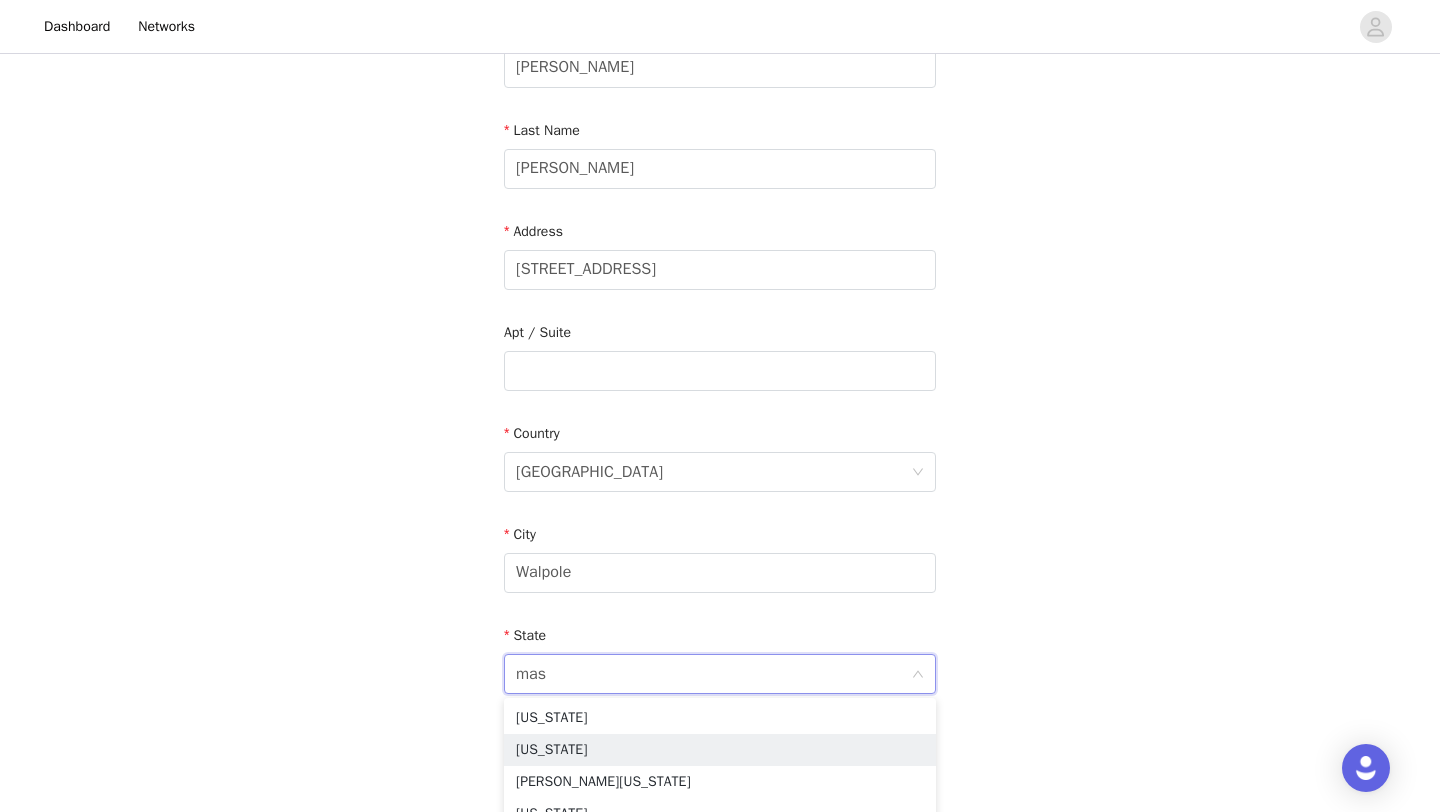 type on "mass" 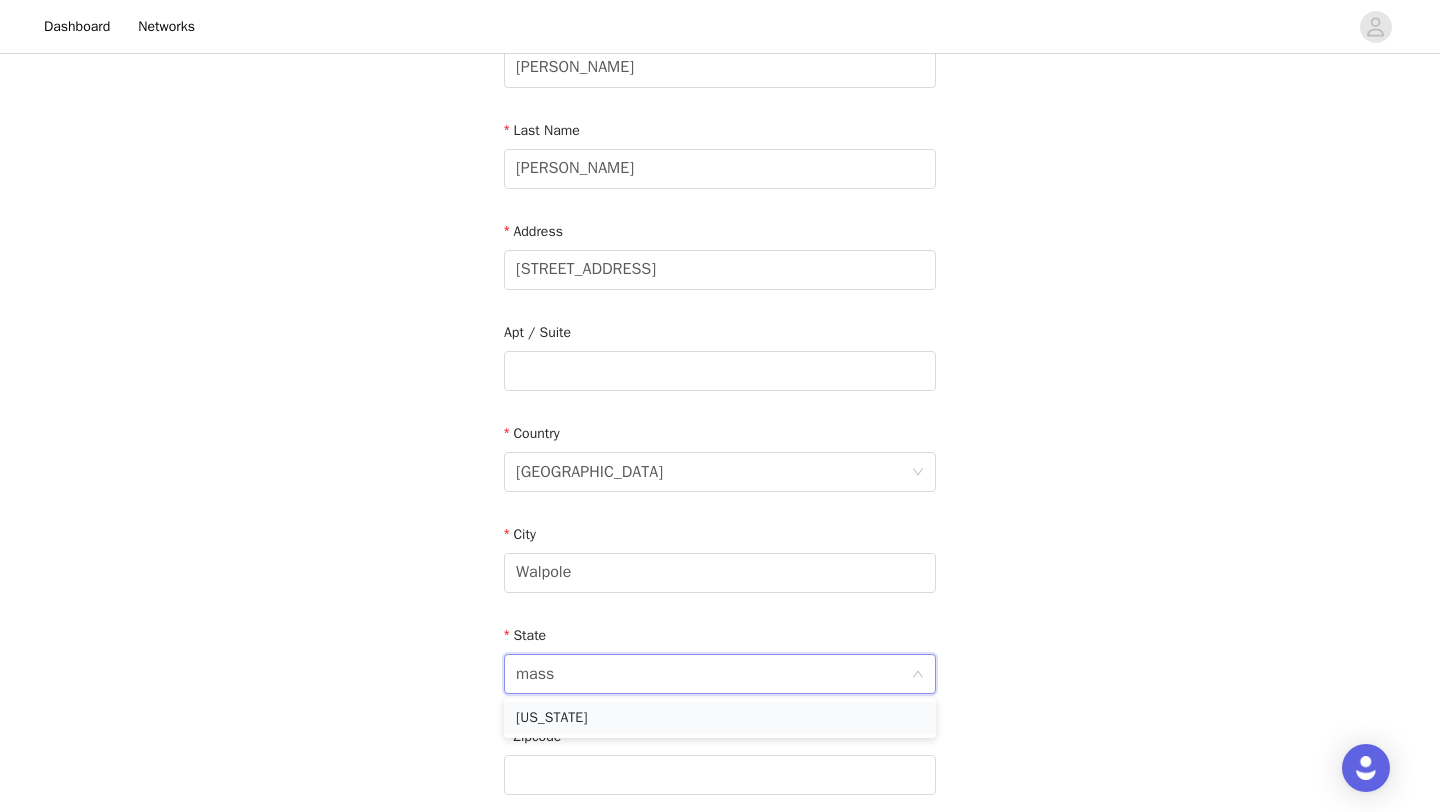 click on "[US_STATE]" at bounding box center [720, 718] 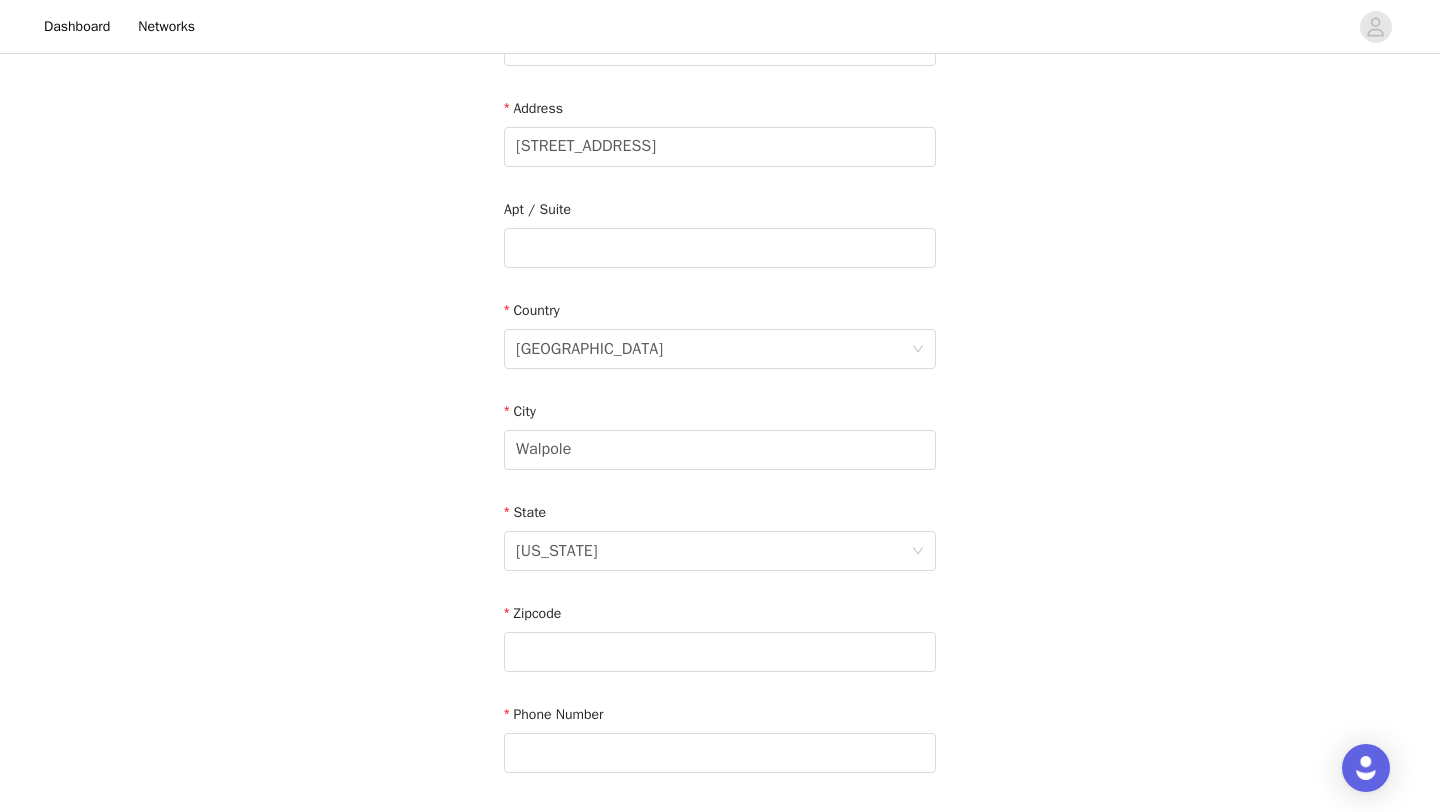 scroll, scrollTop: 392, scrollLeft: 0, axis: vertical 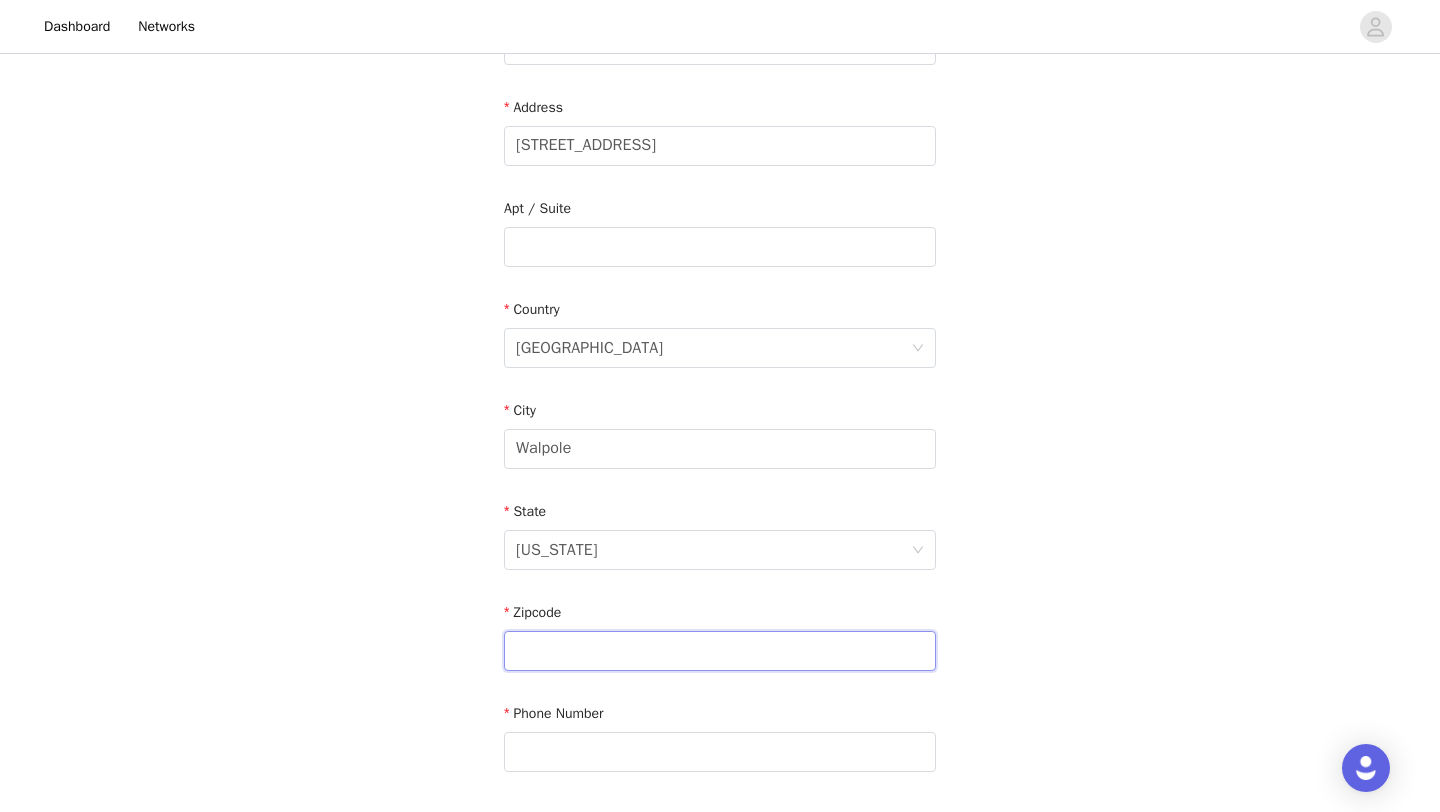 click at bounding box center (720, 651) 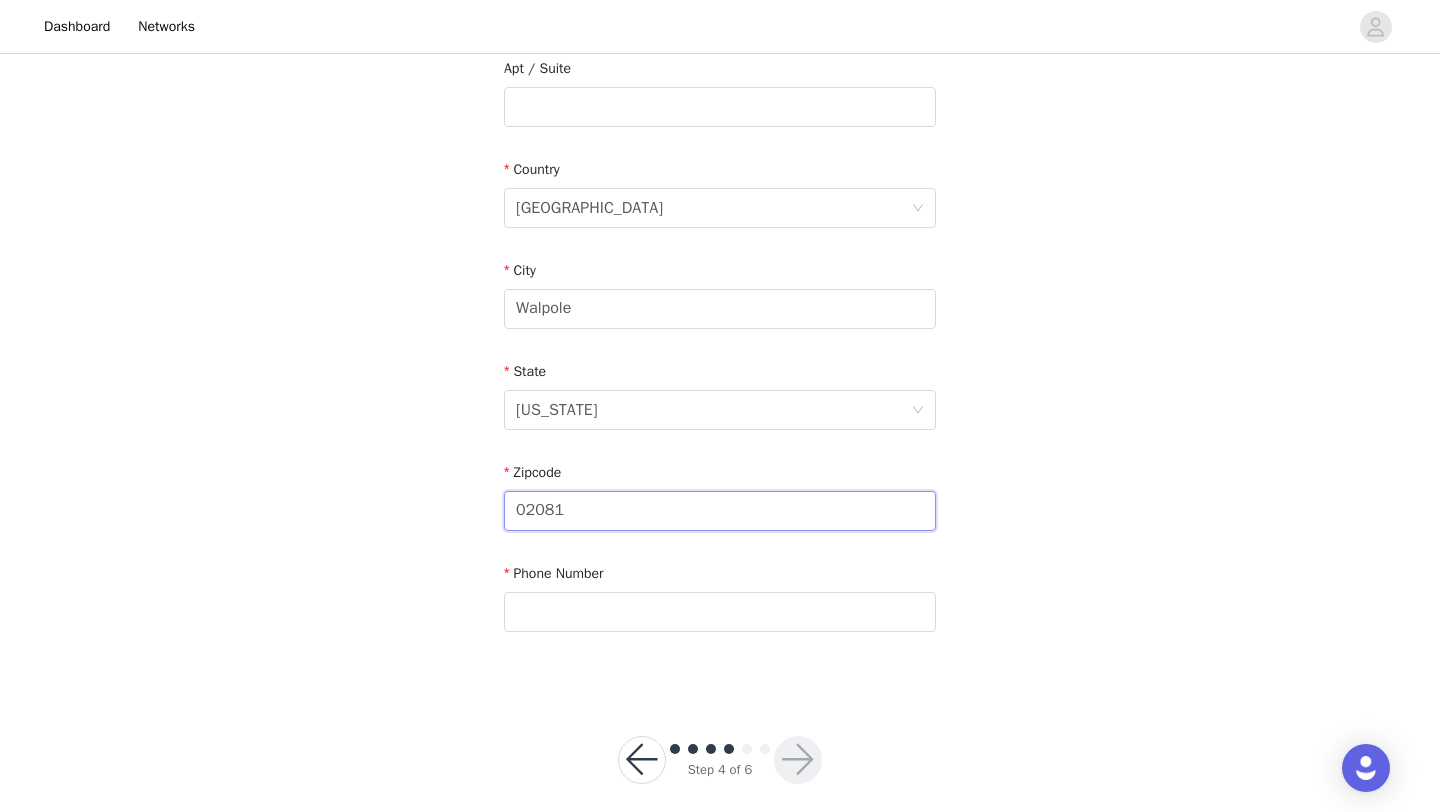scroll, scrollTop: 551, scrollLeft: 0, axis: vertical 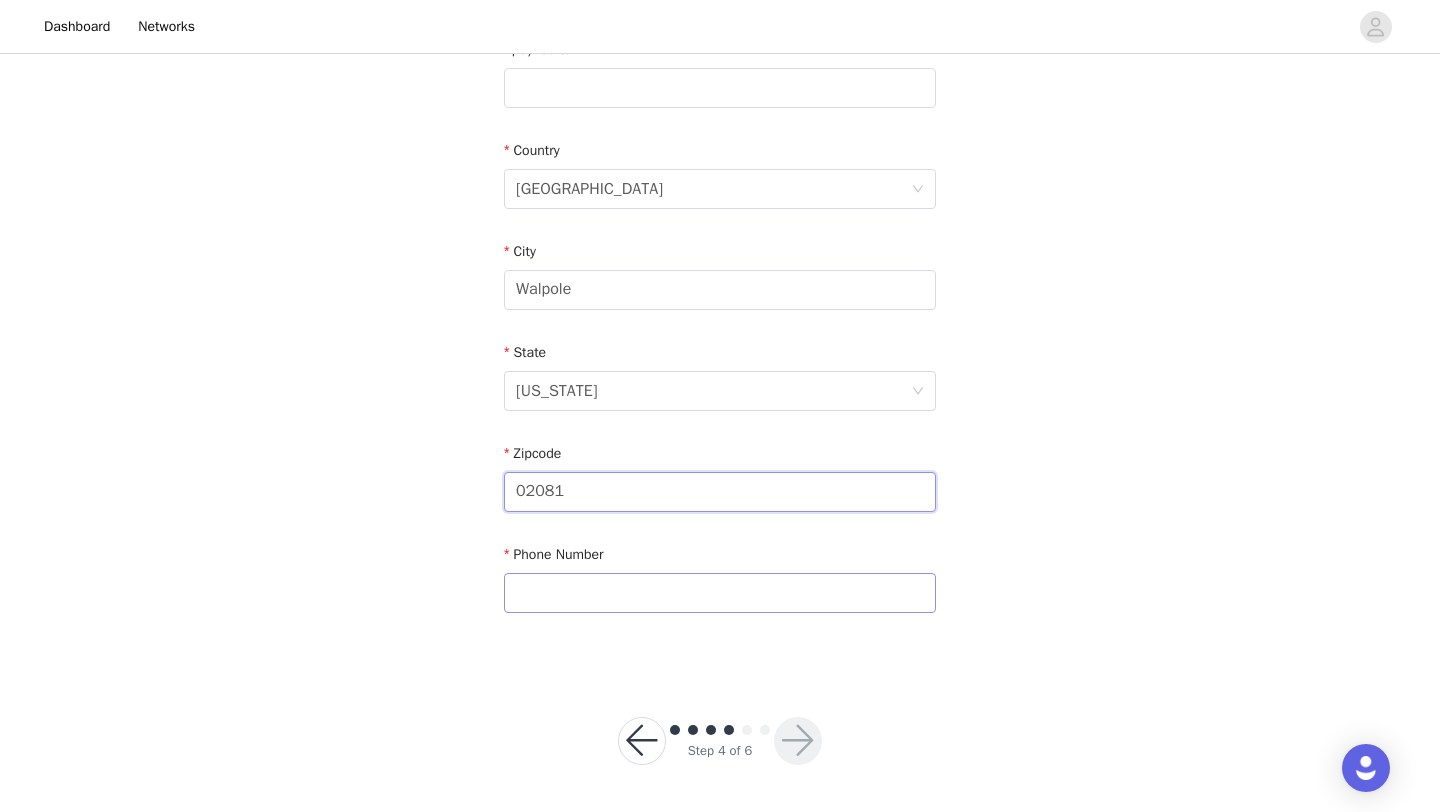 type on "02081" 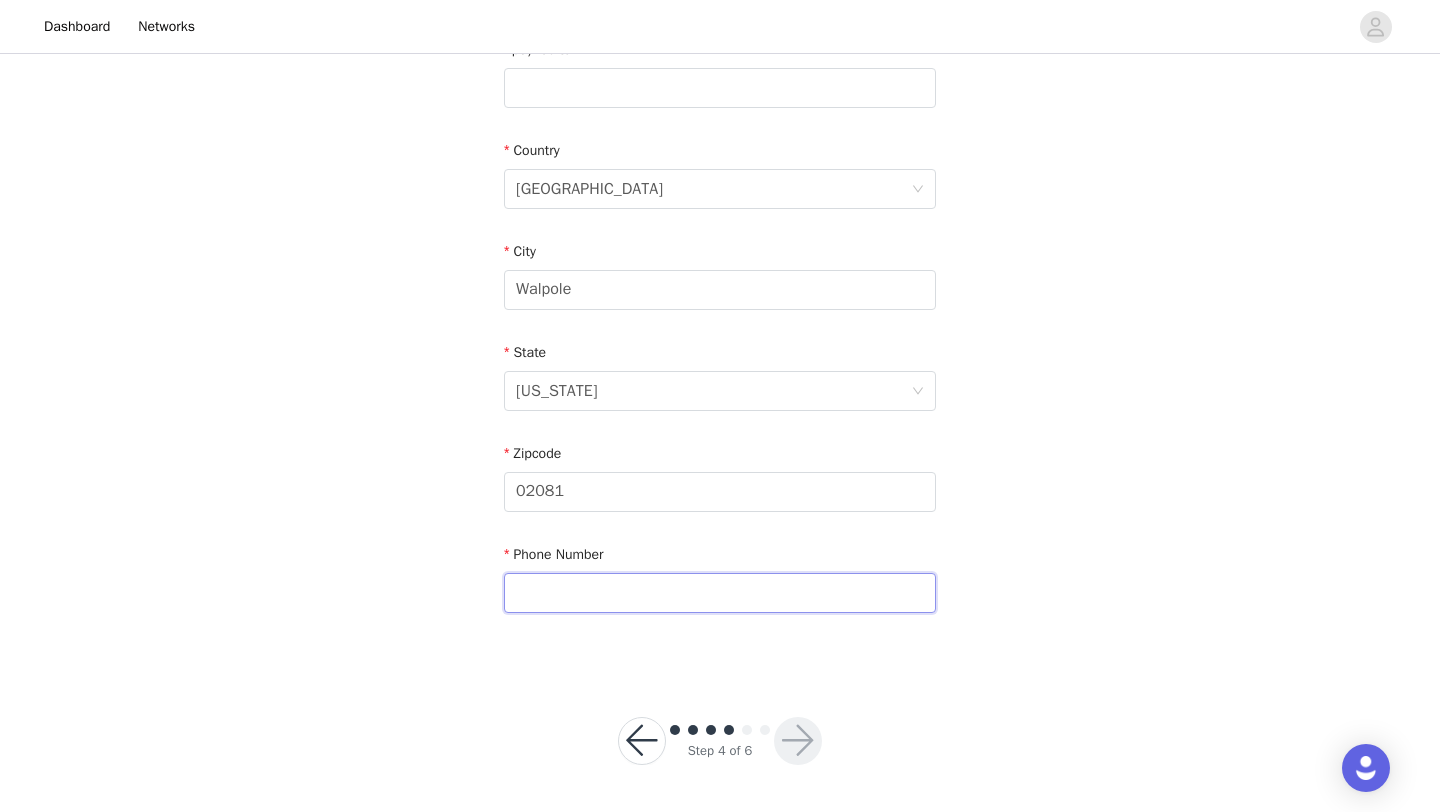 click at bounding box center (720, 593) 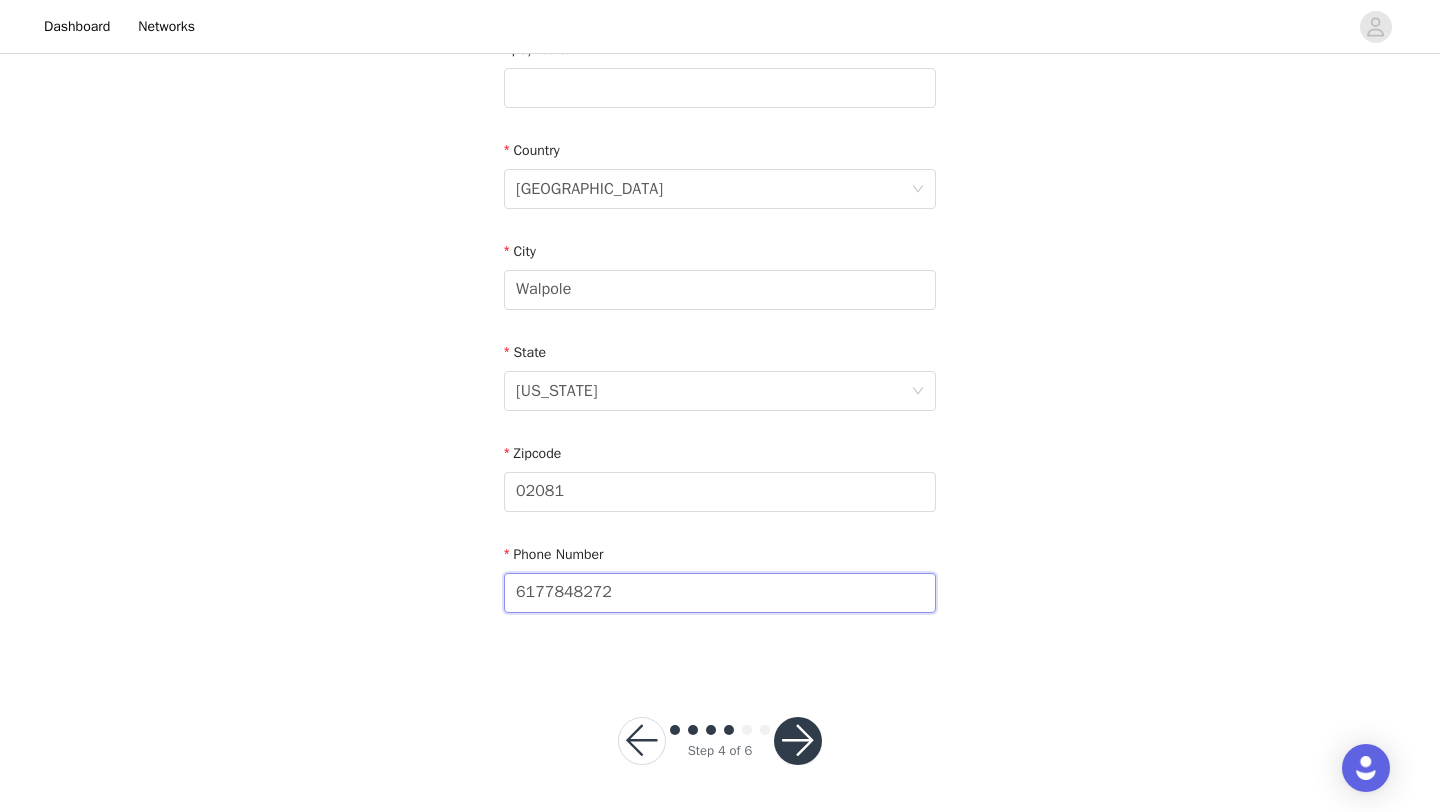 type on "6177848272" 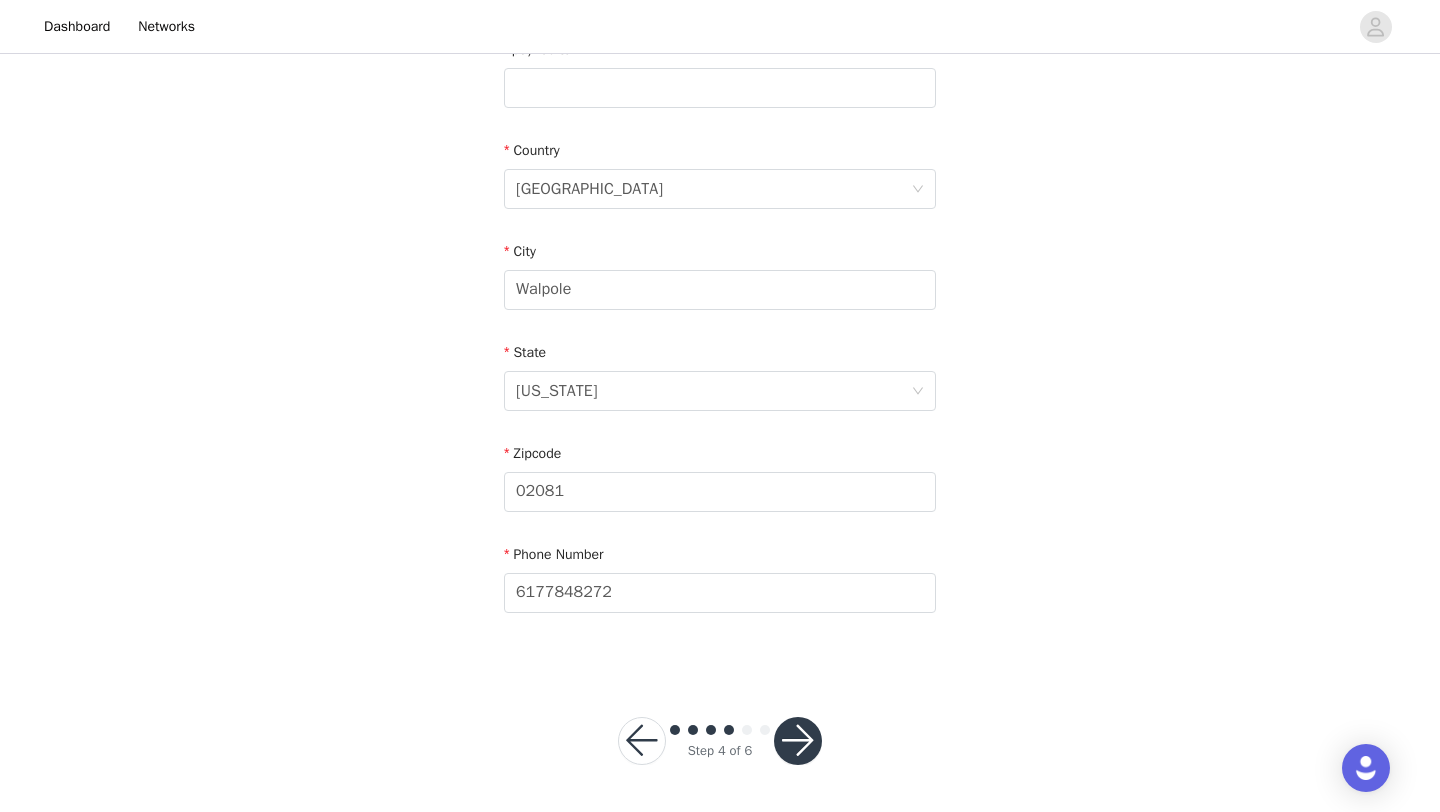 click at bounding box center (798, 741) 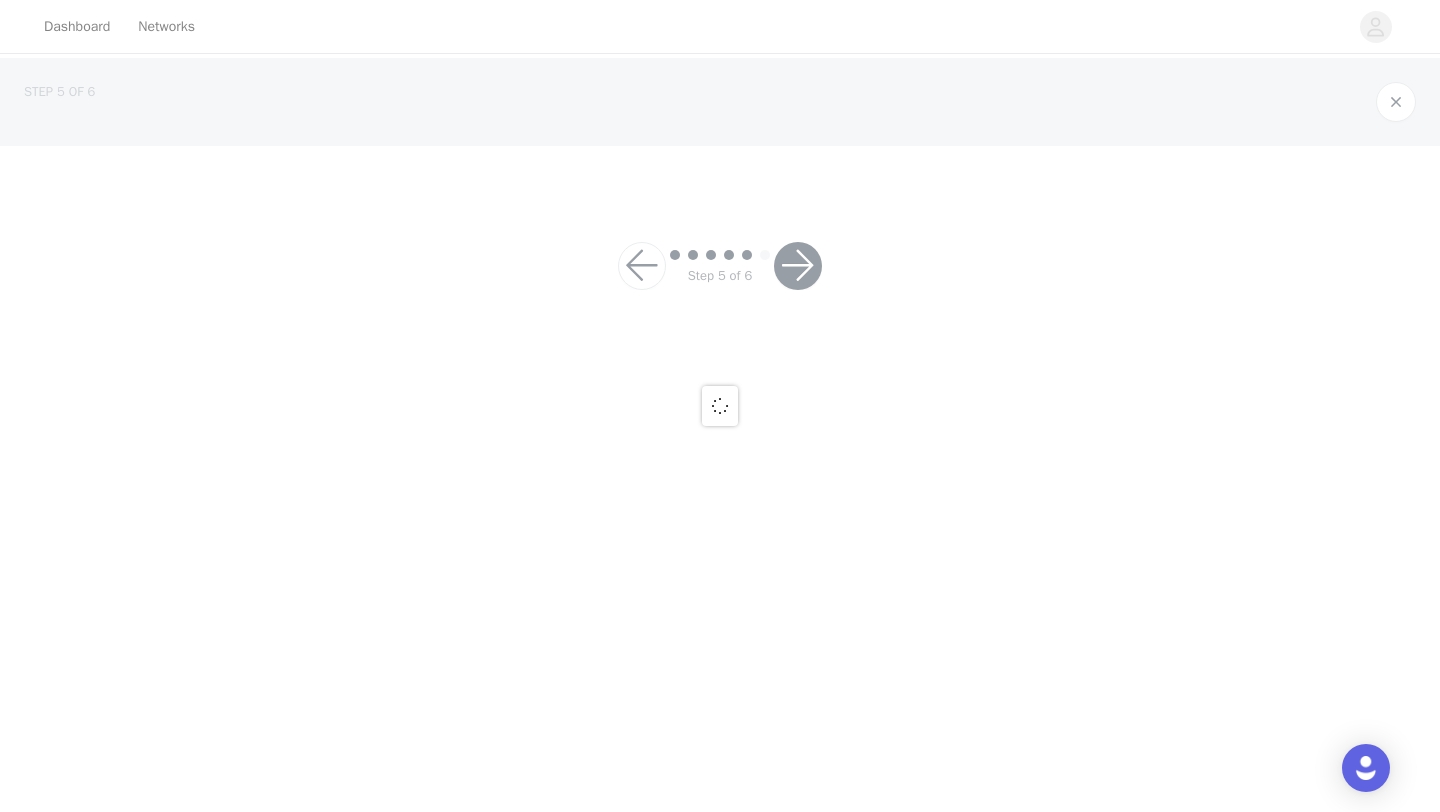 scroll, scrollTop: 0, scrollLeft: 0, axis: both 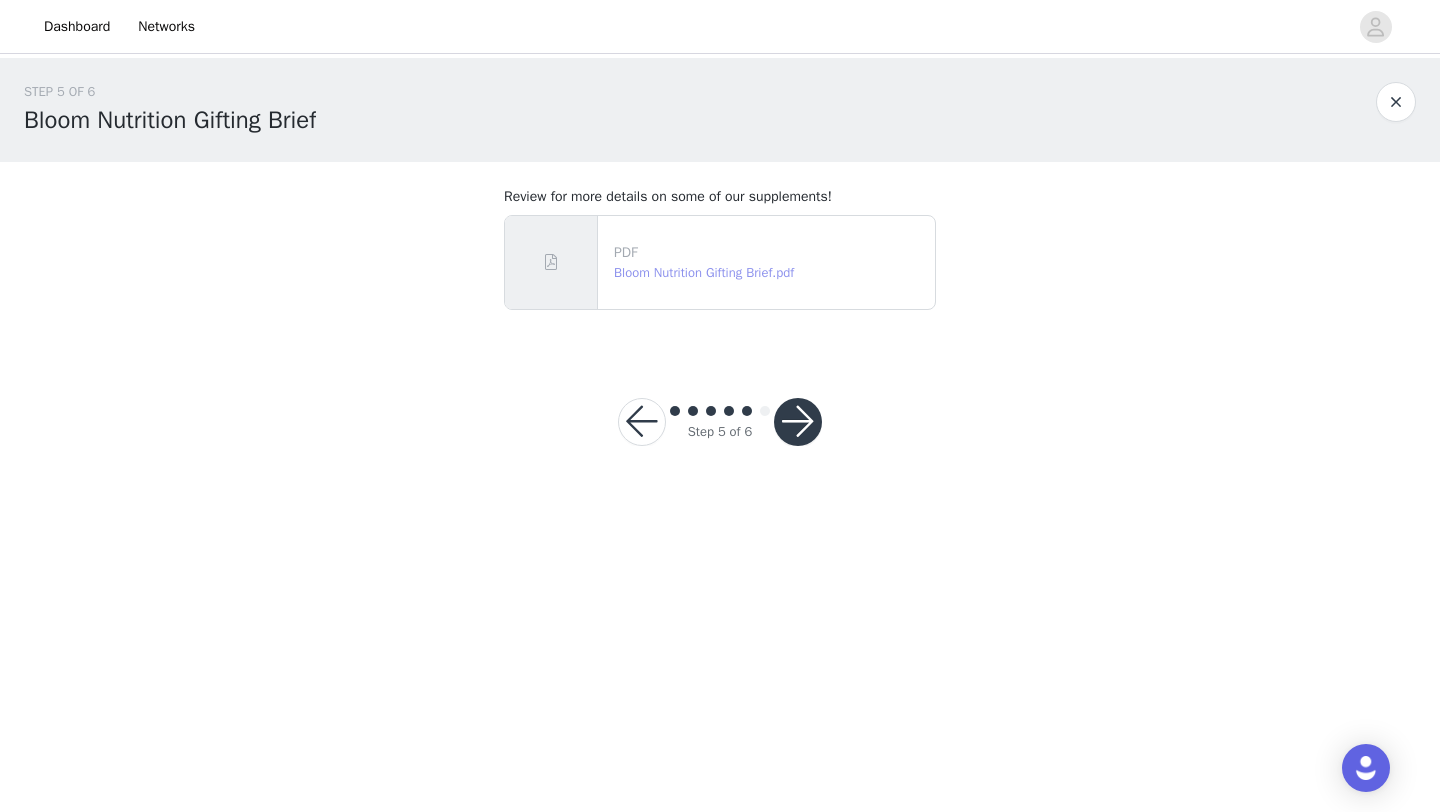 click on "Bloom Nutrition Gifting Brief.pdf" at bounding box center [704, 272] 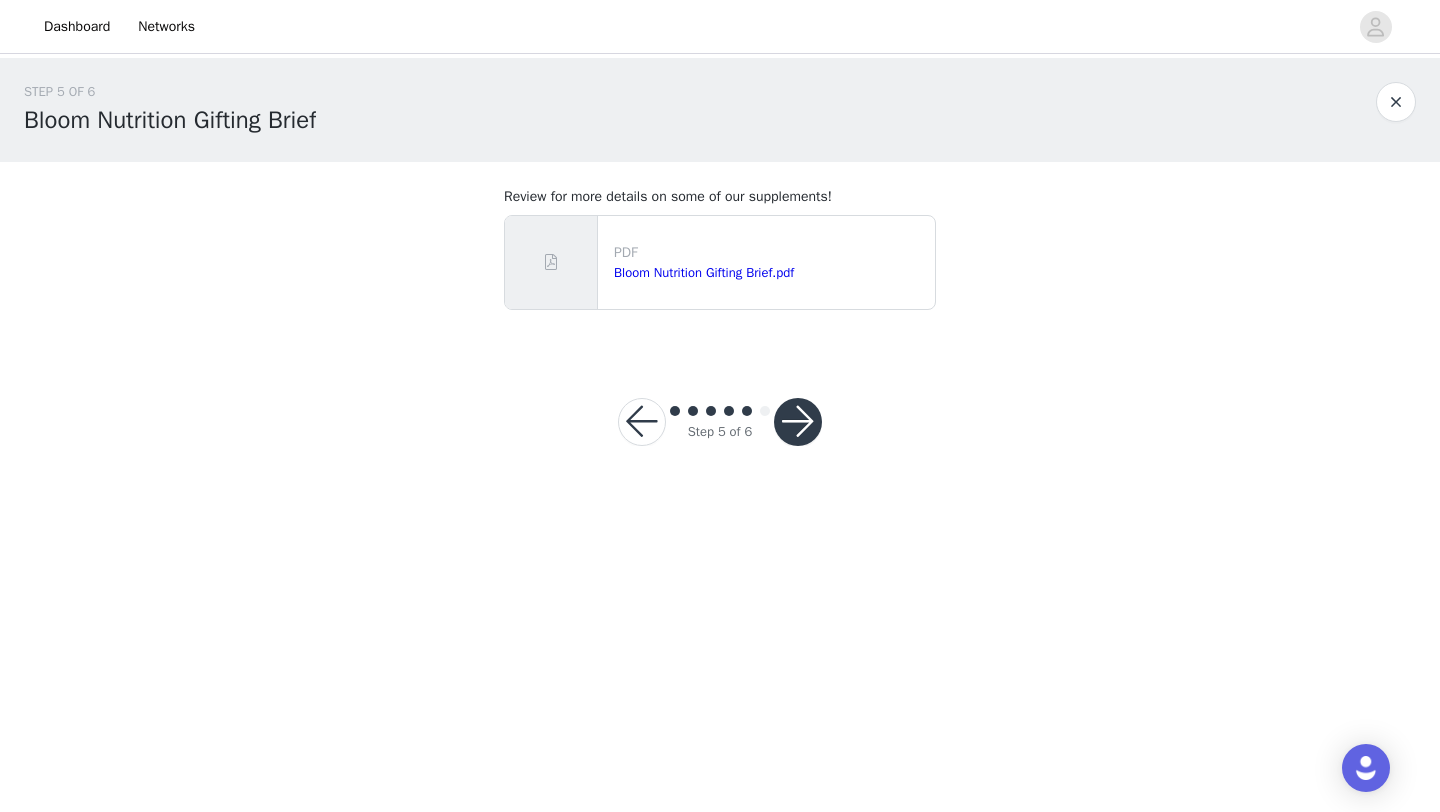click at bounding box center [798, 422] 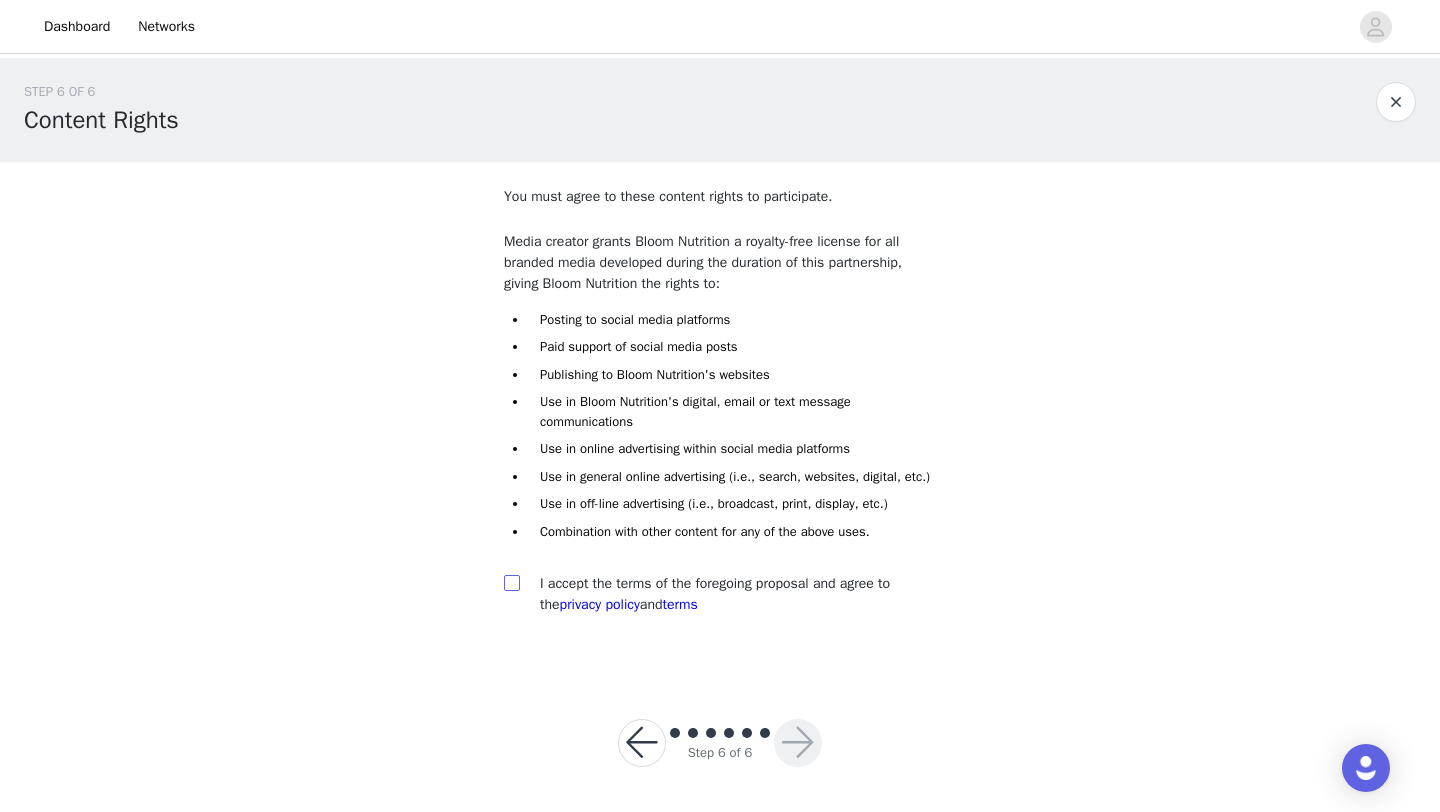 click at bounding box center (512, 583) 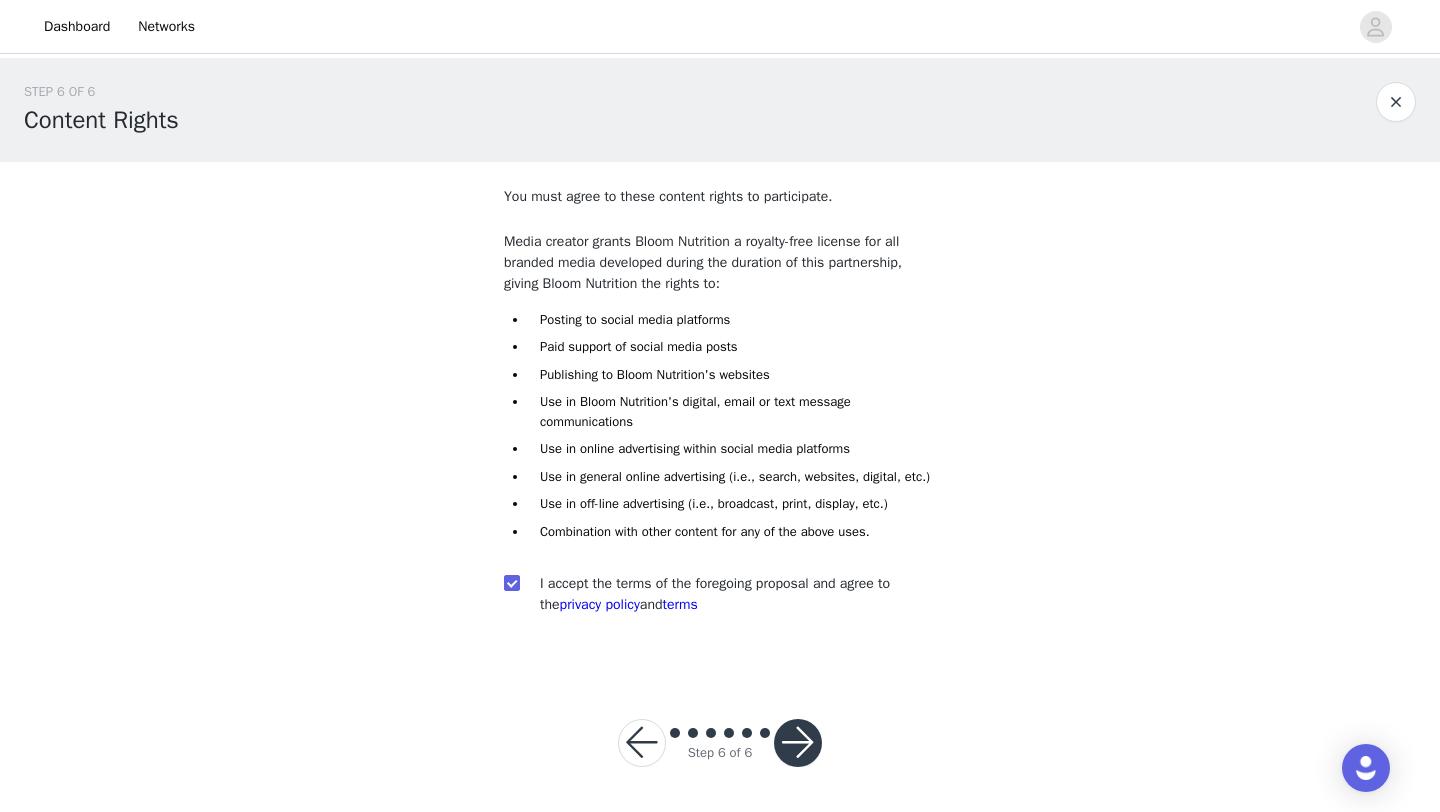 click at bounding box center [798, 743] 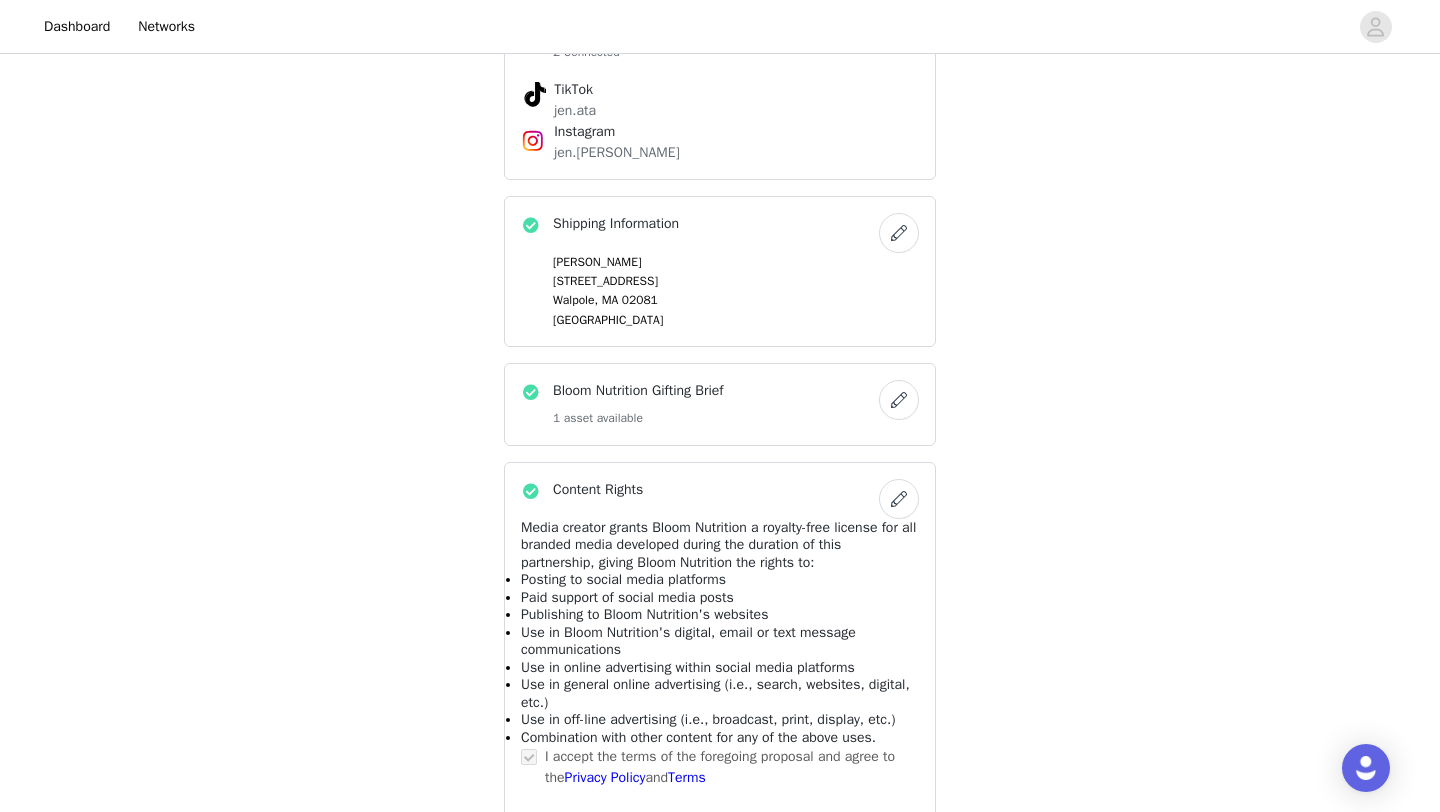 scroll, scrollTop: 1104, scrollLeft: 0, axis: vertical 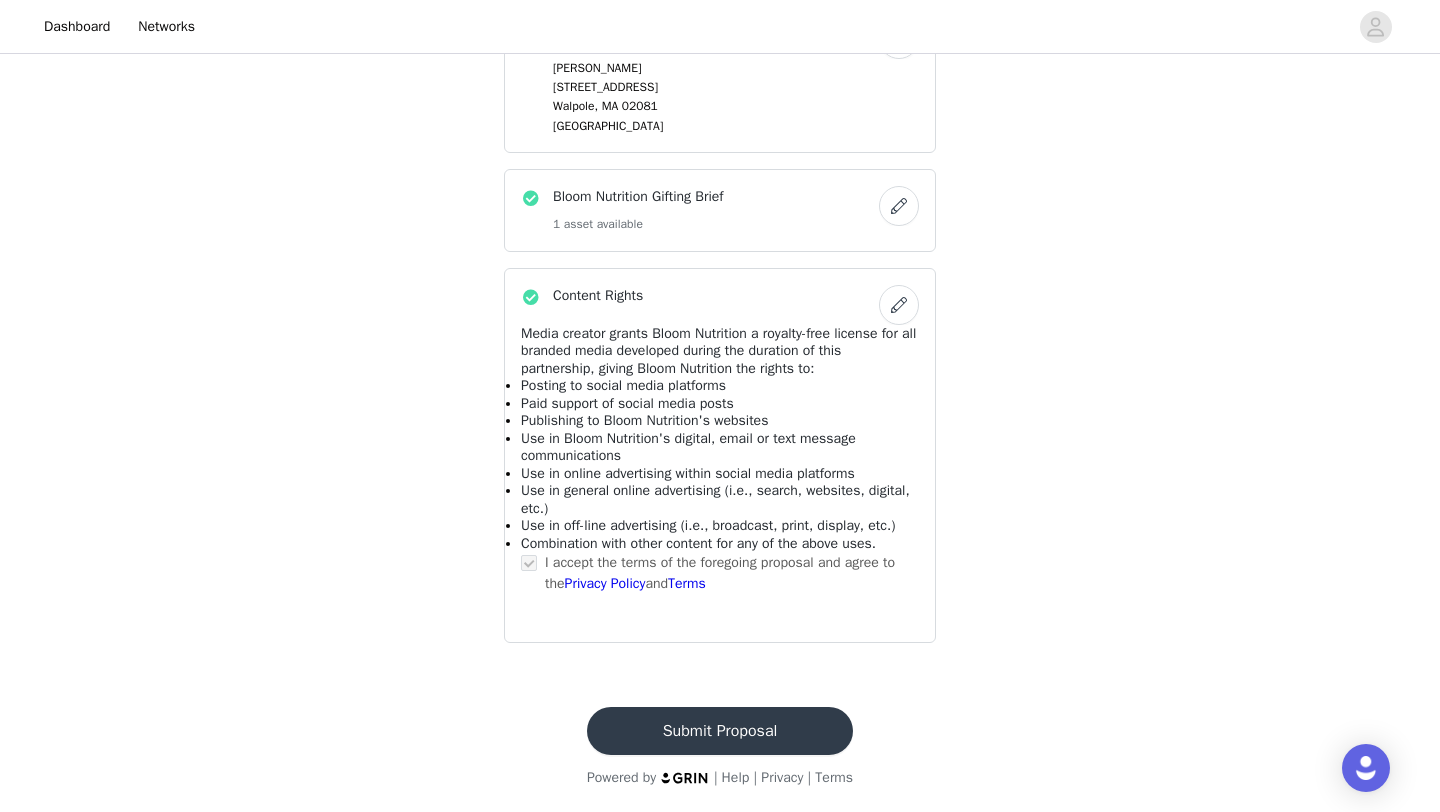 click on "Submit Proposal" at bounding box center [720, 731] 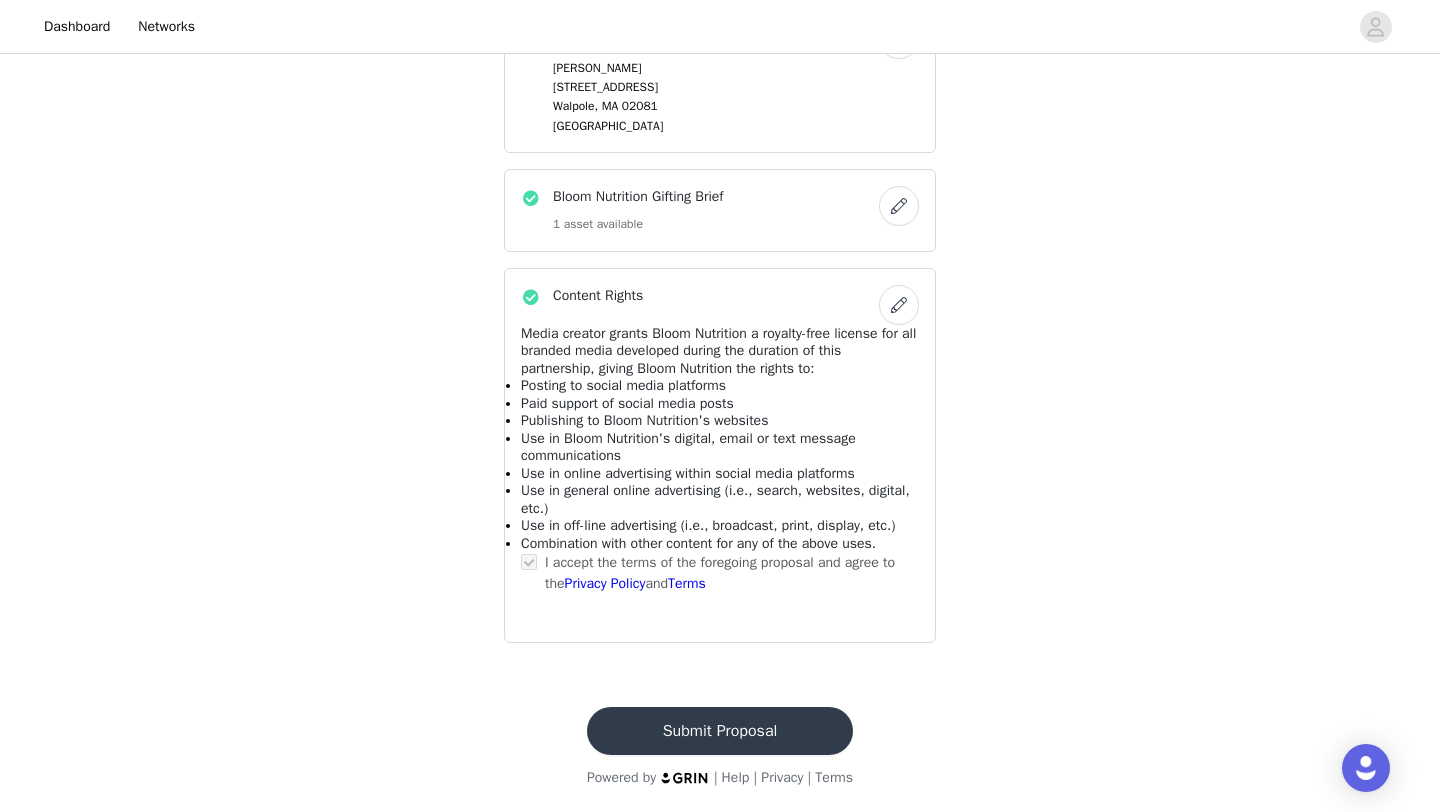 scroll, scrollTop: 0, scrollLeft: 0, axis: both 